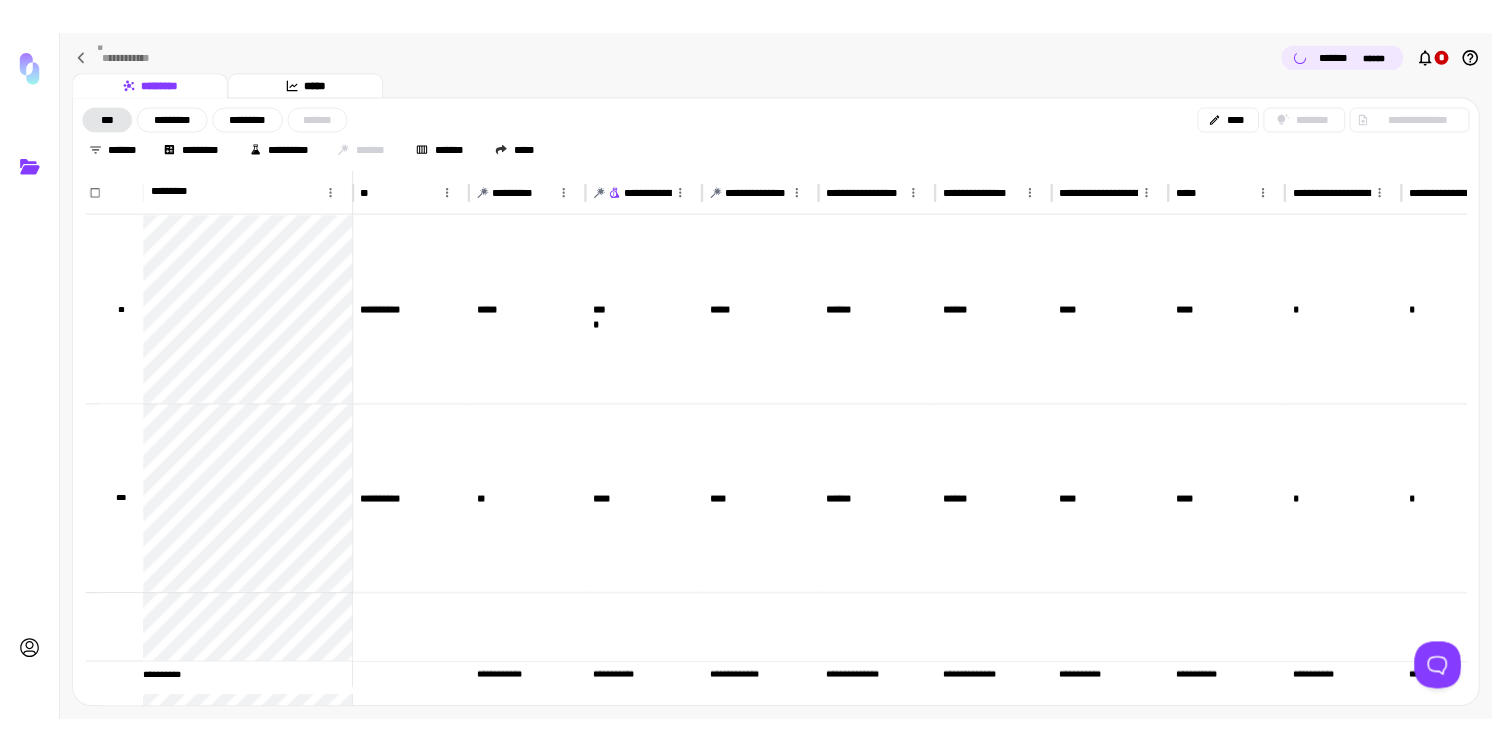 scroll, scrollTop: 0, scrollLeft: 0, axis: both 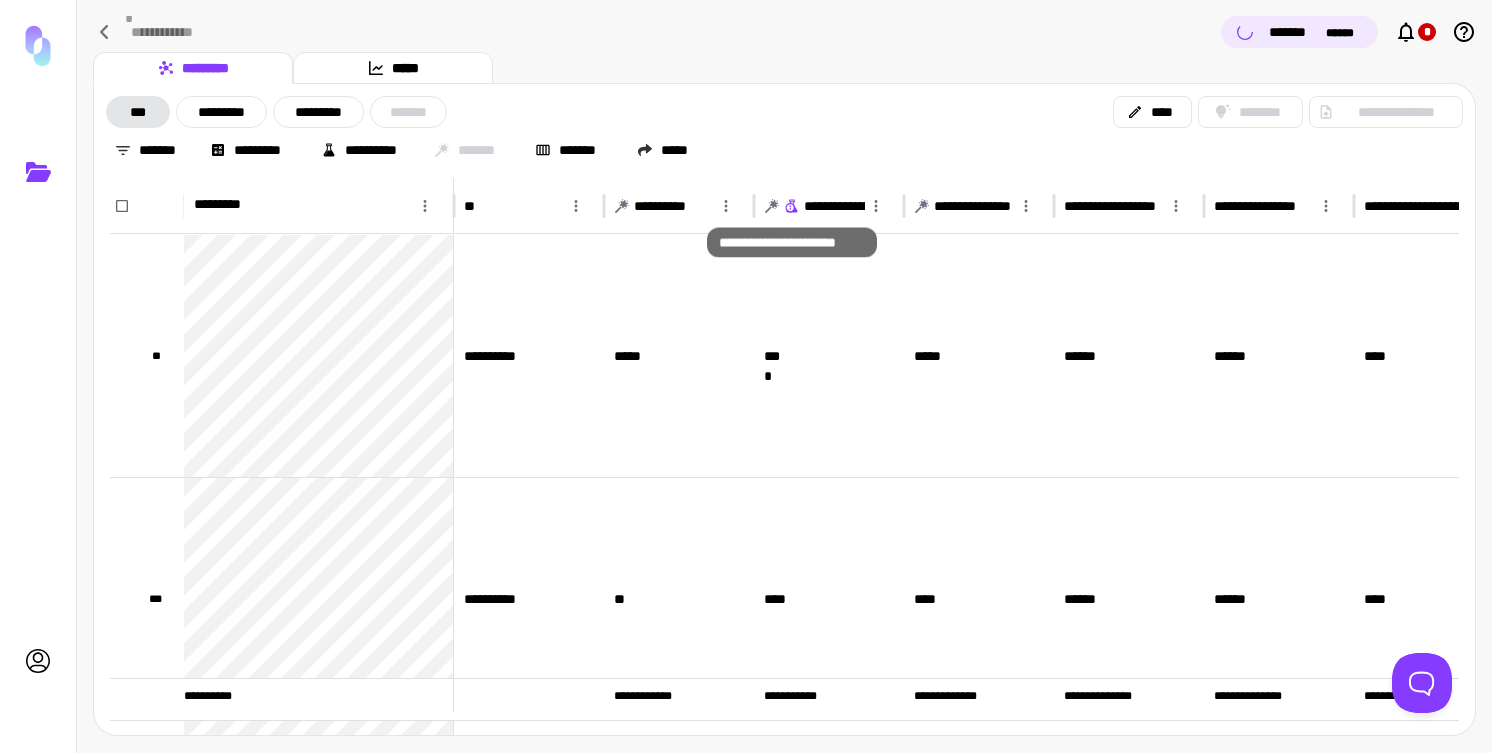 click 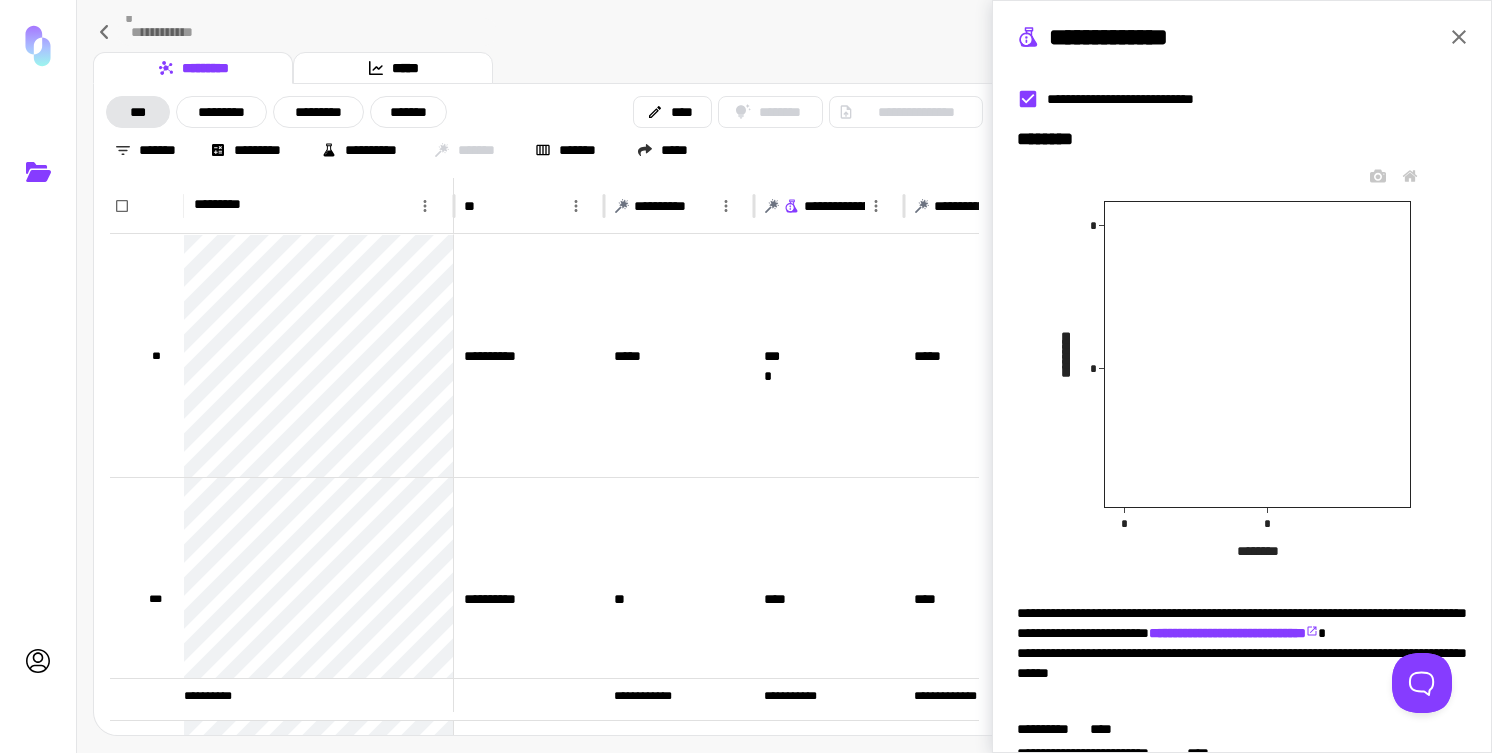 scroll, scrollTop: 252, scrollLeft: 0, axis: vertical 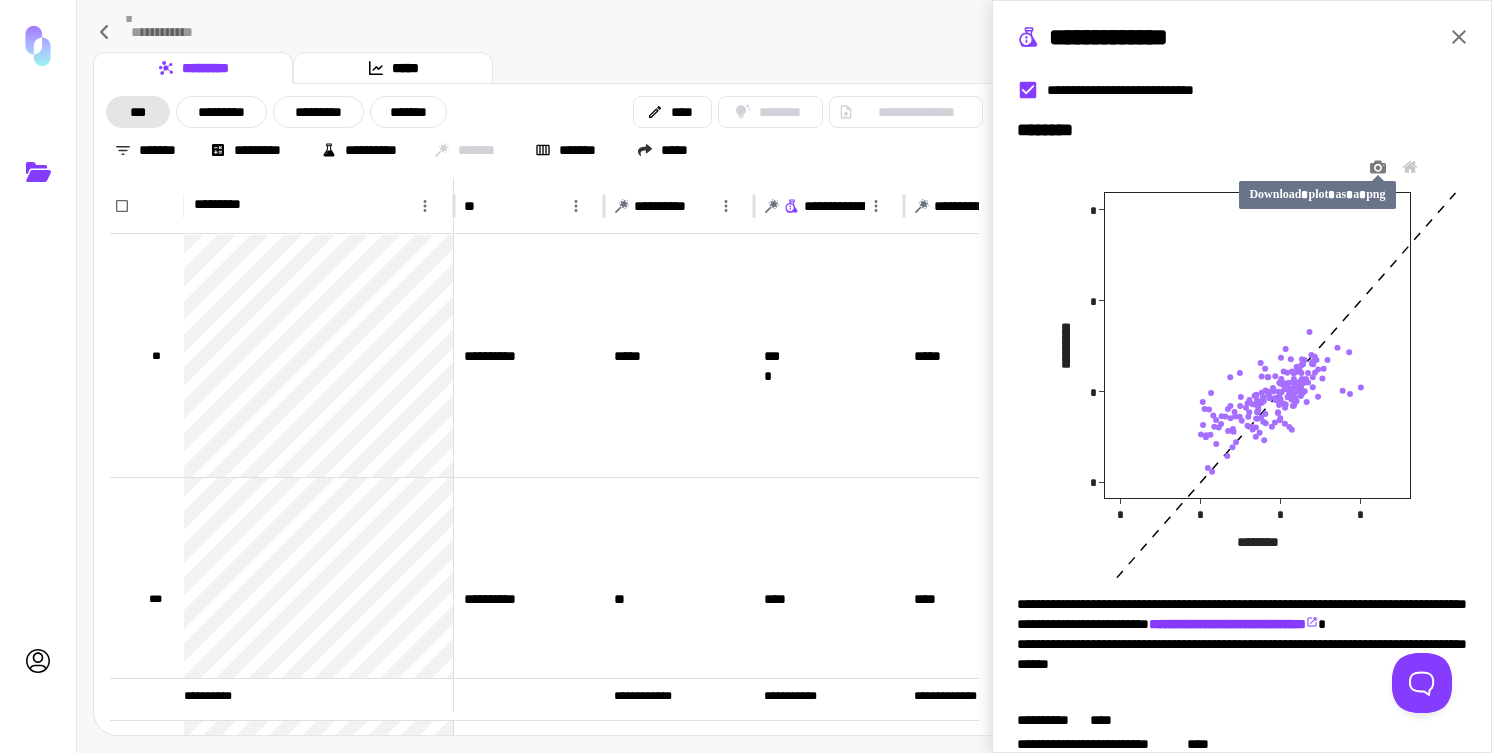 click 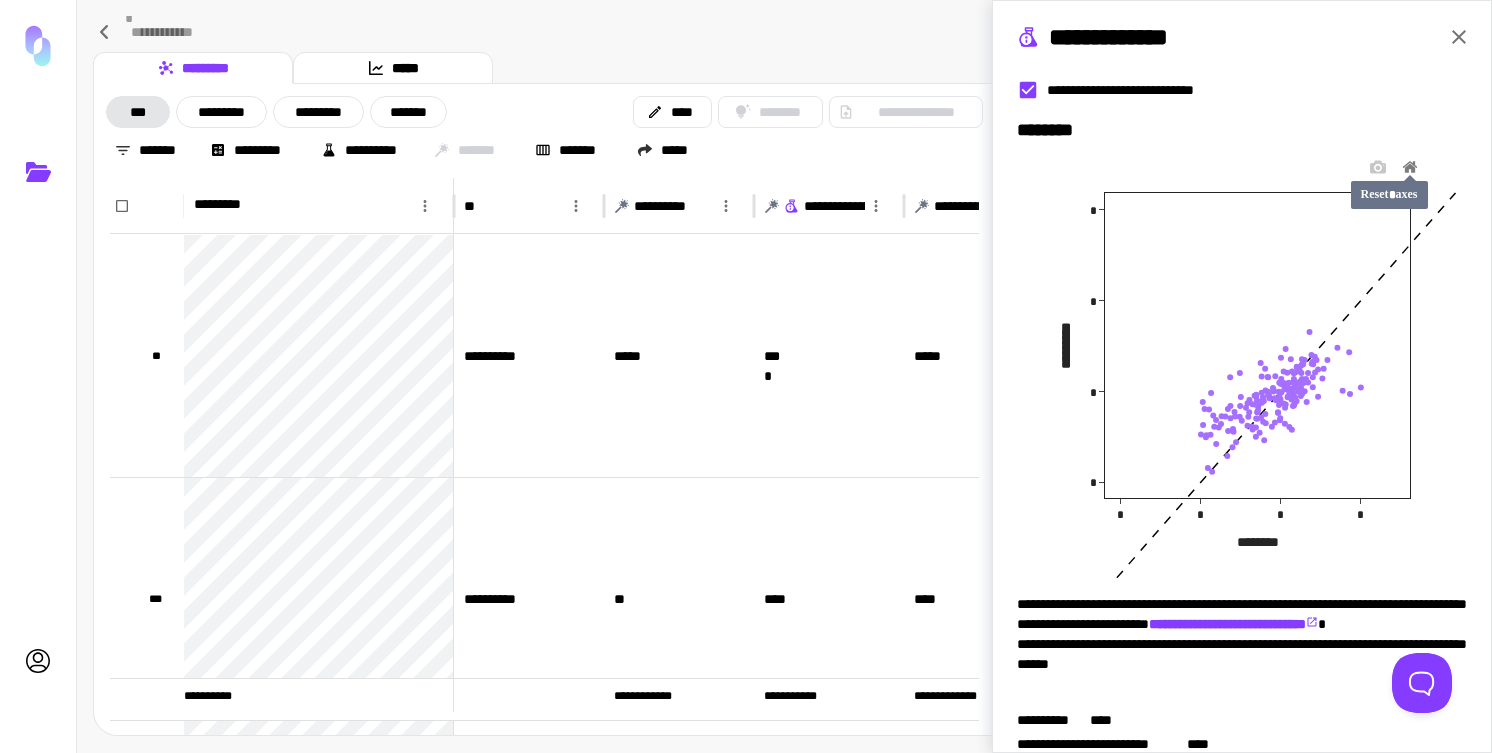 click 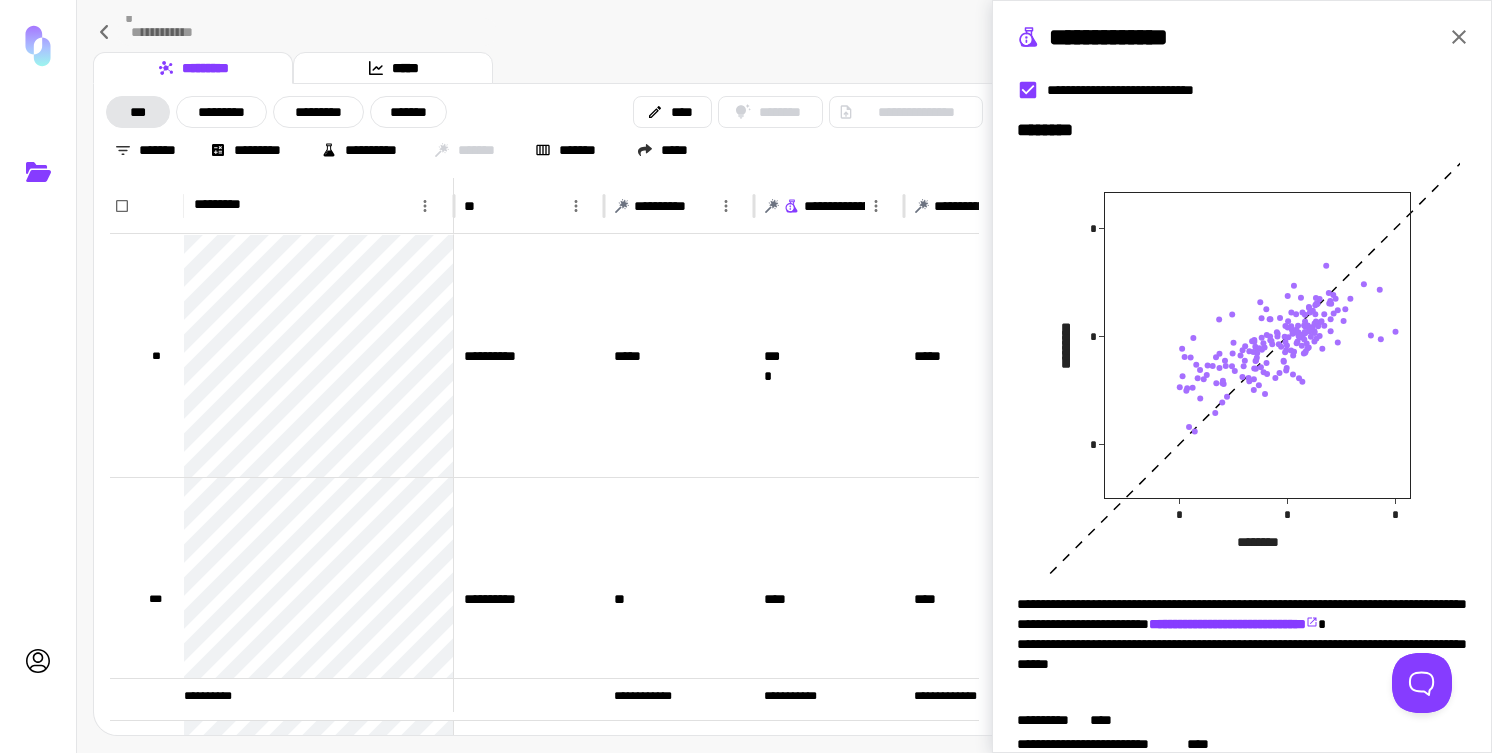 drag, startPoint x: 1302, startPoint y: 459, endPoint x: 1266, endPoint y: 459, distance: 36 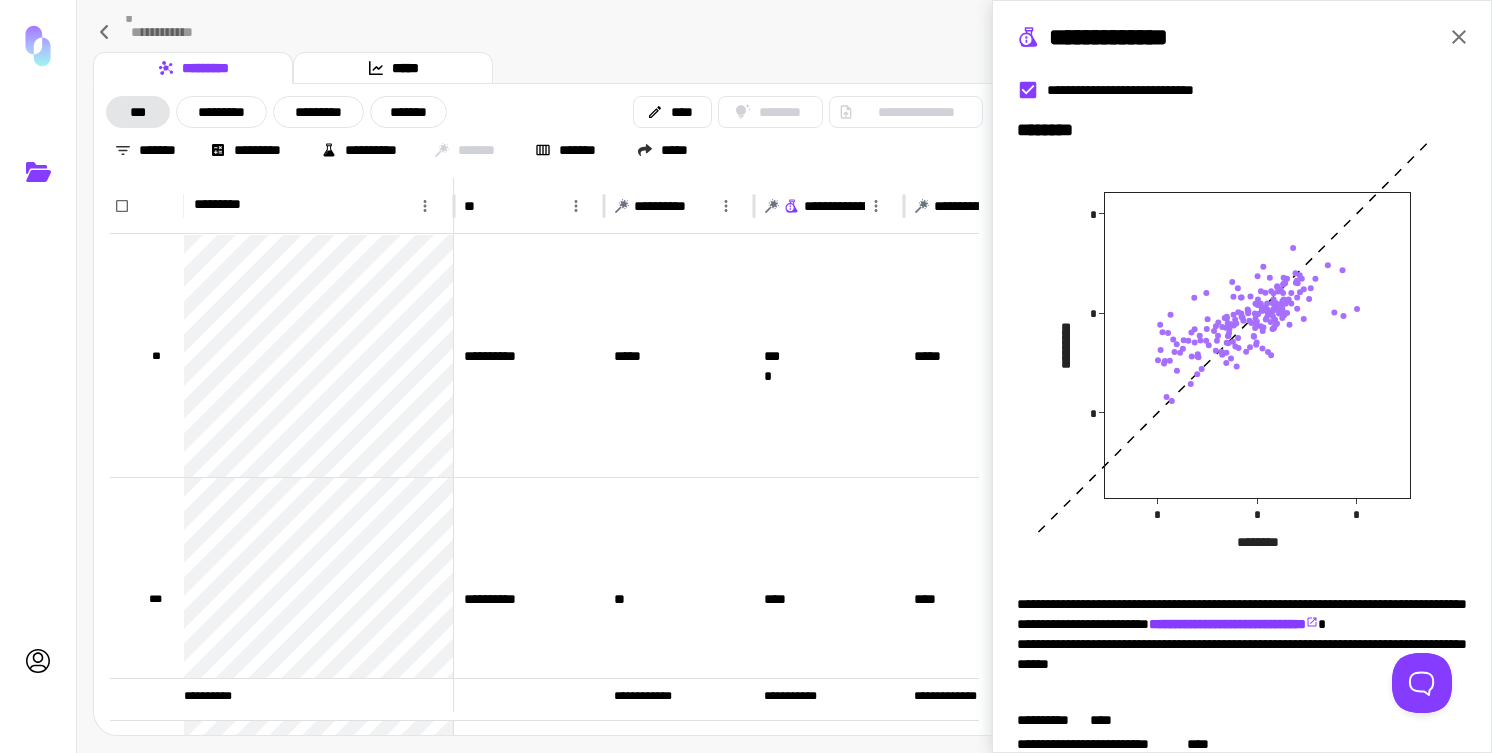 drag, startPoint x: 1260, startPoint y: 434, endPoint x: 1307, endPoint y: 476, distance: 63.03174 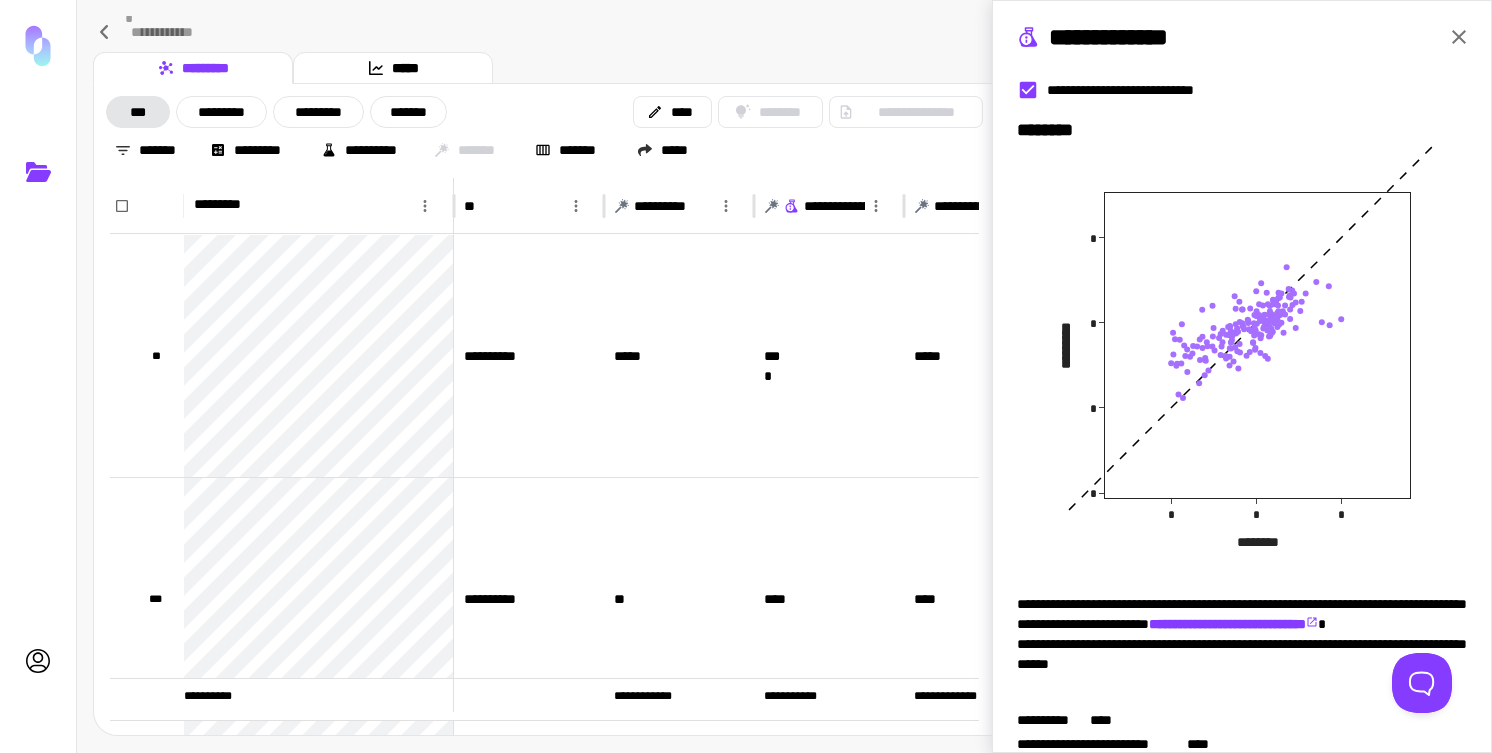 drag, startPoint x: 1246, startPoint y: 399, endPoint x: 1290, endPoint y: 427, distance: 52.153618 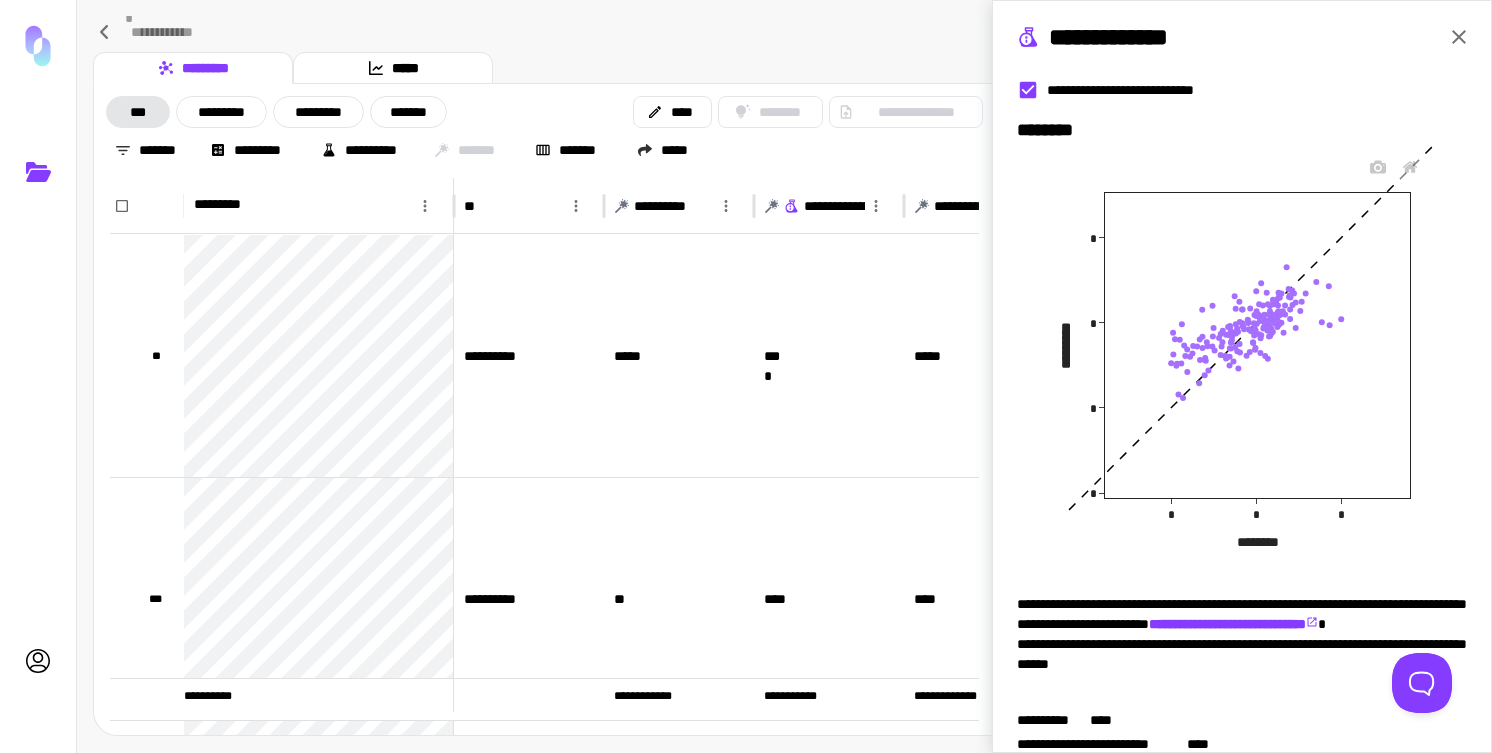 drag, startPoint x: 1257, startPoint y: 378, endPoint x: 1250, endPoint y: 421, distance: 43.56604 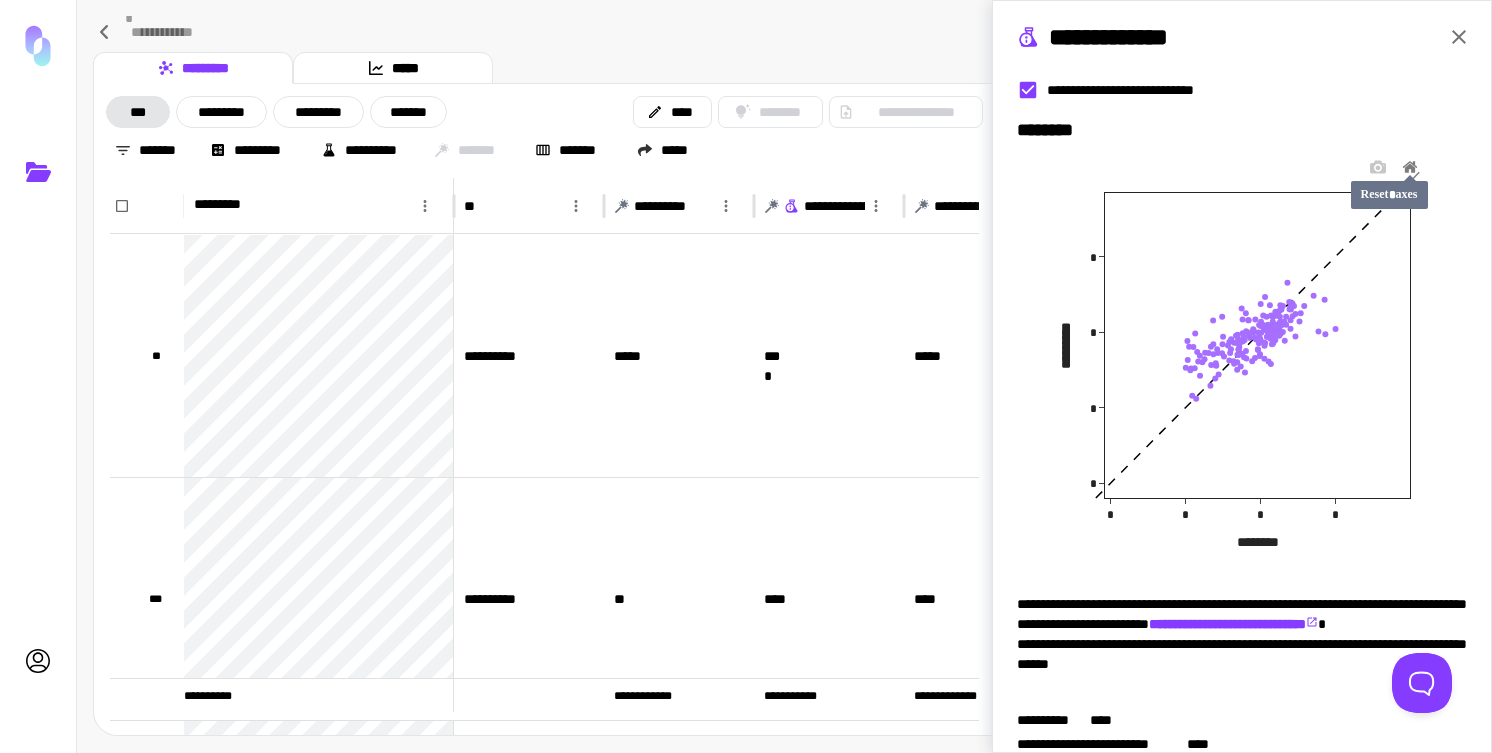 click at bounding box center [1410, 168] 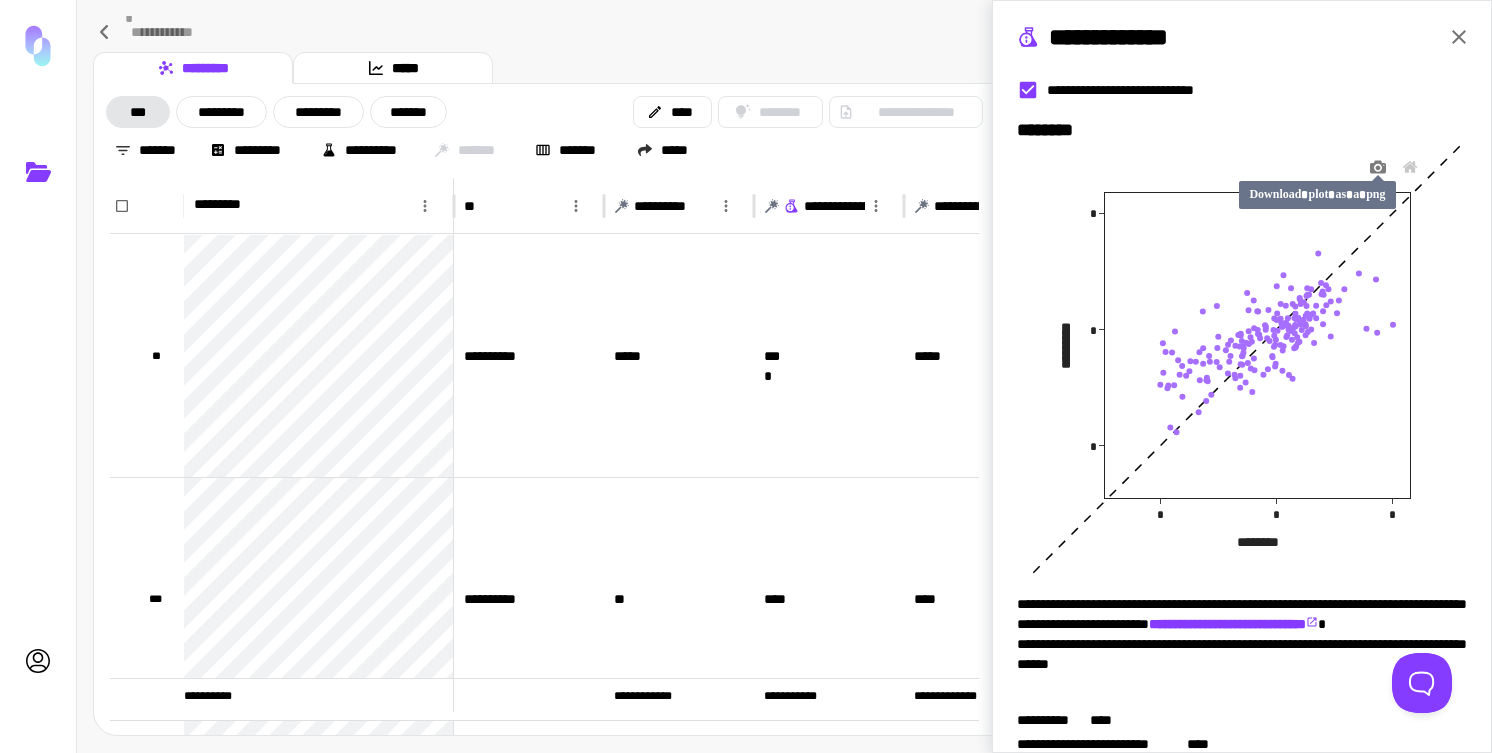click 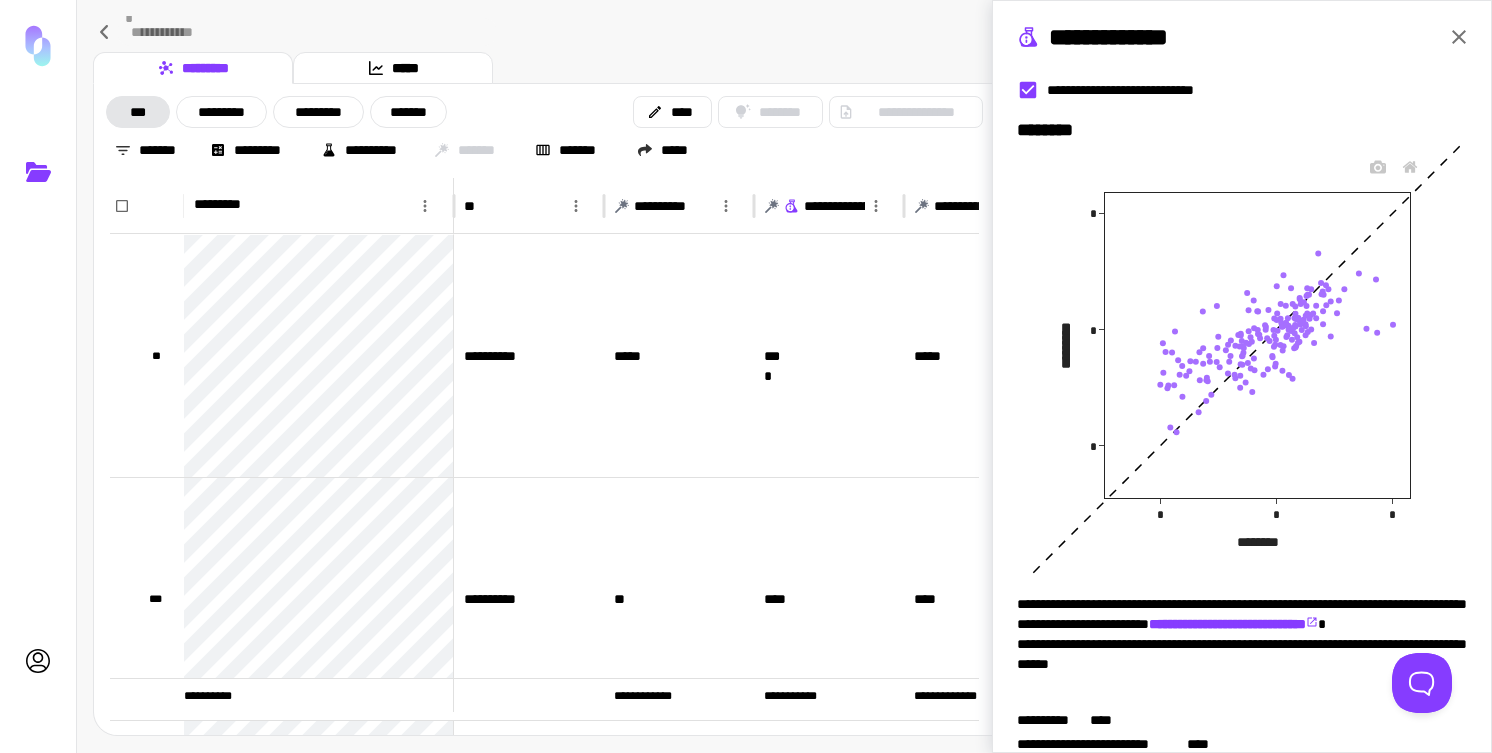 scroll, scrollTop: 306, scrollLeft: 0, axis: vertical 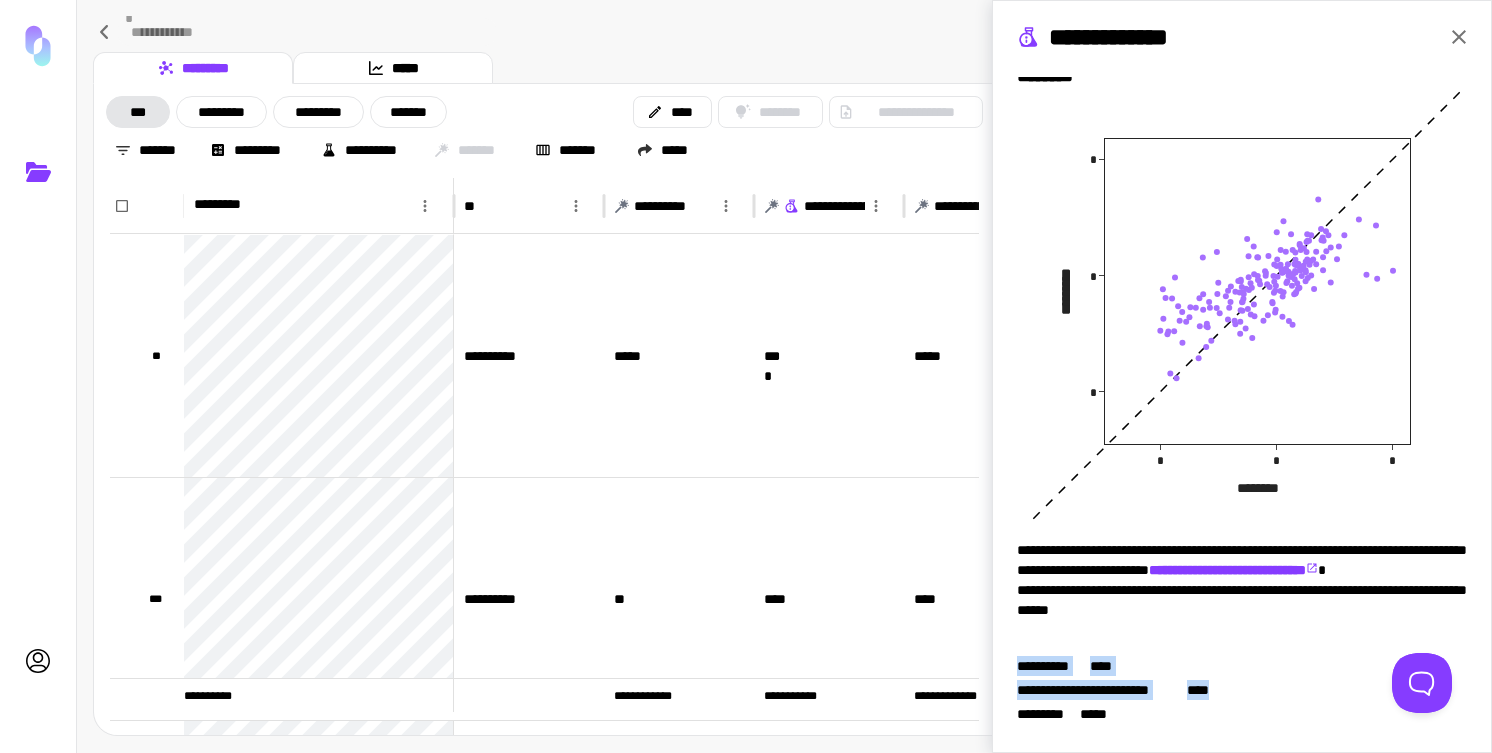 drag, startPoint x: 1237, startPoint y: 695, endPoint x: 1008, endPoint y: 663, distance: 231.225 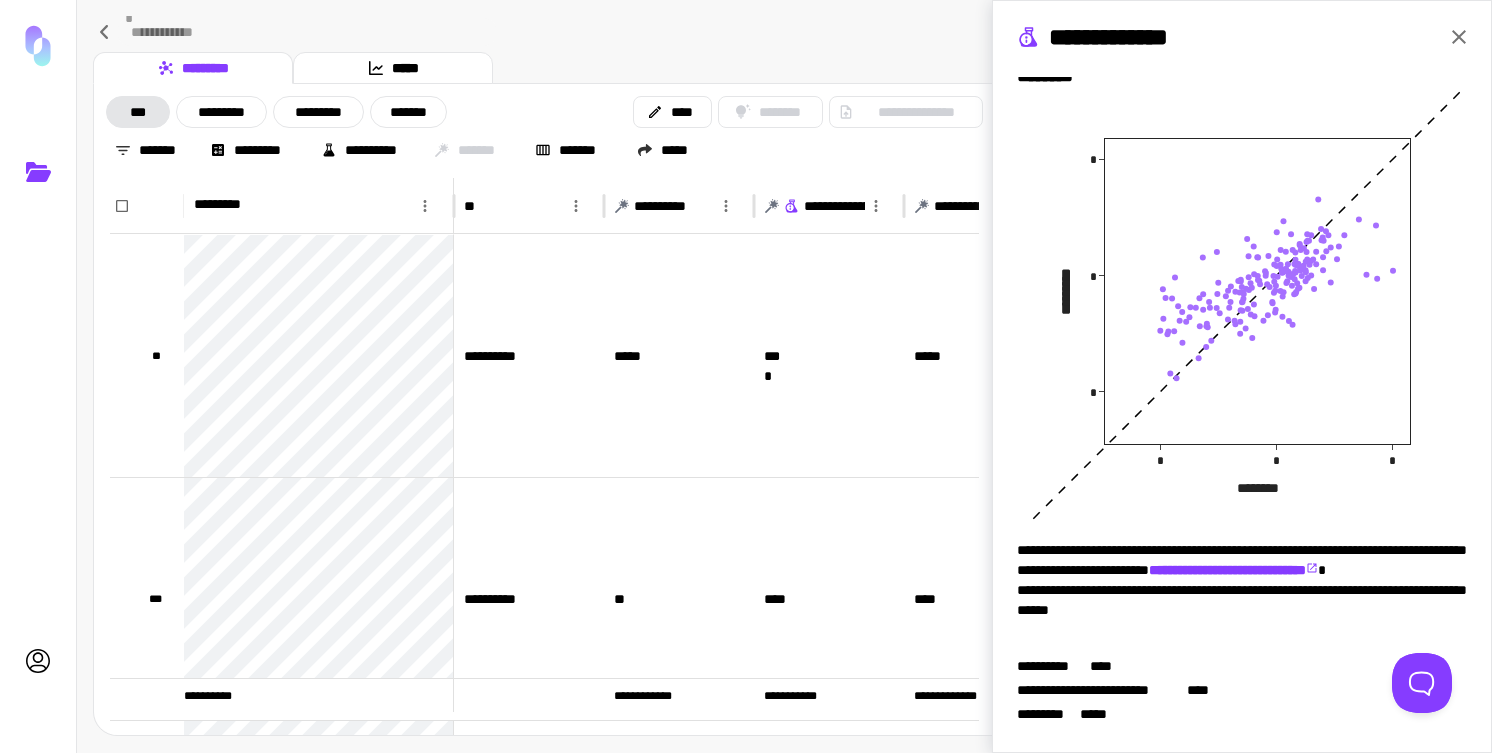 click 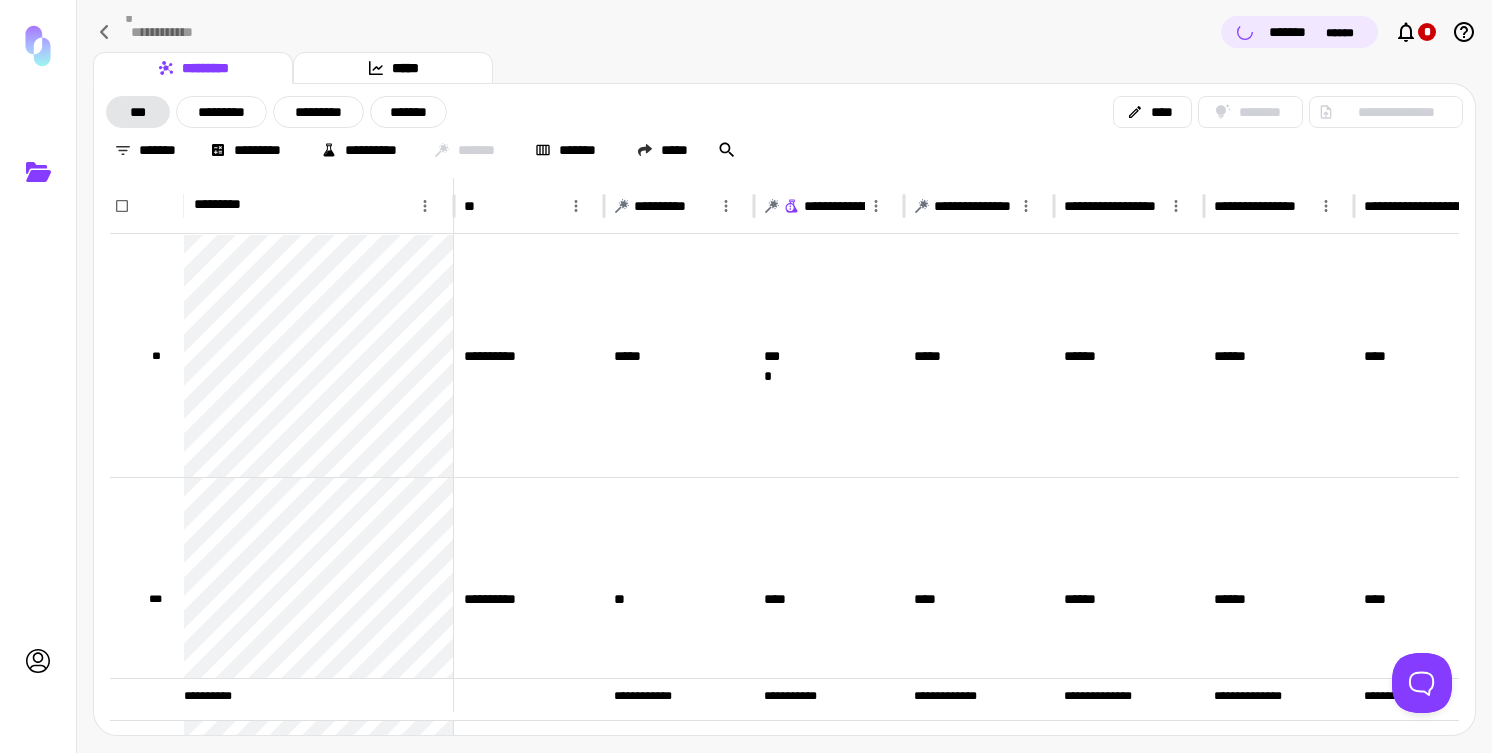 scroll, scrollTop: 0, scrollLeft: 0, axis: both 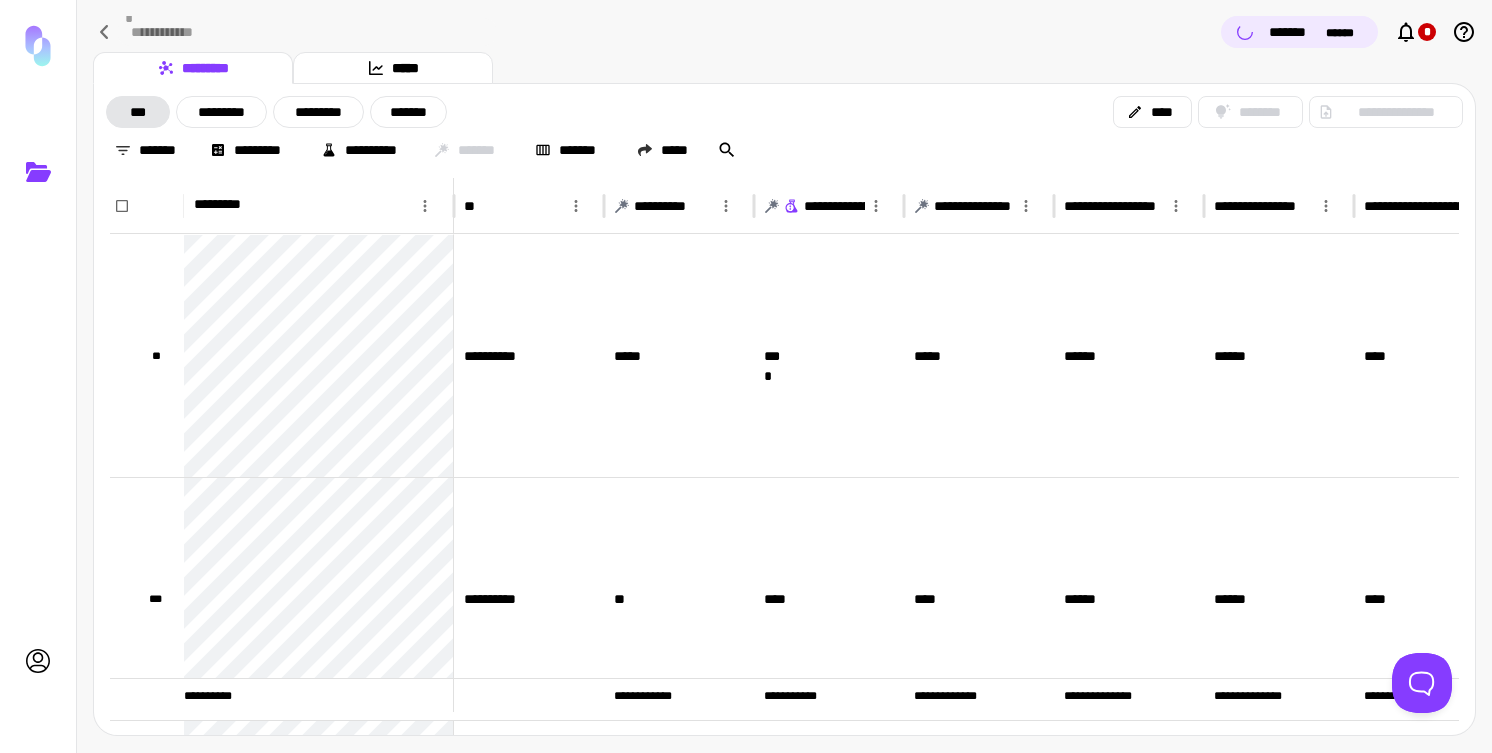 click 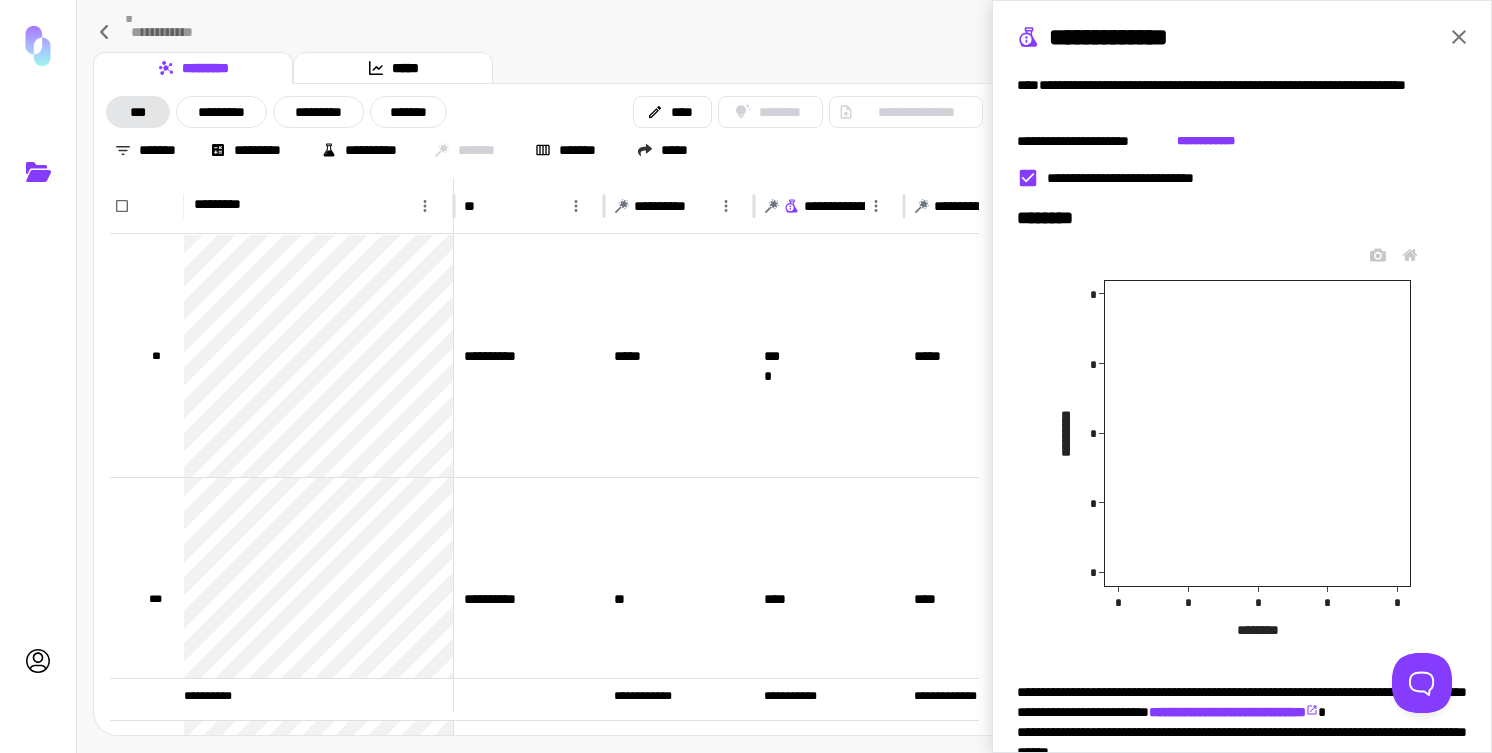 scroll, scrollTop: 162, scrollLeft: 0, axis: vertical 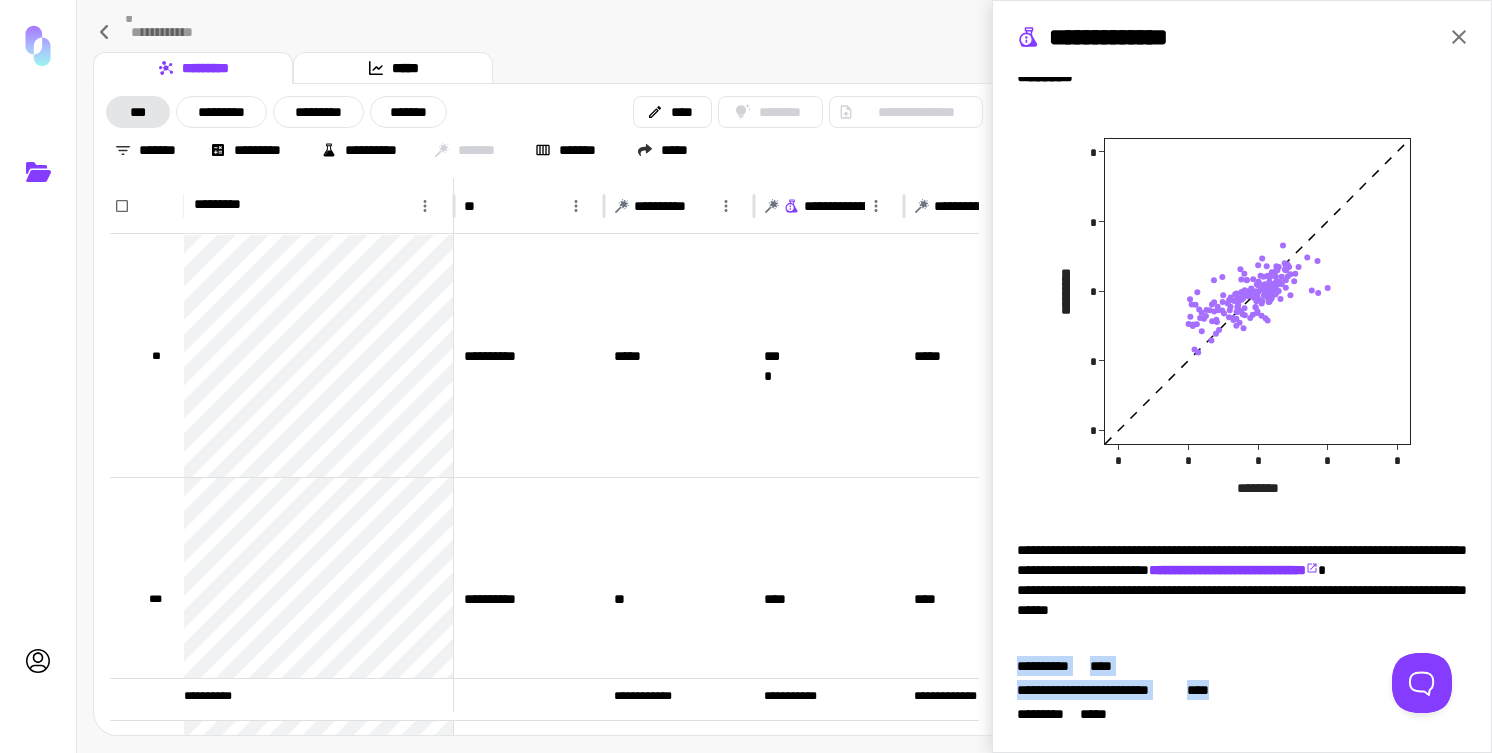 drag, startPoint x: 1231, startPoint y: 688, endPoint x: 1010, endPoint y: 664, distance: 222.29935 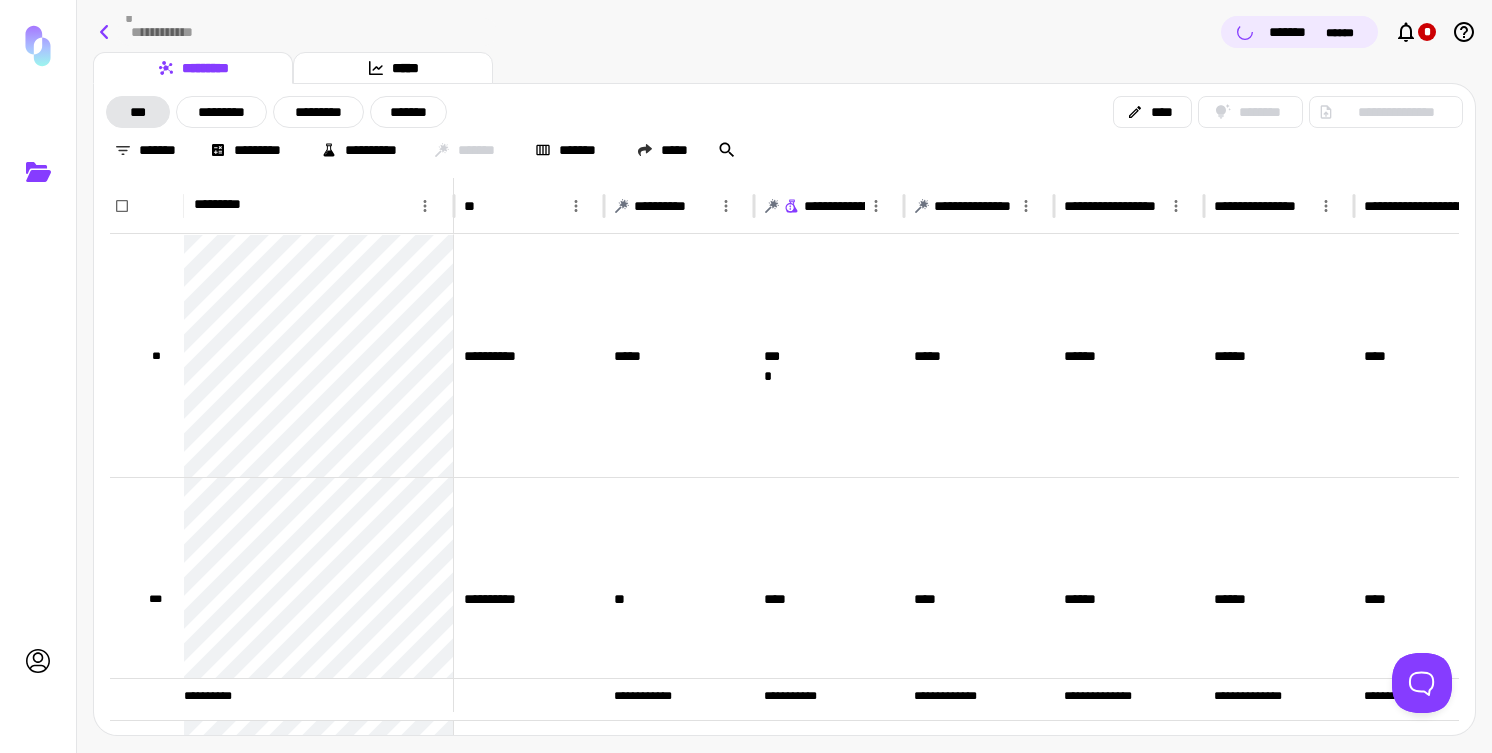 click 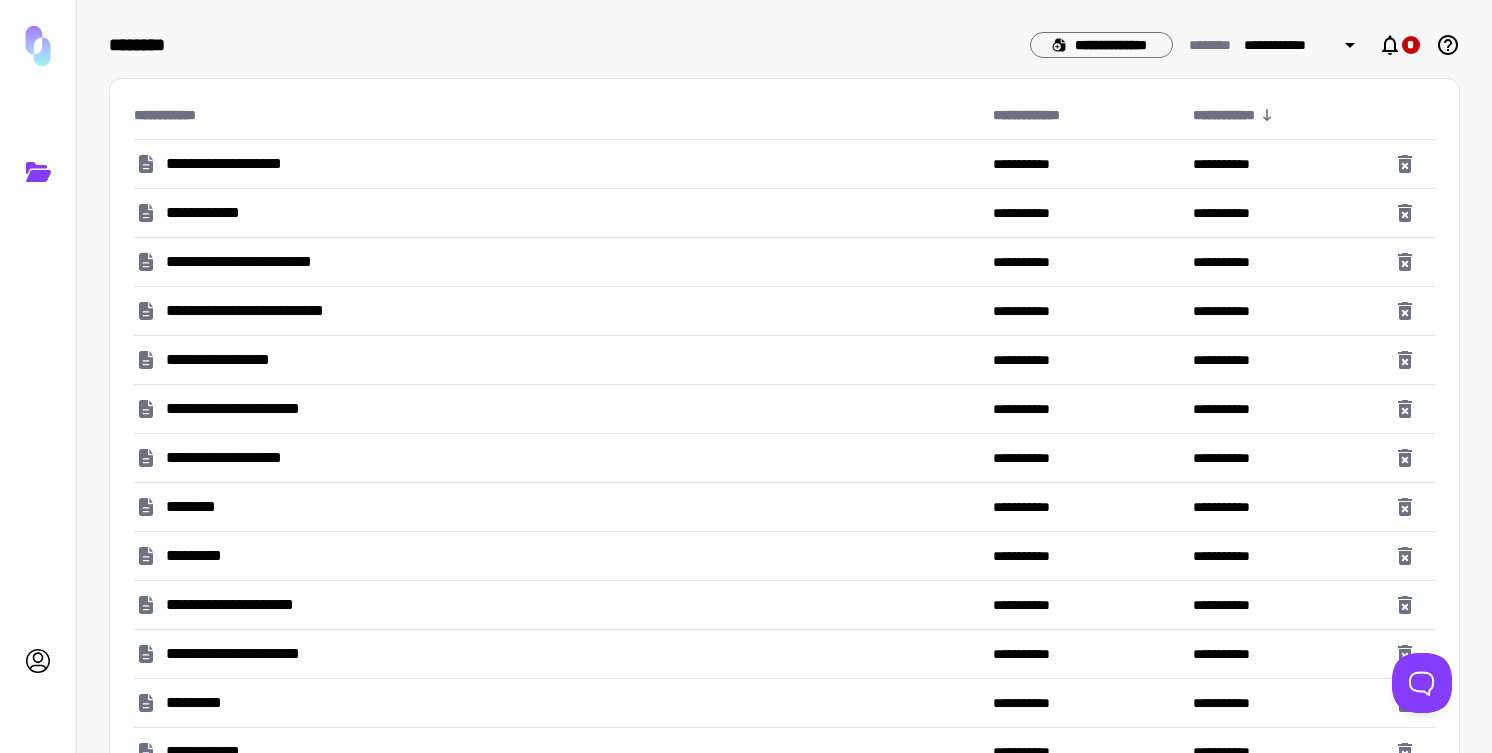 click on "**********" at bounding box center [251, 164] 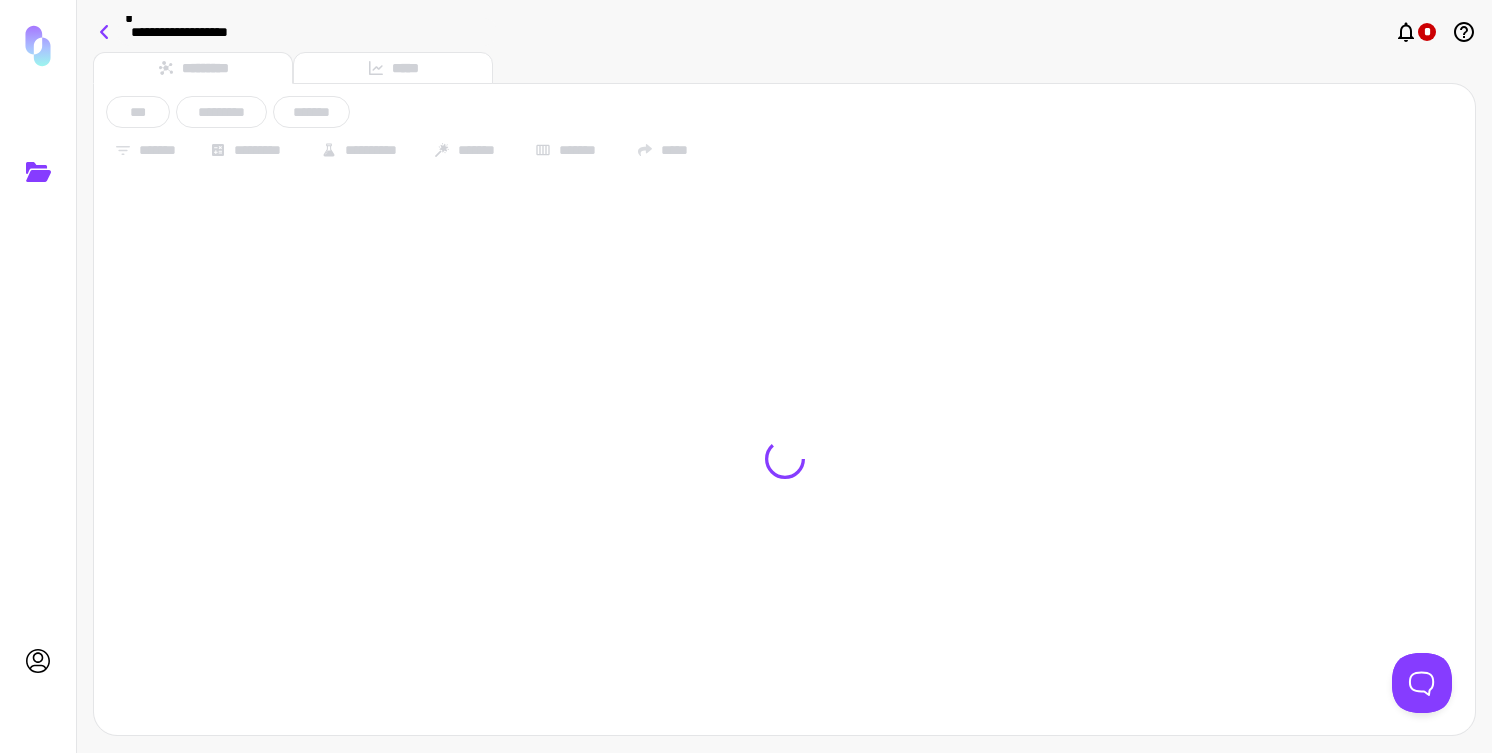 click 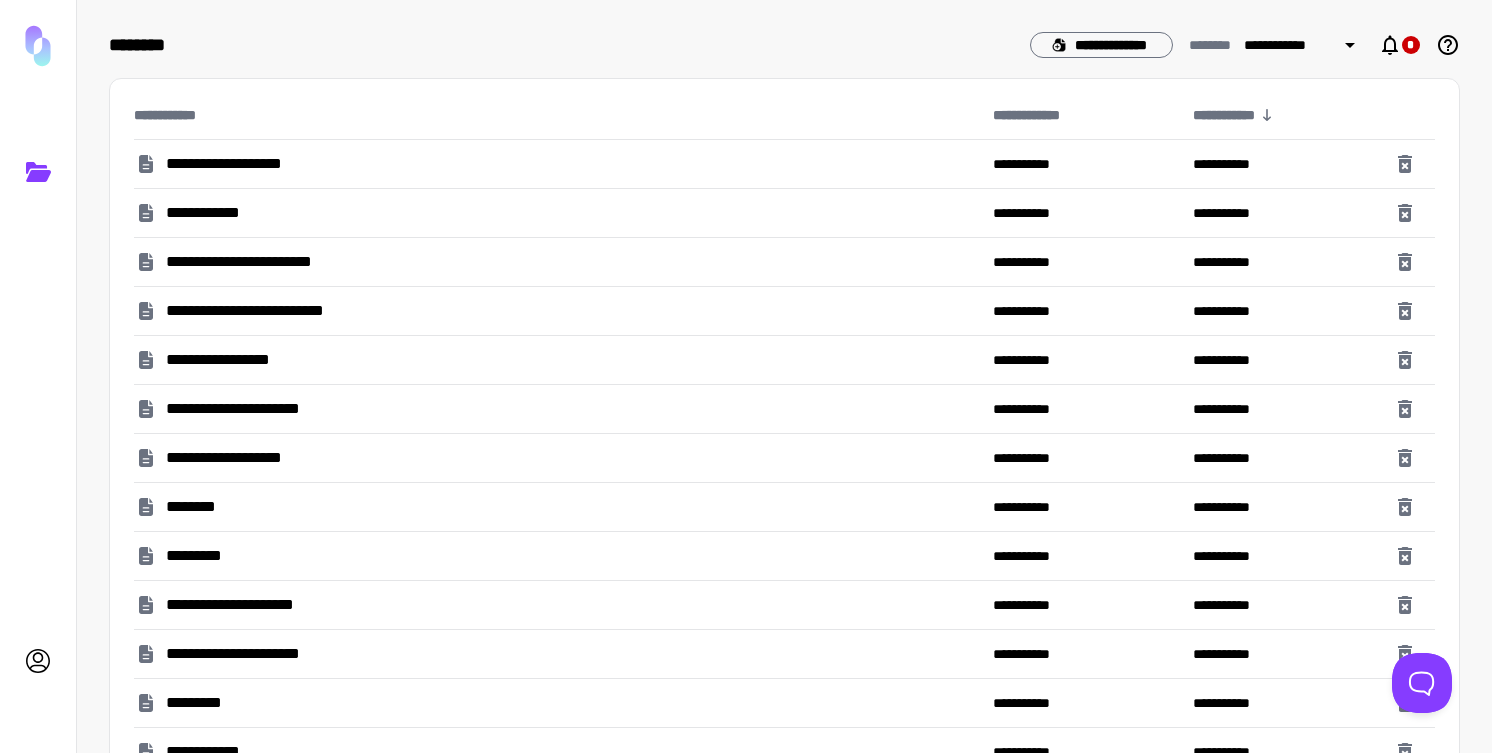 click on "**********" at bounding box center [223, 213] 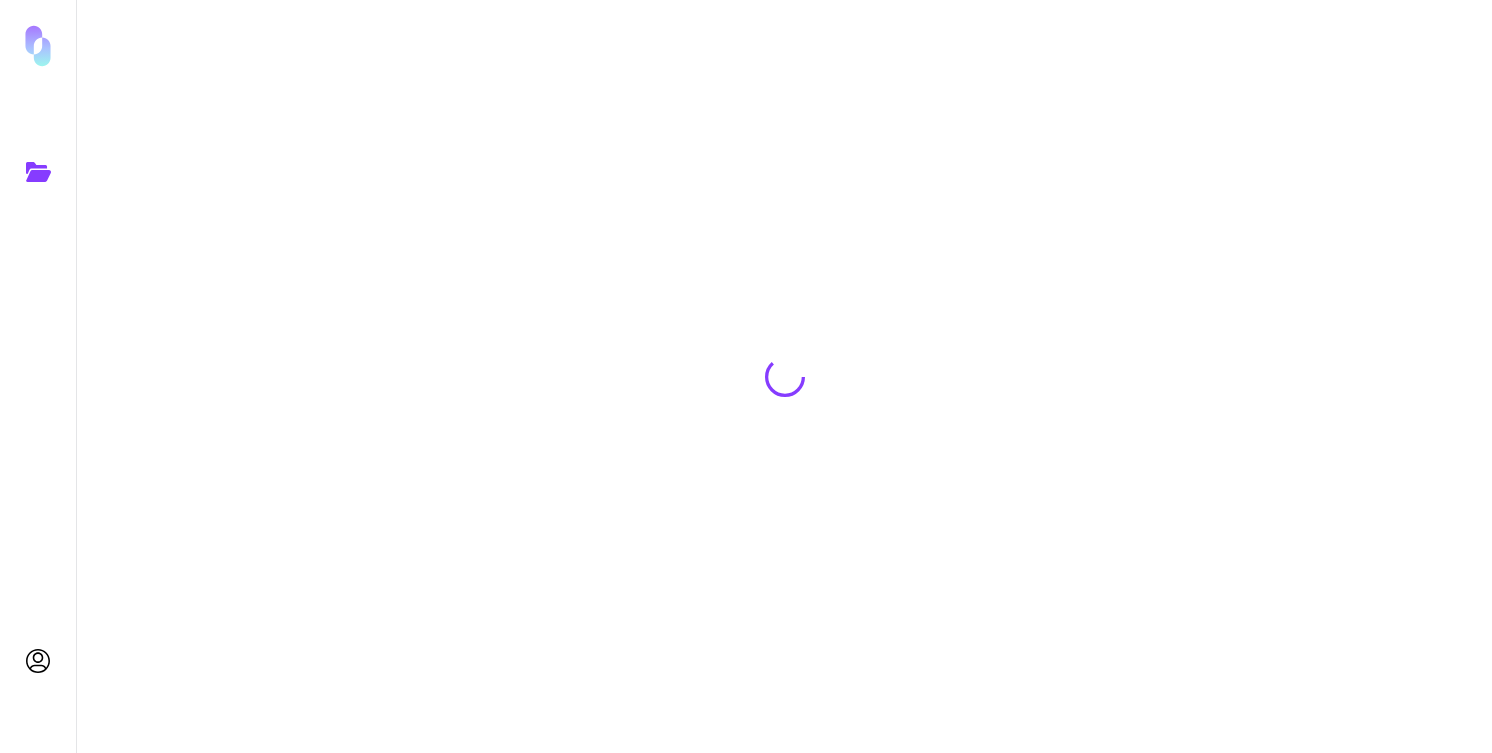 scroll, scrollTop: 0, scrollLeft: 0, axis: both 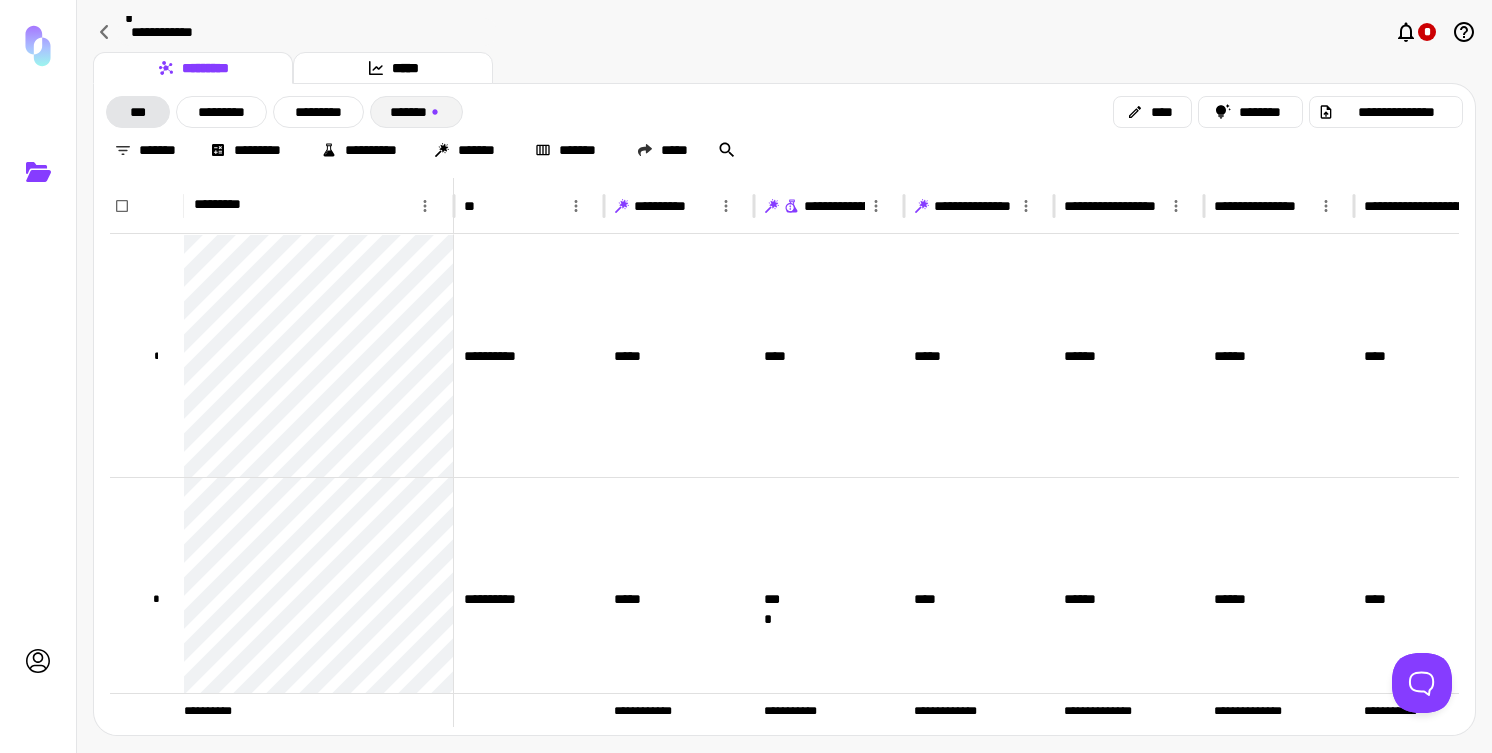 click on "*******" at bounding box center [416, 112] 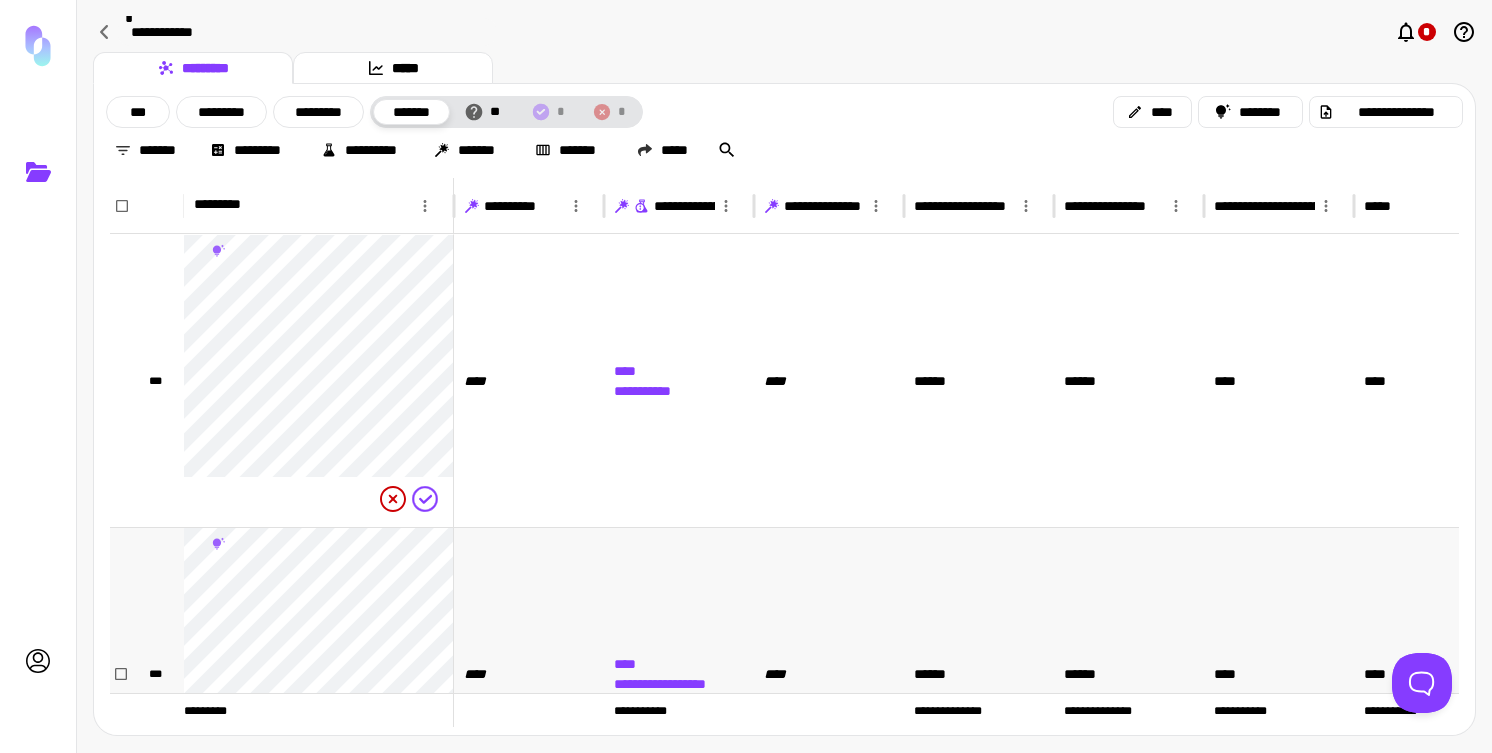 scroll, scrollTop: 709, scrollLeft: 0, axis: vertical 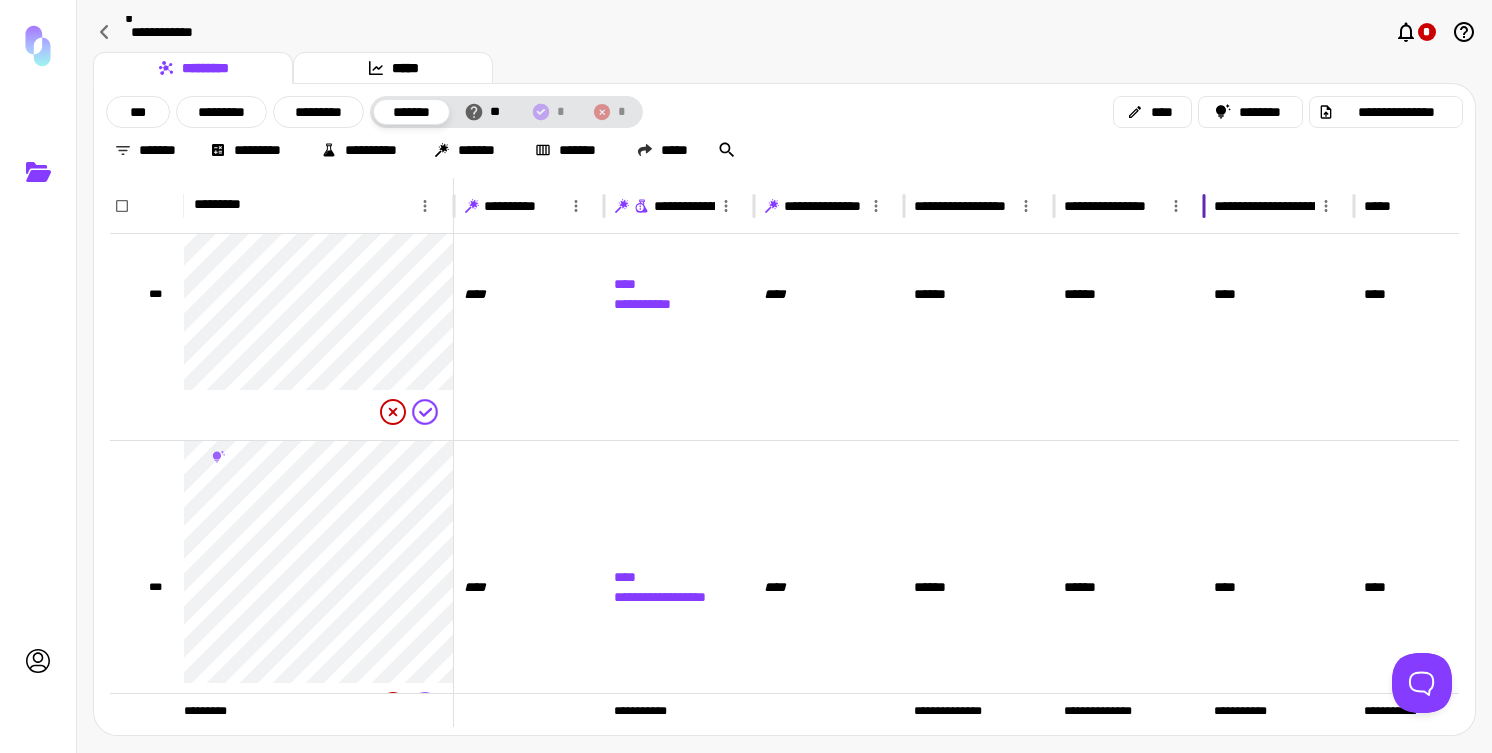 click on "**********" at bounding box center (1105, 206) 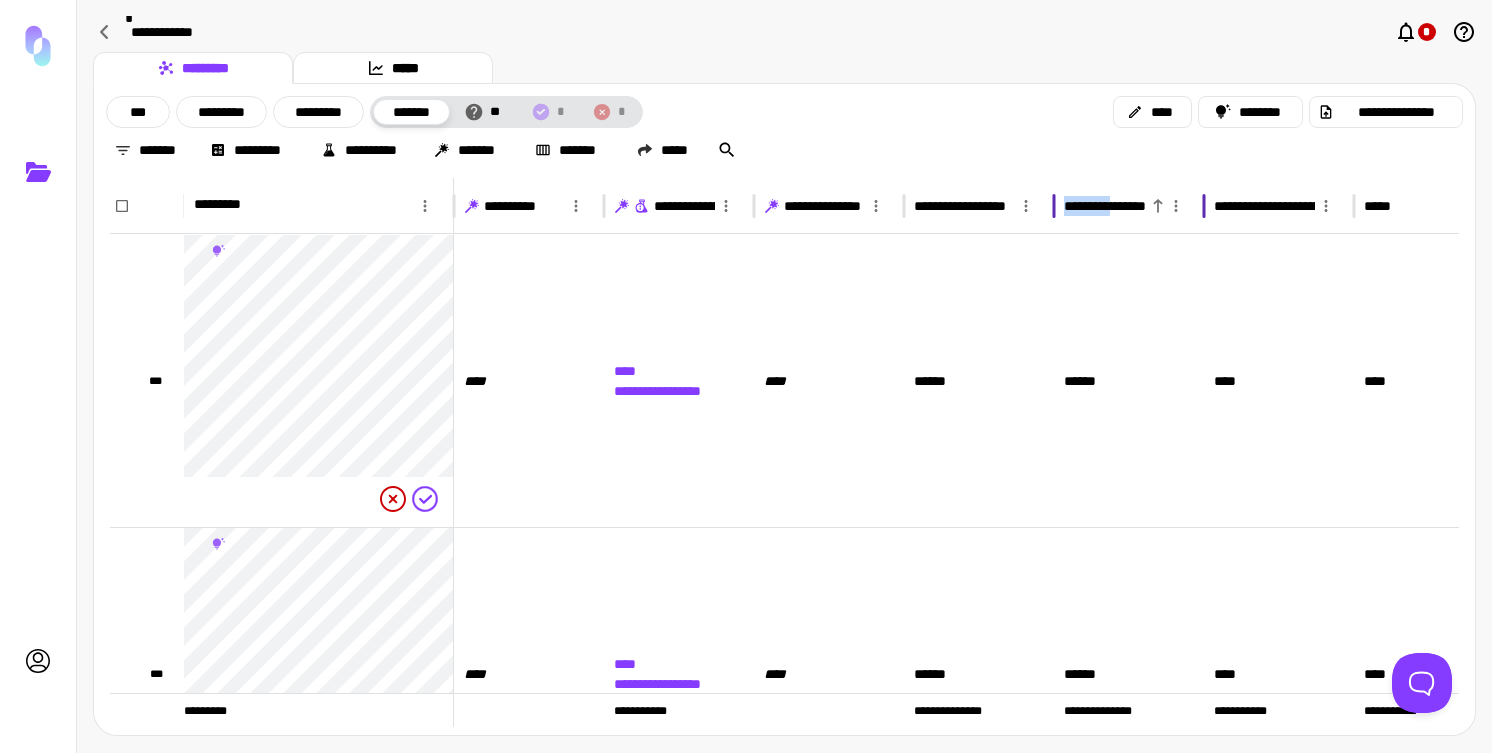 click on "**********" at bounding box center (1105, 206) 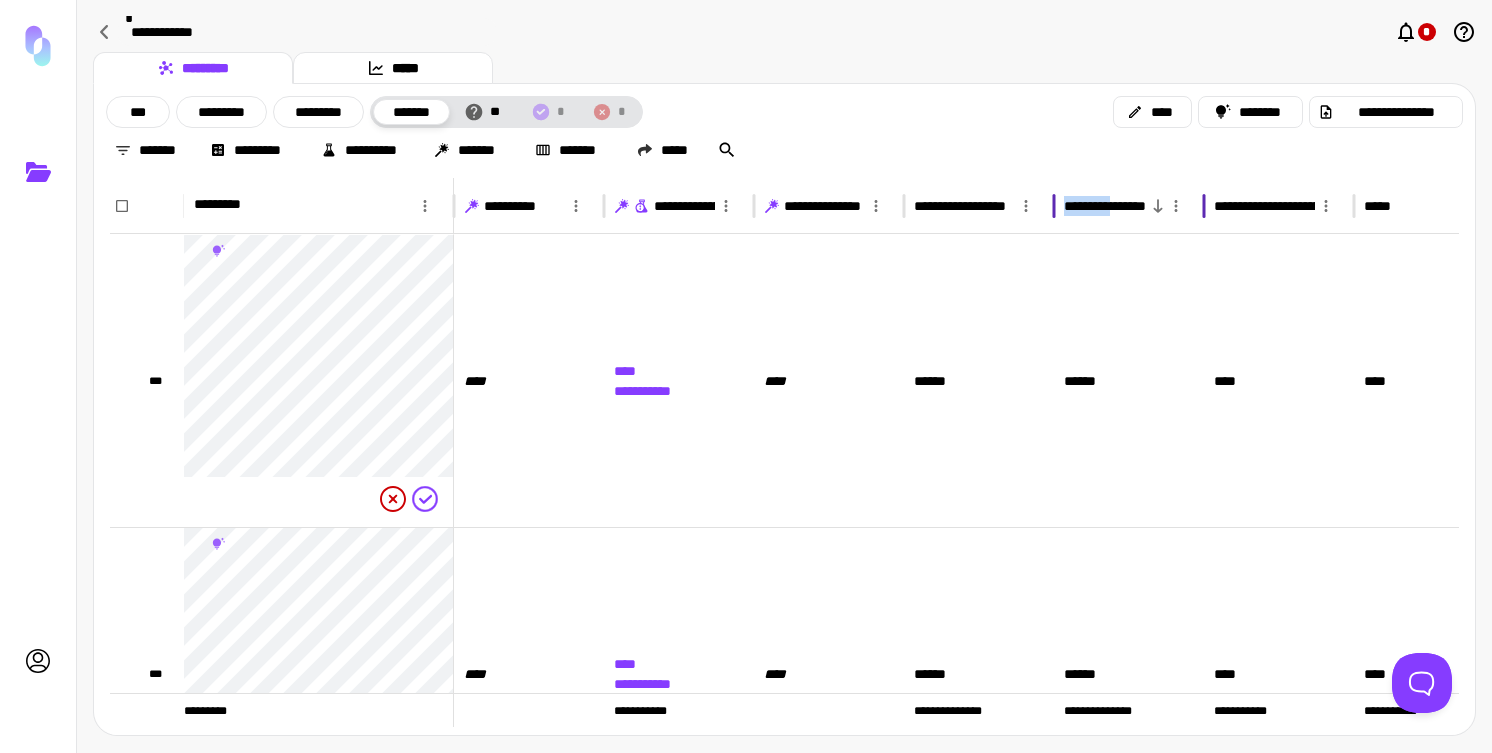 click on "**********" at bounding box center [1105, 206] 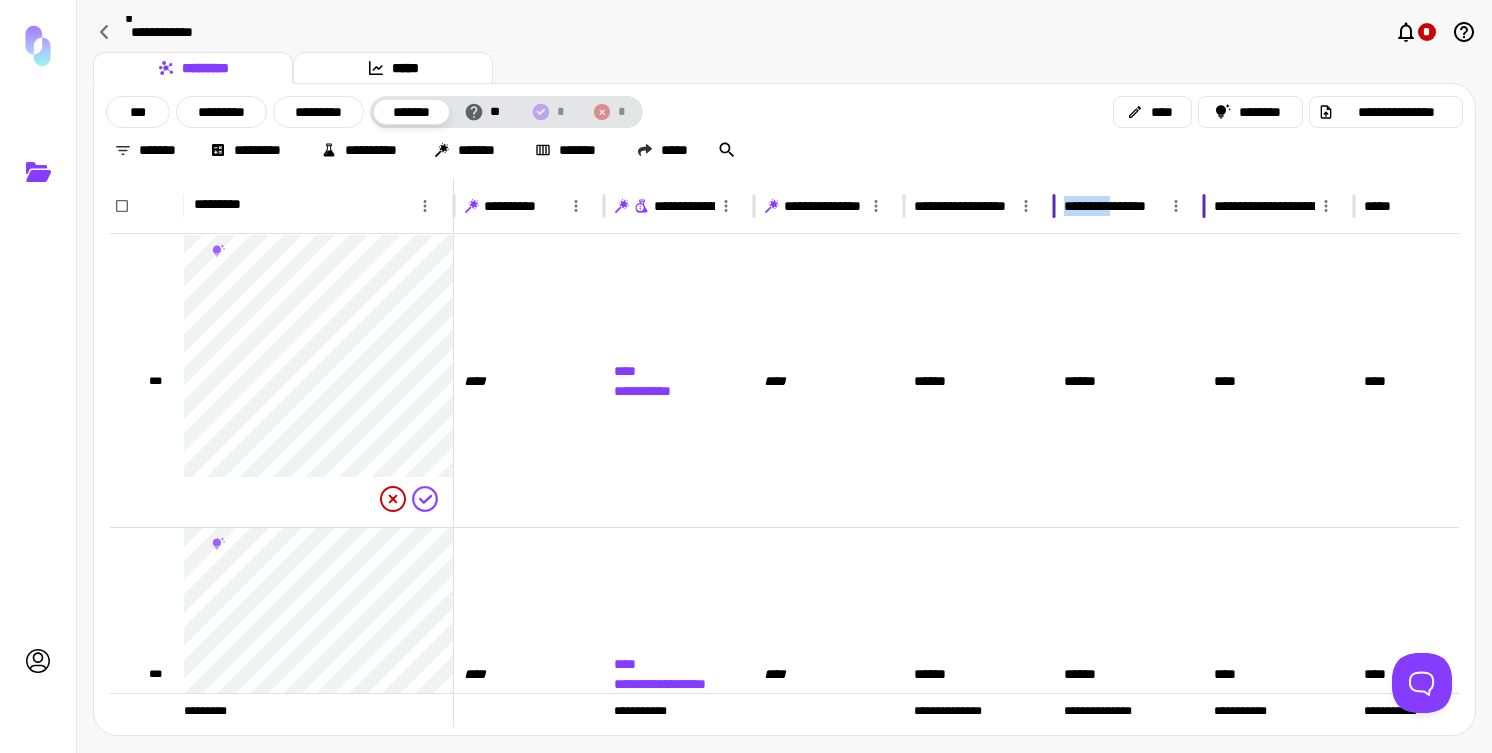 click on "**********" at bounding box center (1105, 206) 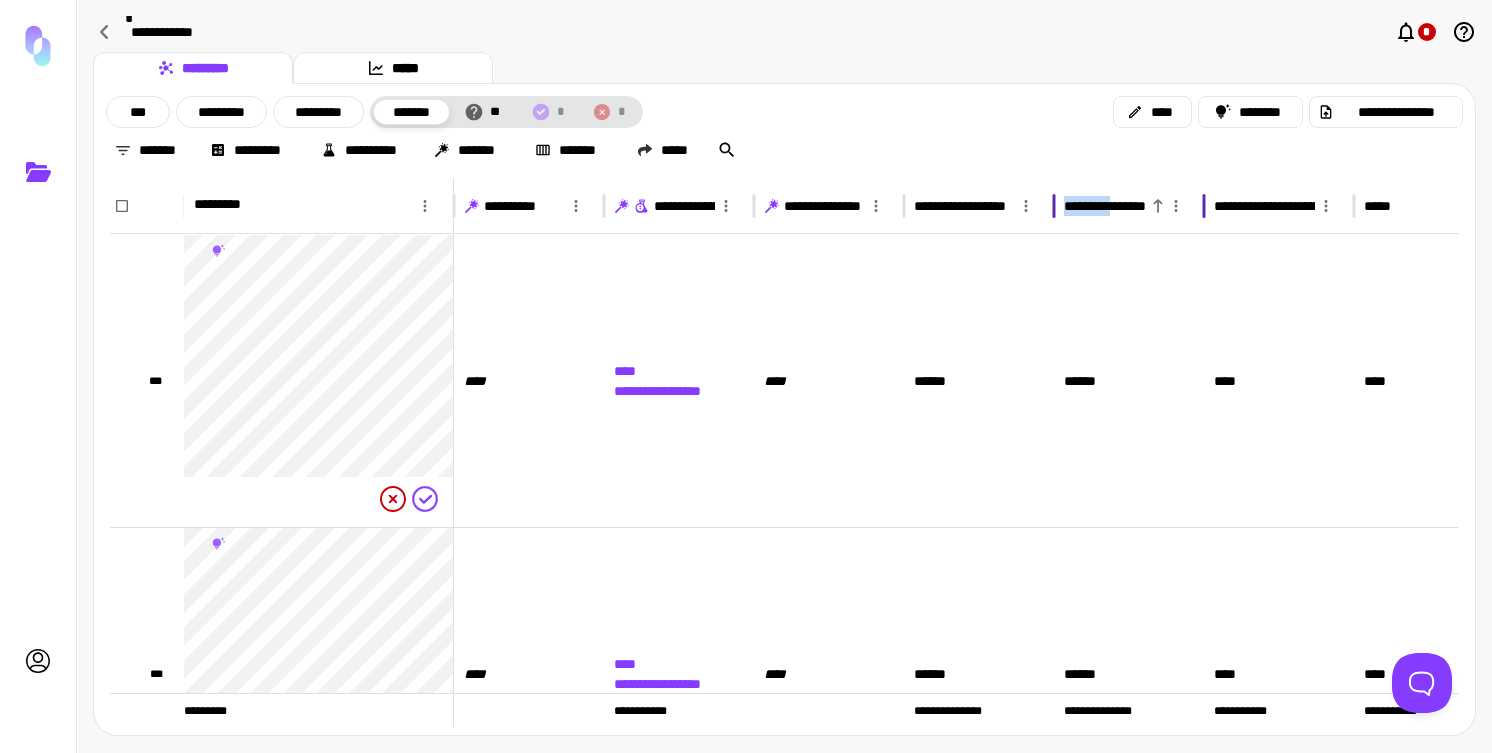 click on "**********" at bounding box center [1105, 206] 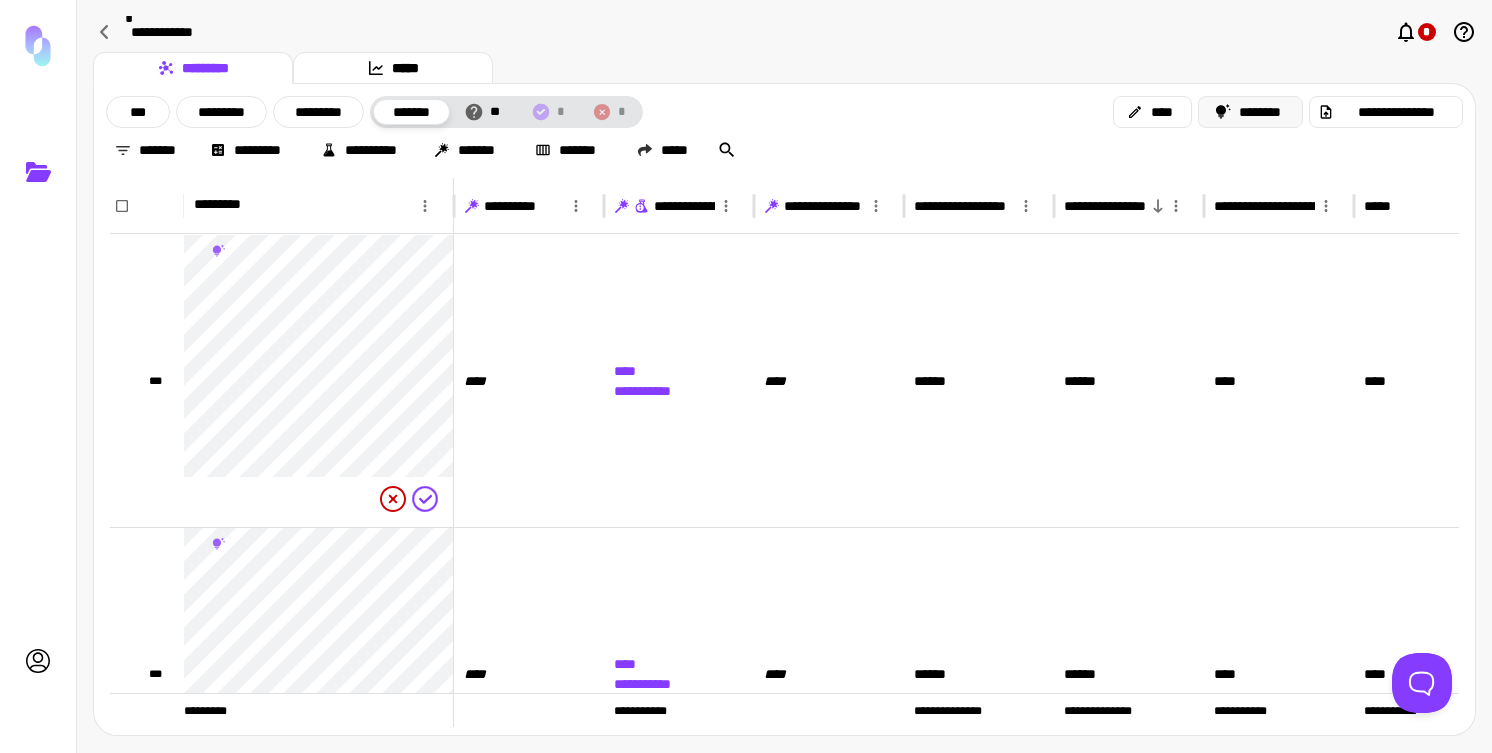 click on "********" at bounding box center (1251, 112) 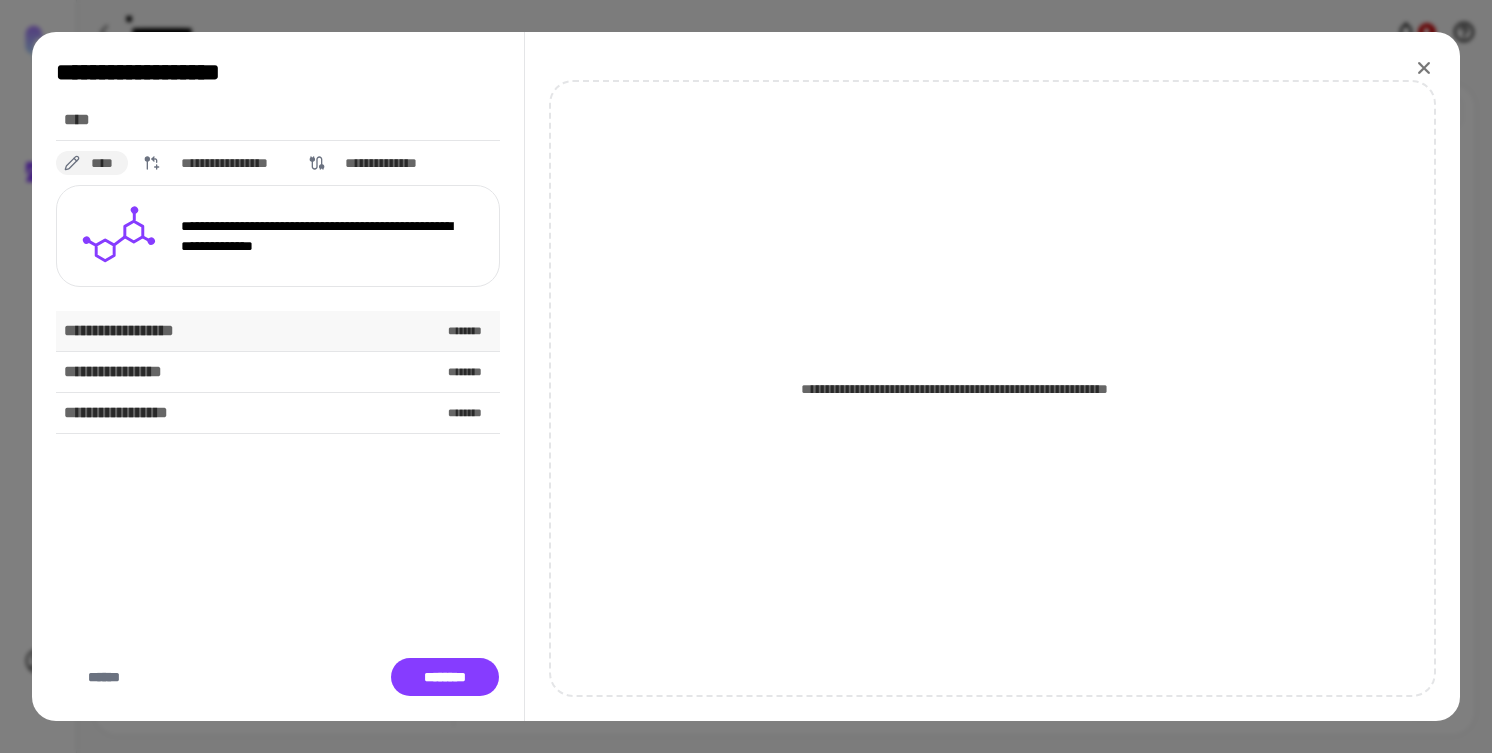 click on "**********" at bounding box center [278, 331] 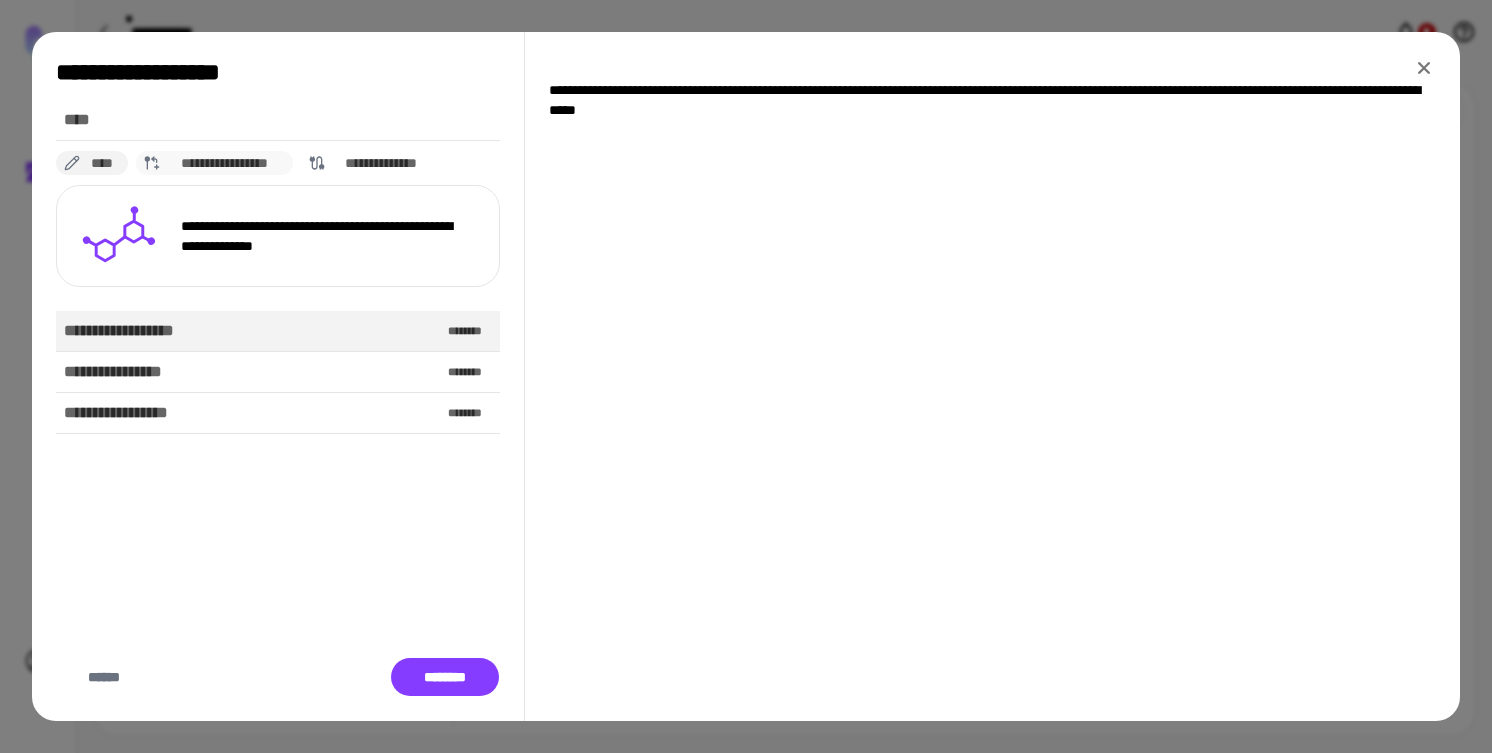 click on "**********" at bounding box center [225, 163] 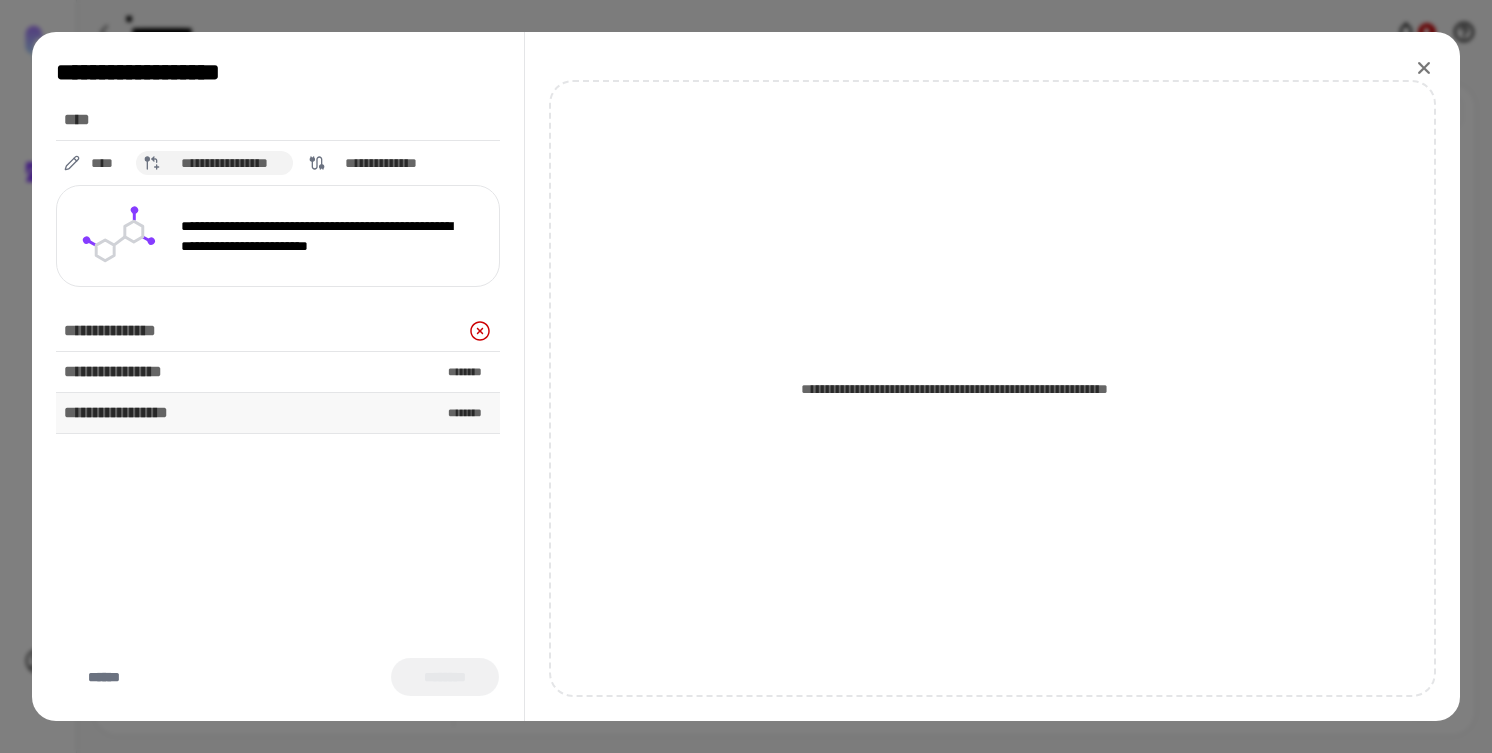 click on "**********" at bounding box center [278, 413] 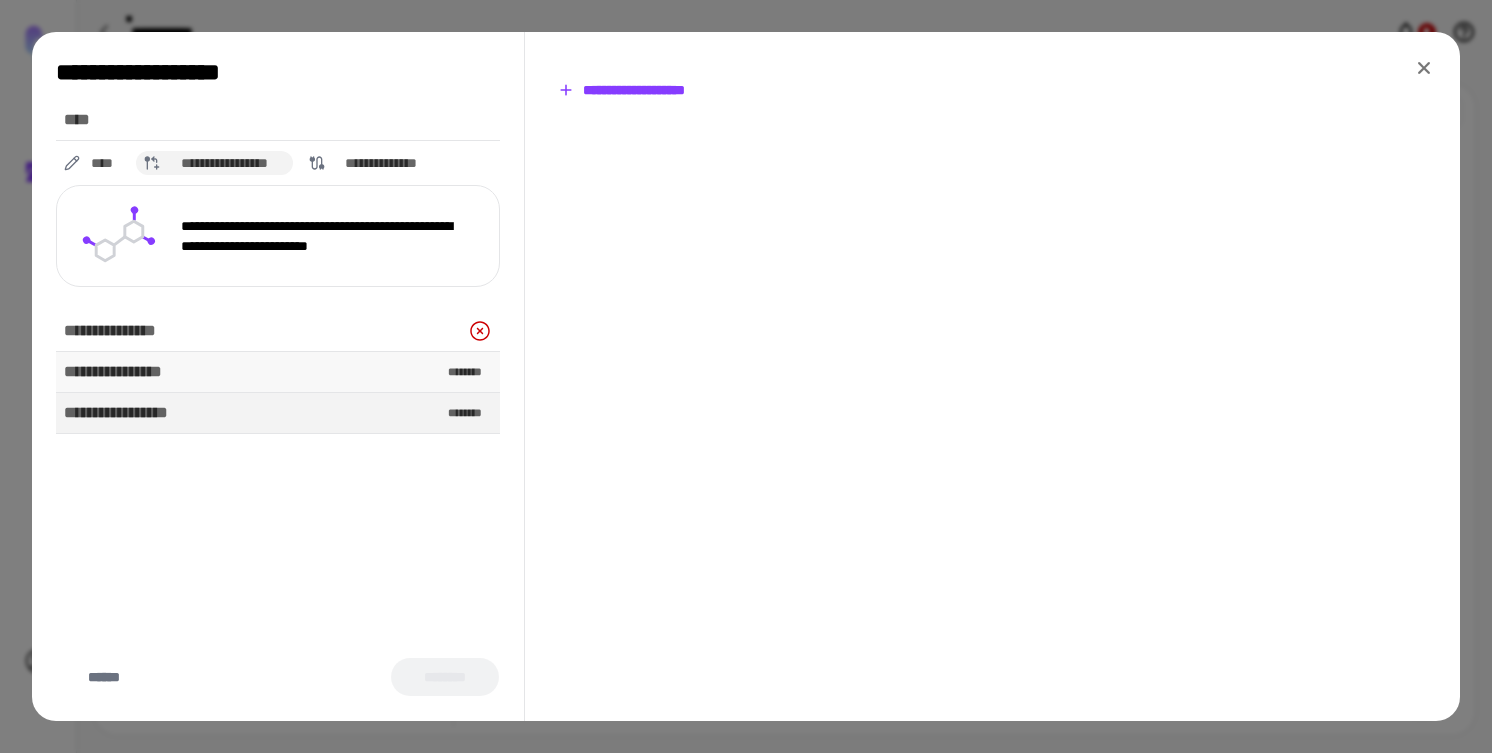 click on "**********" at bounding box center [278, 372] 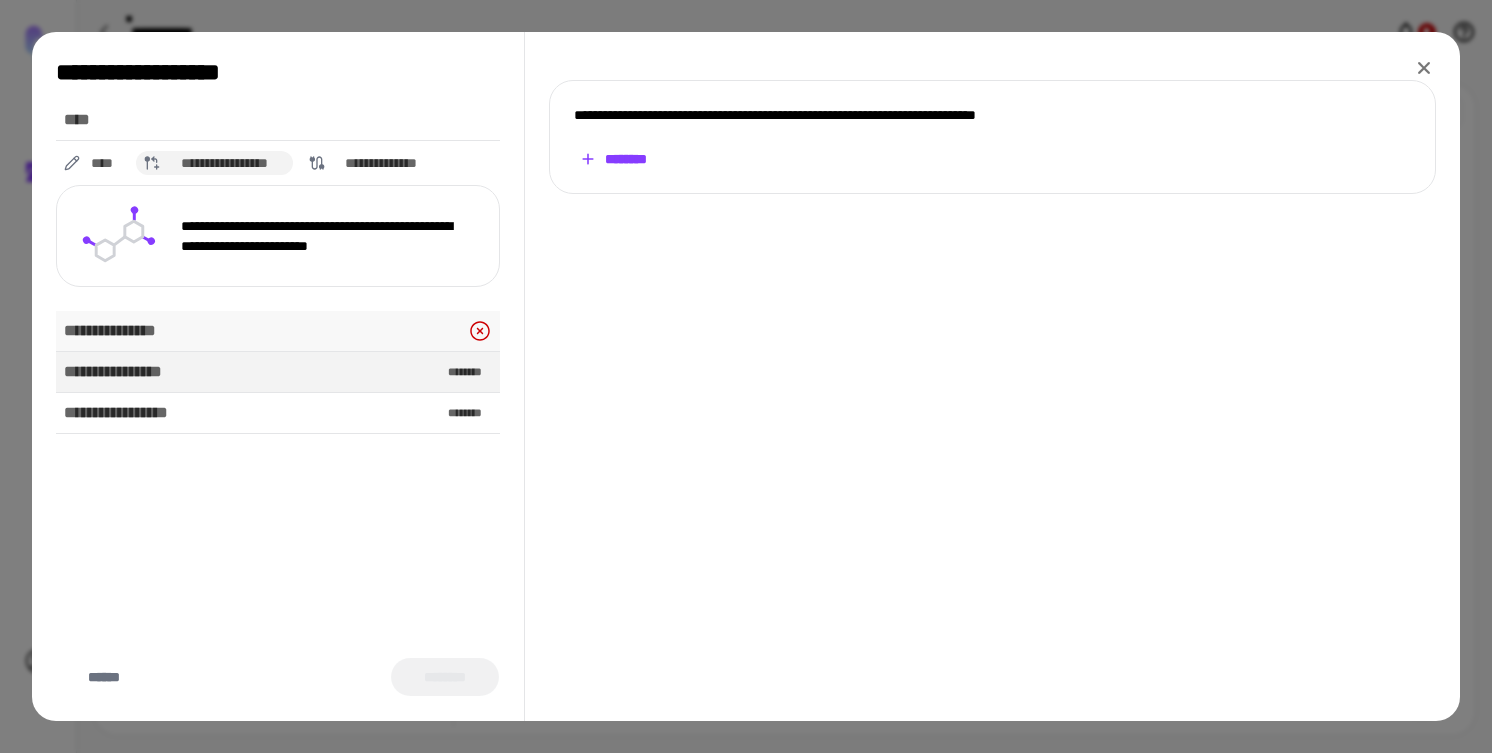 click on "**********" at bounding box center (278, 331) 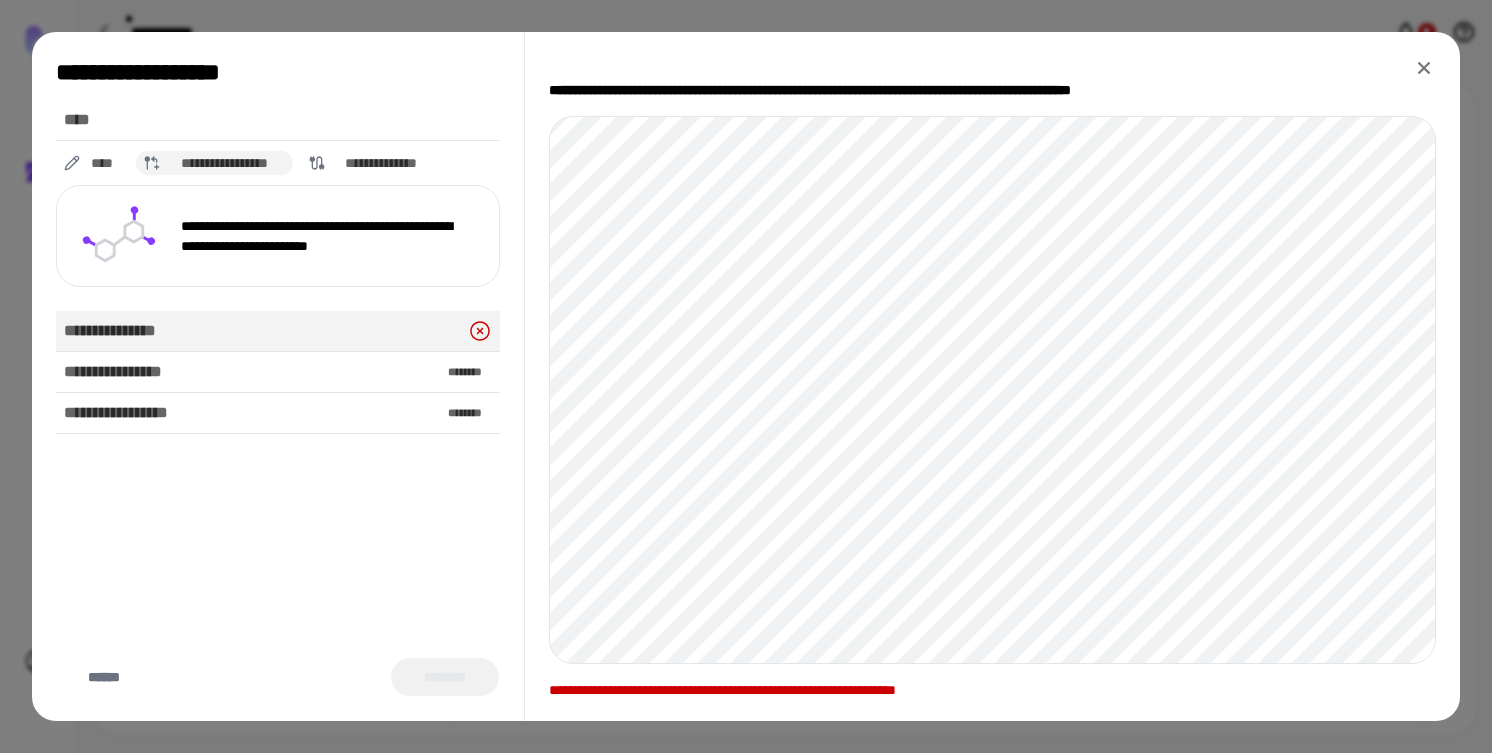 click 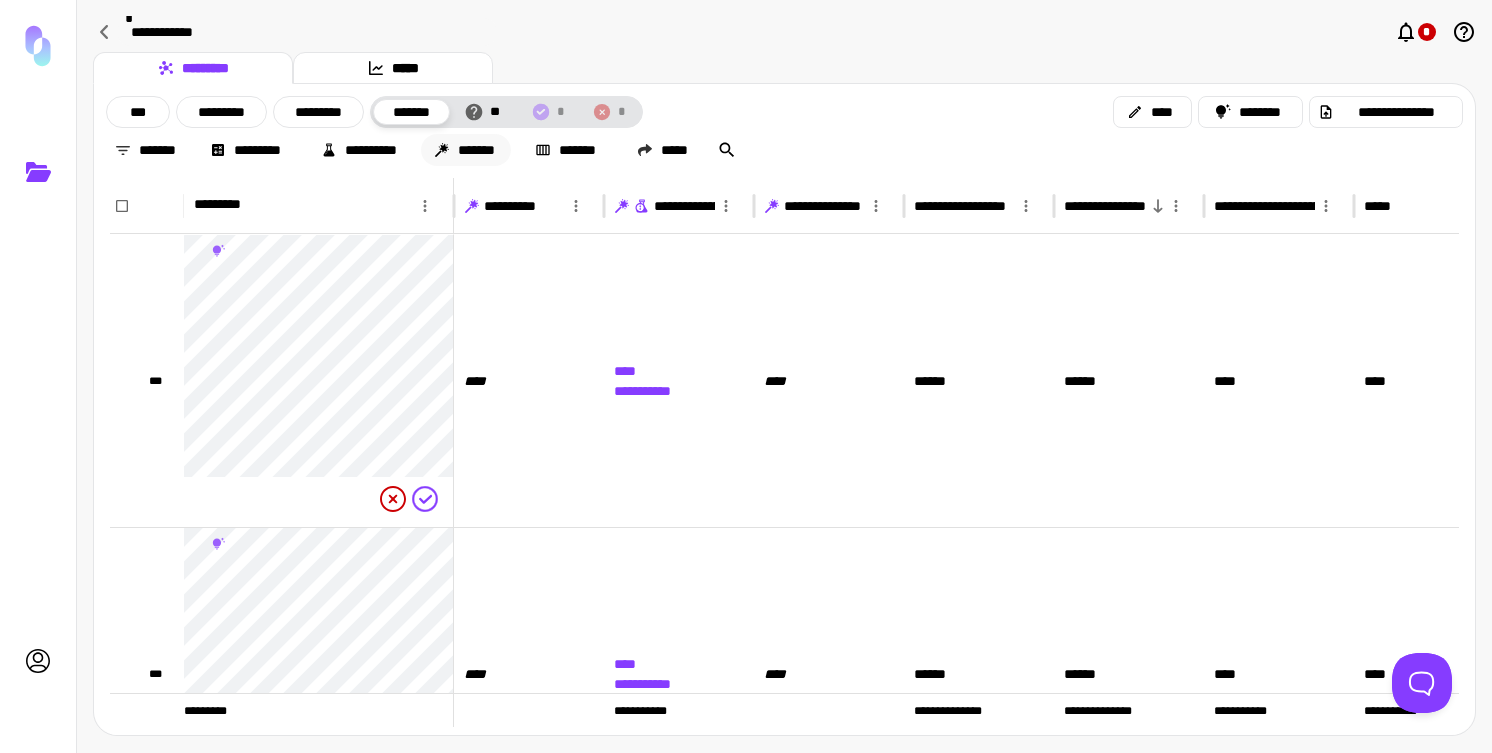 click on "*******" at bounding box center [466, 150] 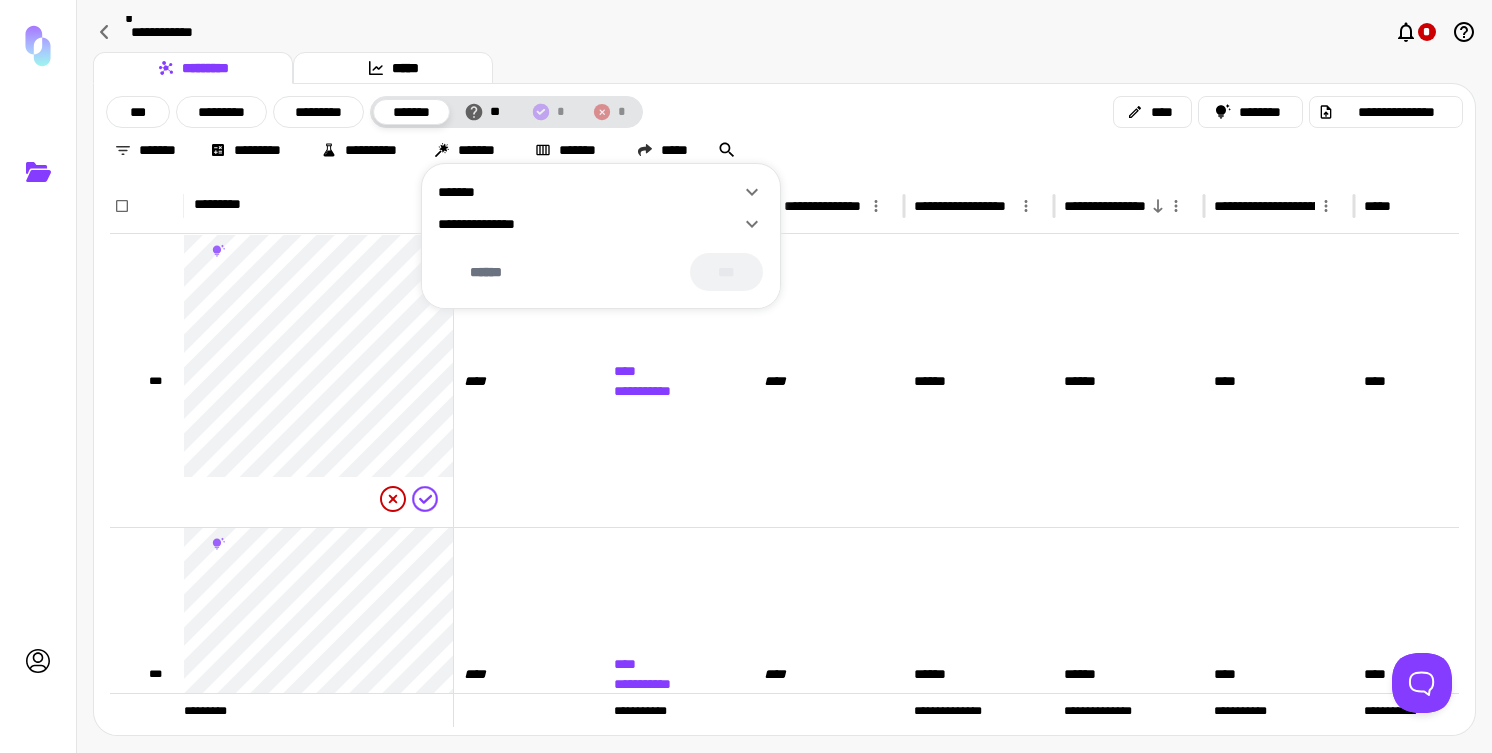 click on "**********" at bounding box center [589, 224] 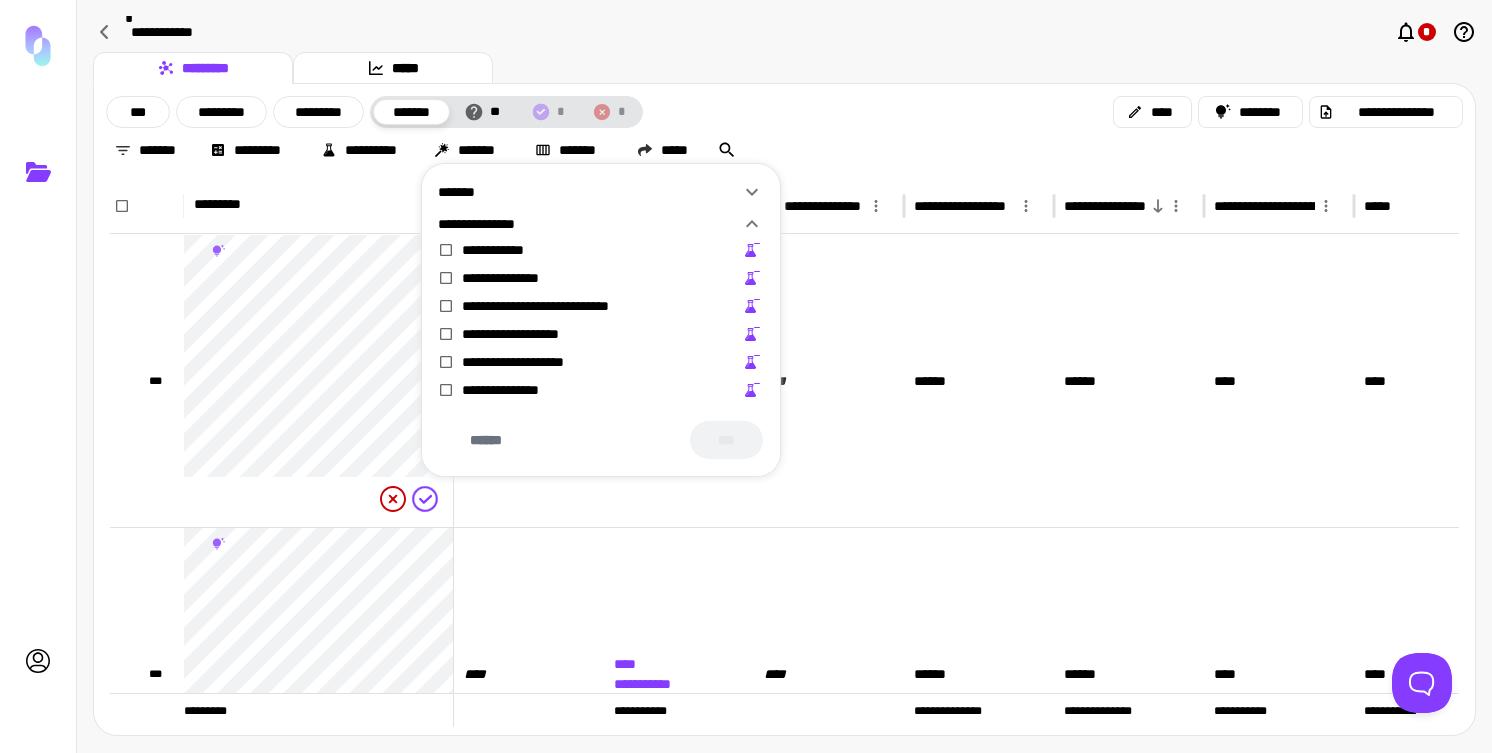 click on "**********" at bounding box center [547, 362] 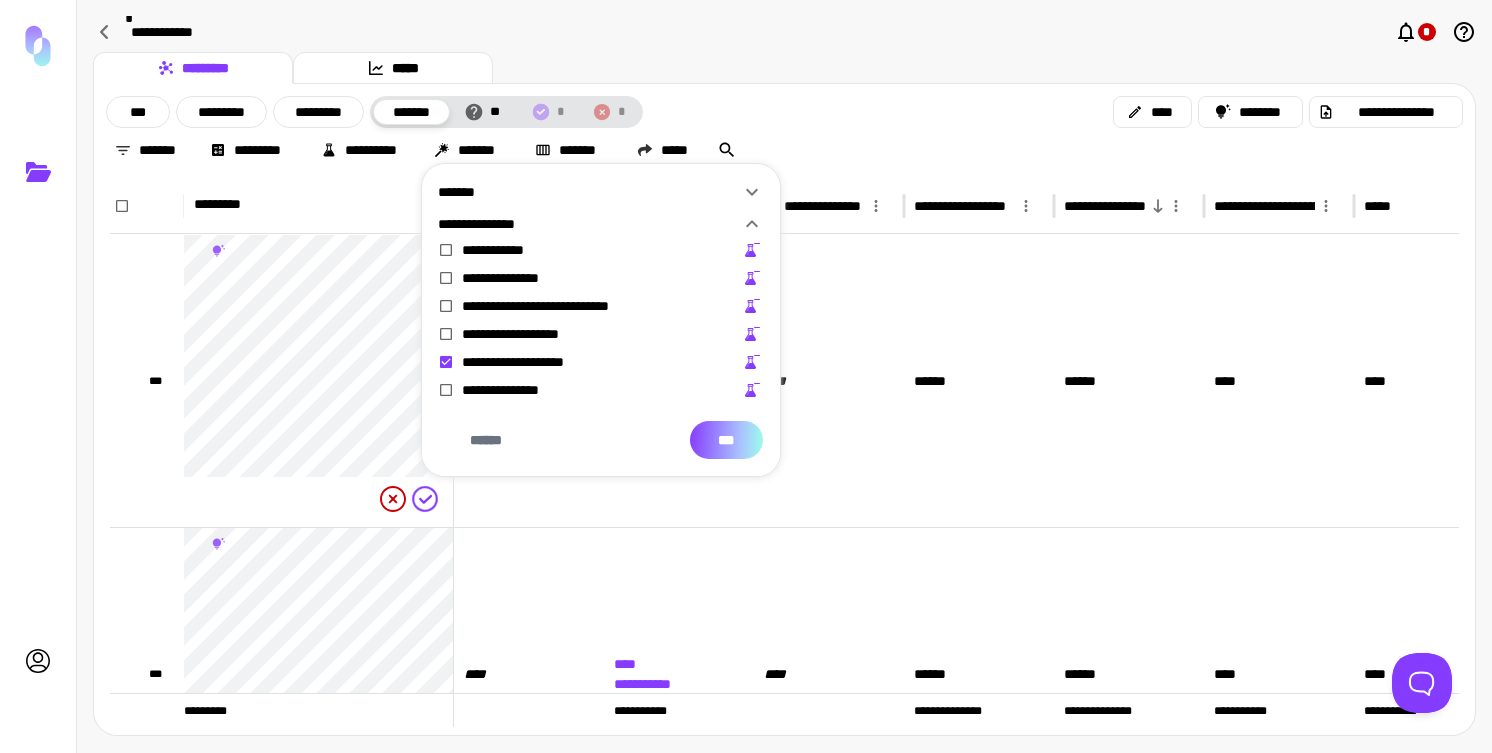 click on "***" at bounding box center (726, 440) 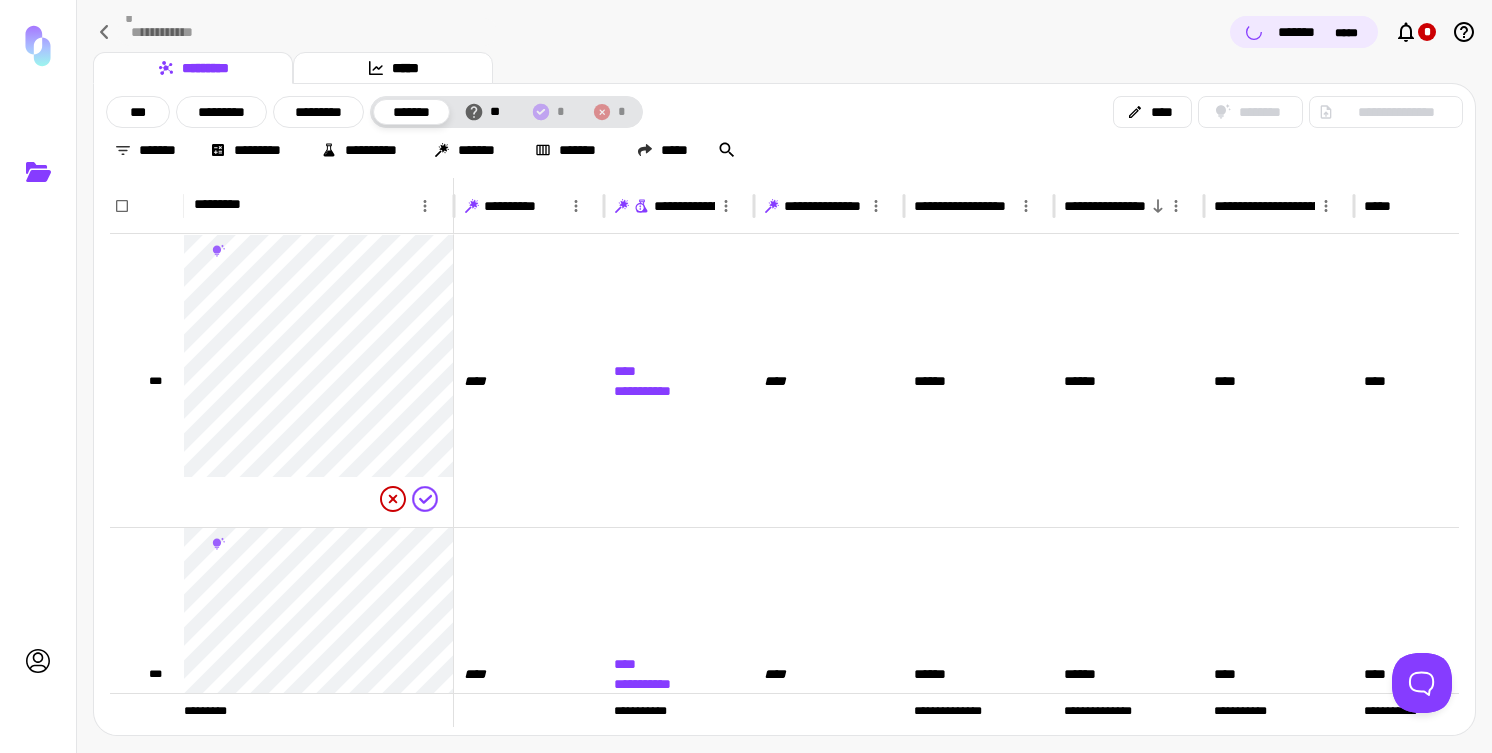click on "**********" at bounding box center (710, 206) 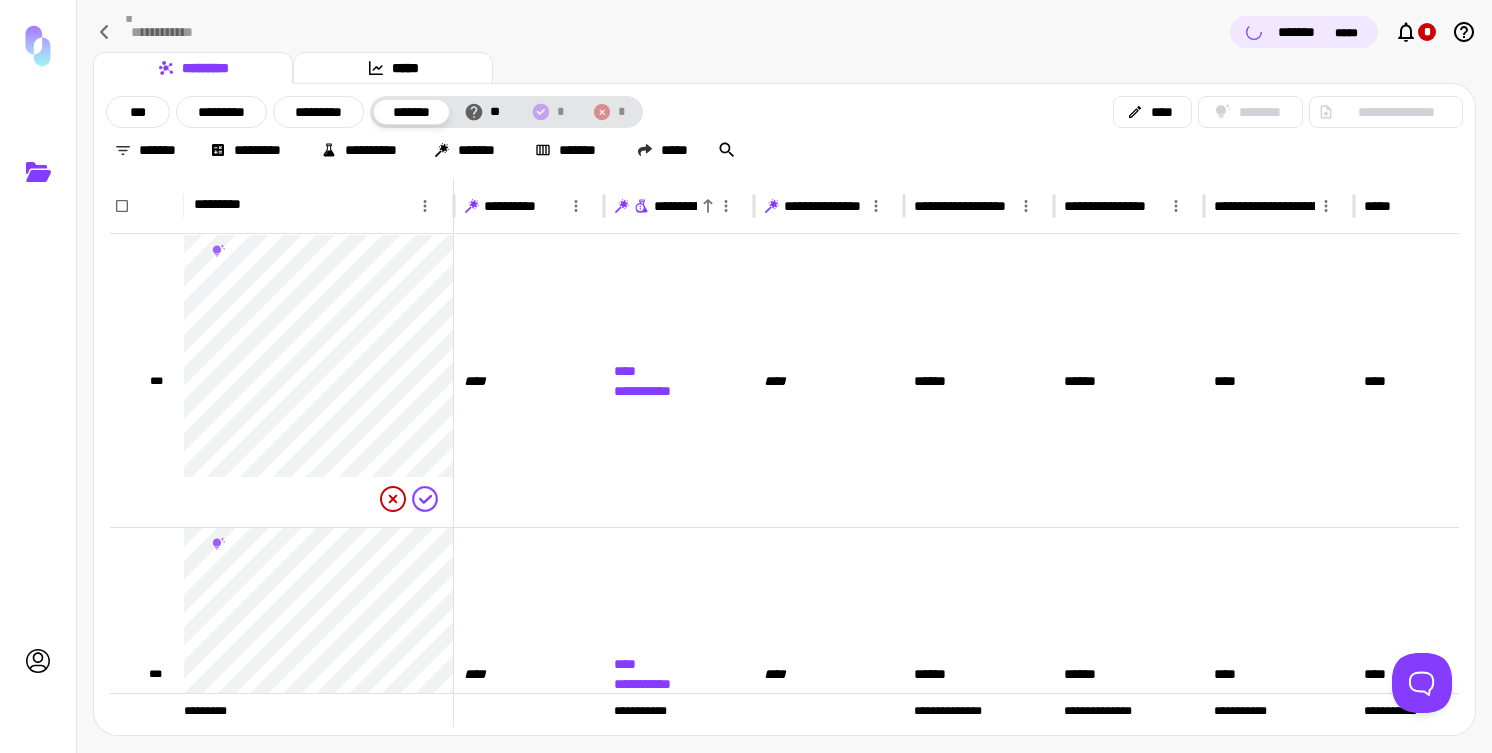 click on "**********" at bounding box center (710, 206) 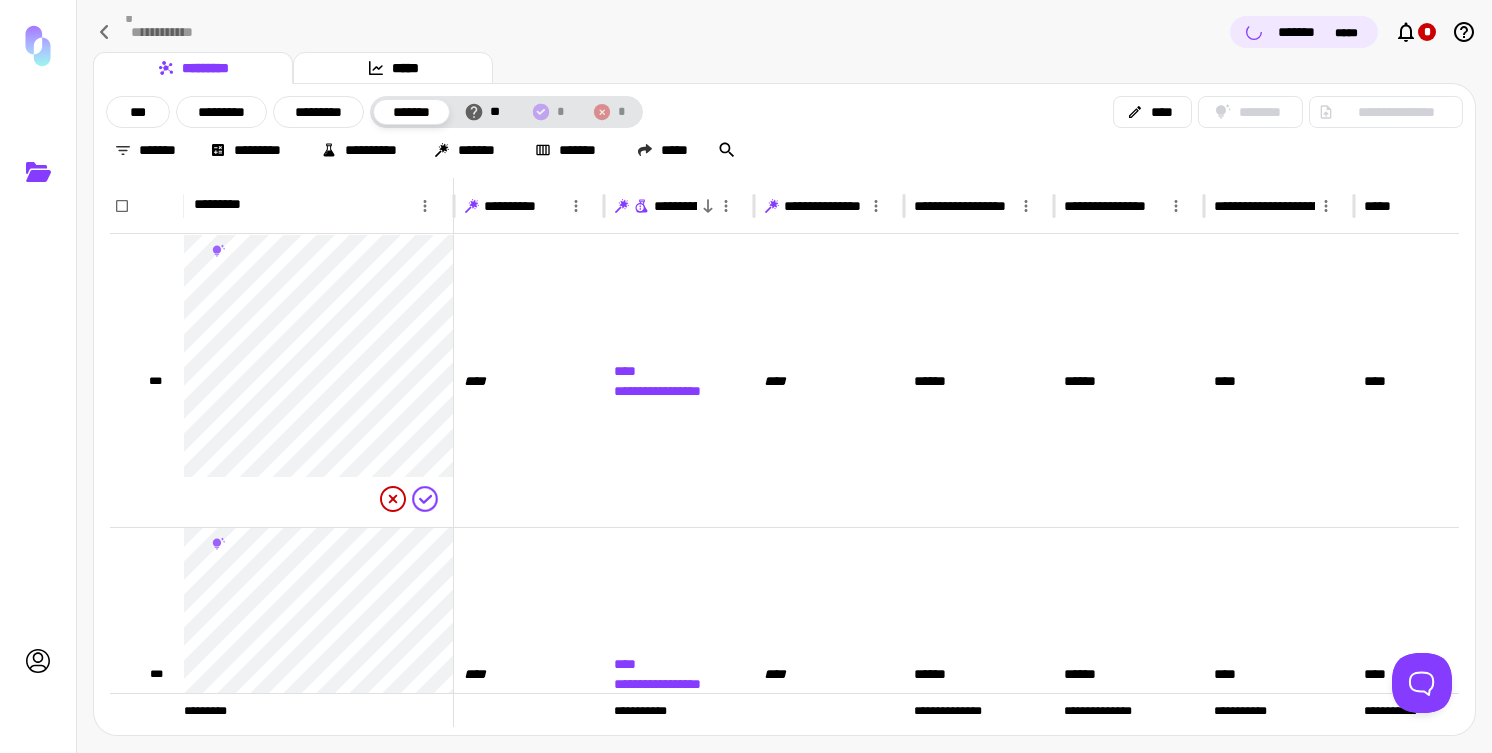 click on "**********" at bounding box center (710, 206) 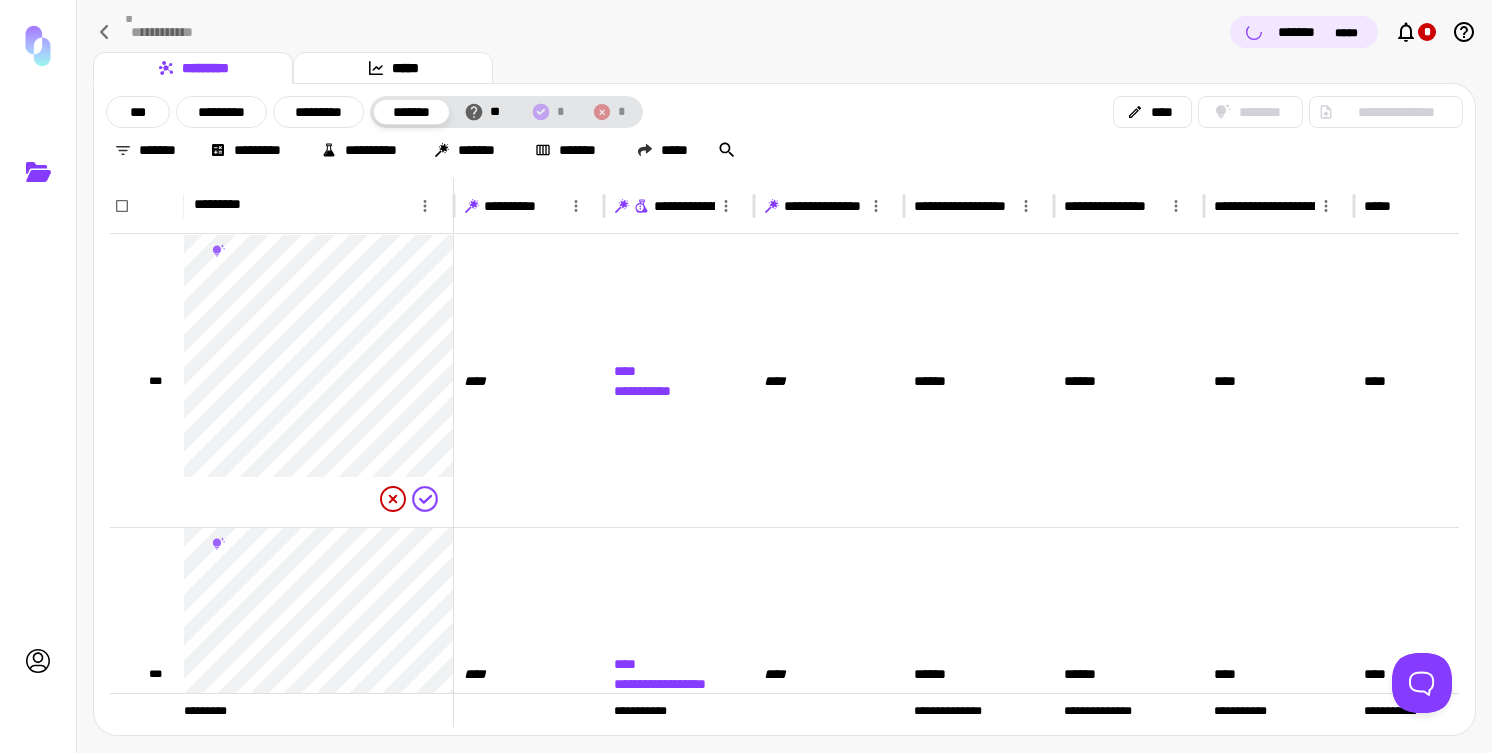 click on "**********" at bounding box center (710, 206) 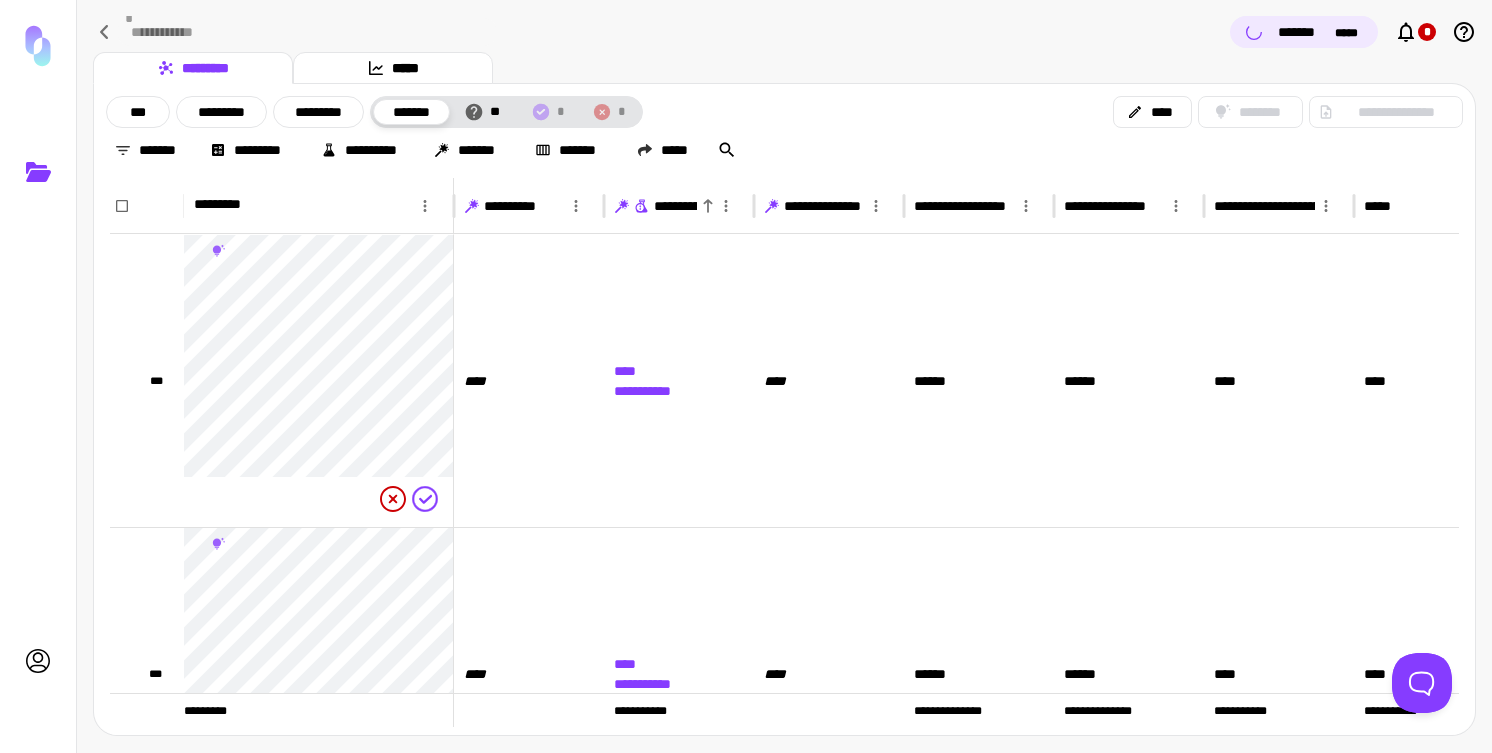click on "**********" at bounding box center (710, 206) 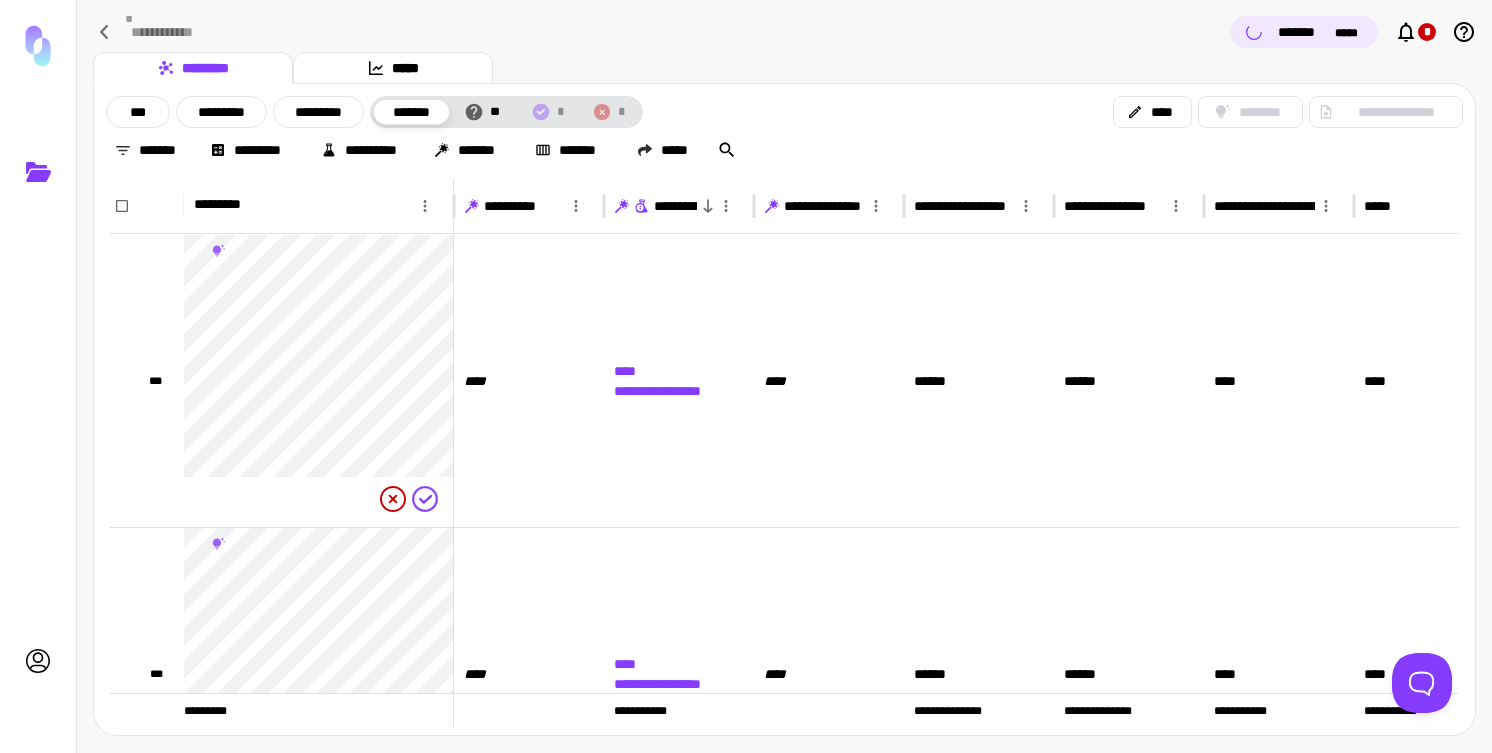 click on "**********" at bounding box center (710, 206) 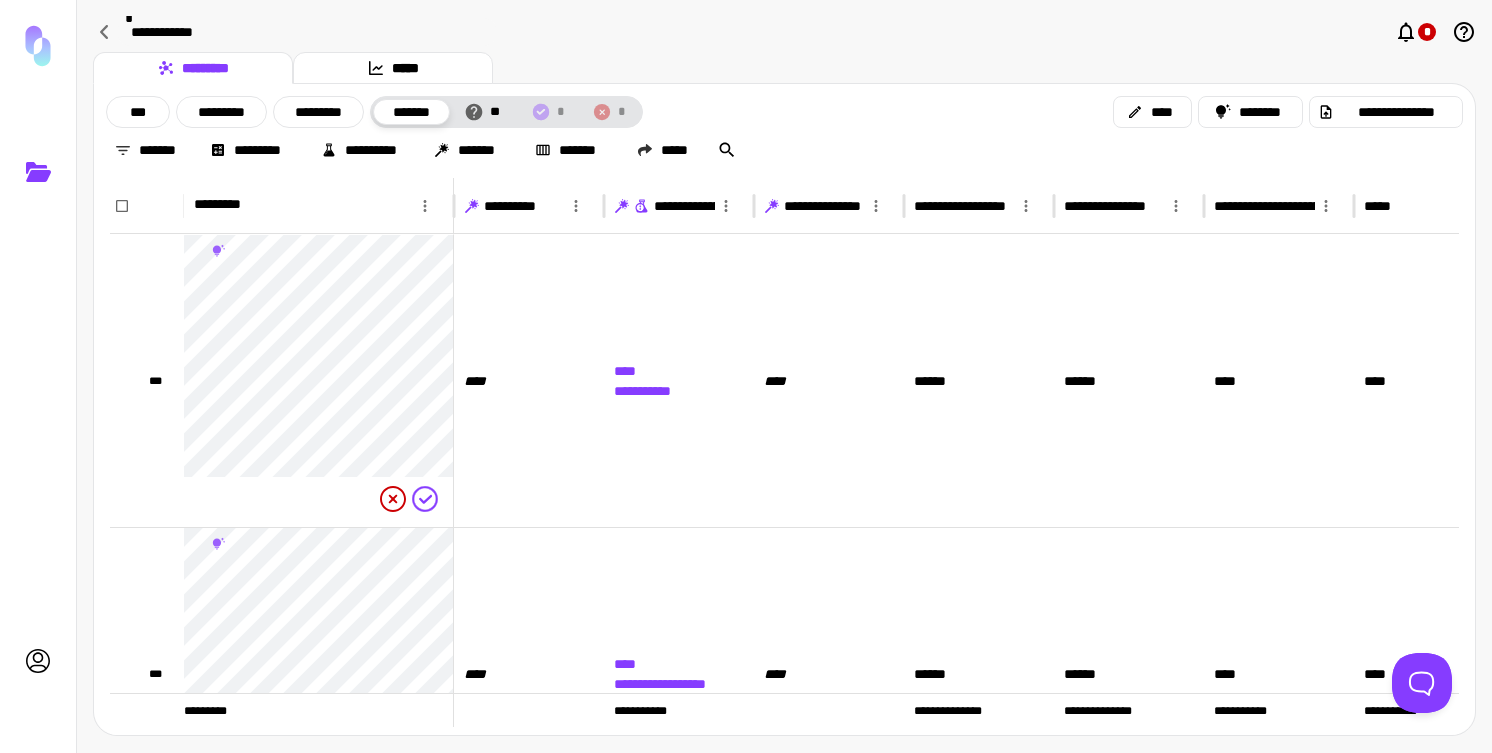 click on "**********" at bounding box center (710, 206) 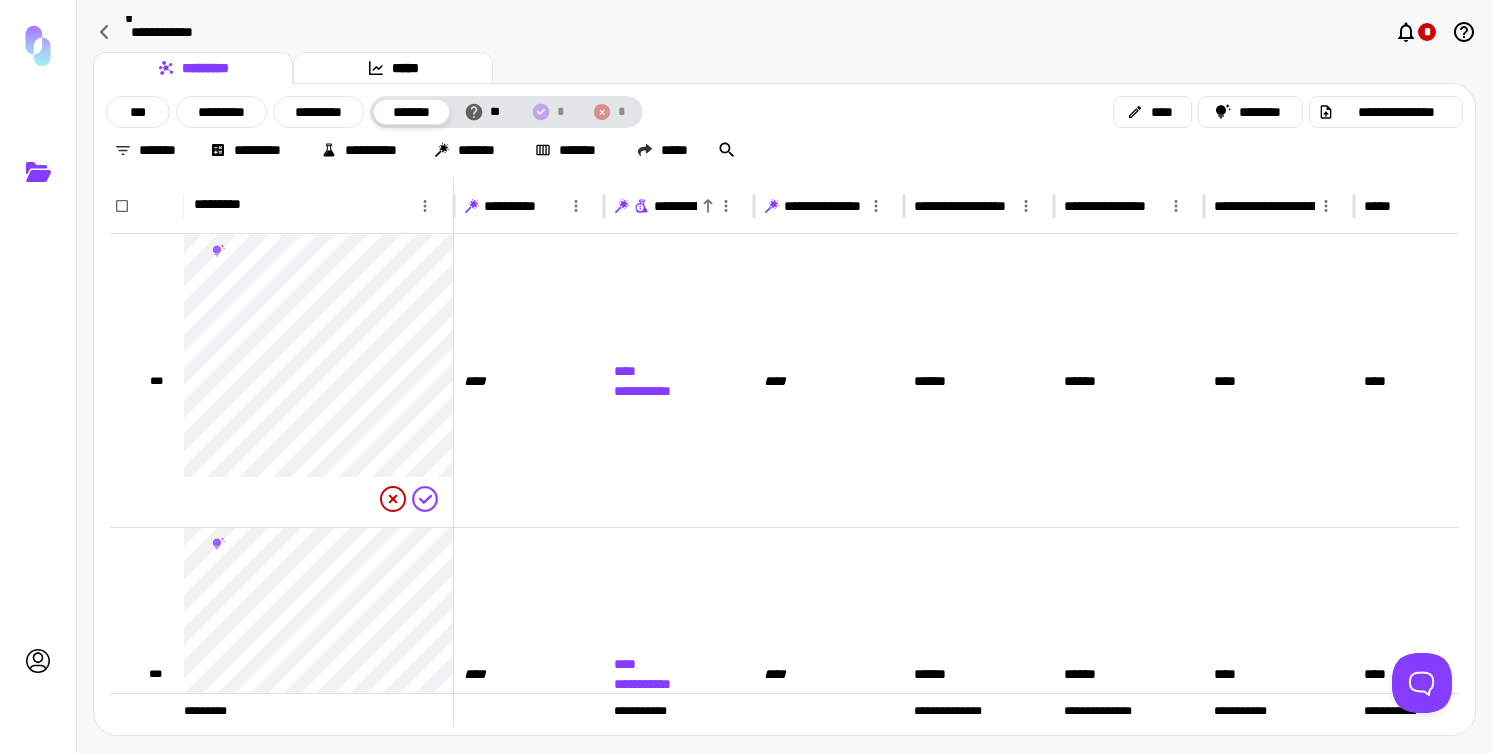 click on "**********" at bounding box center [710, 206] 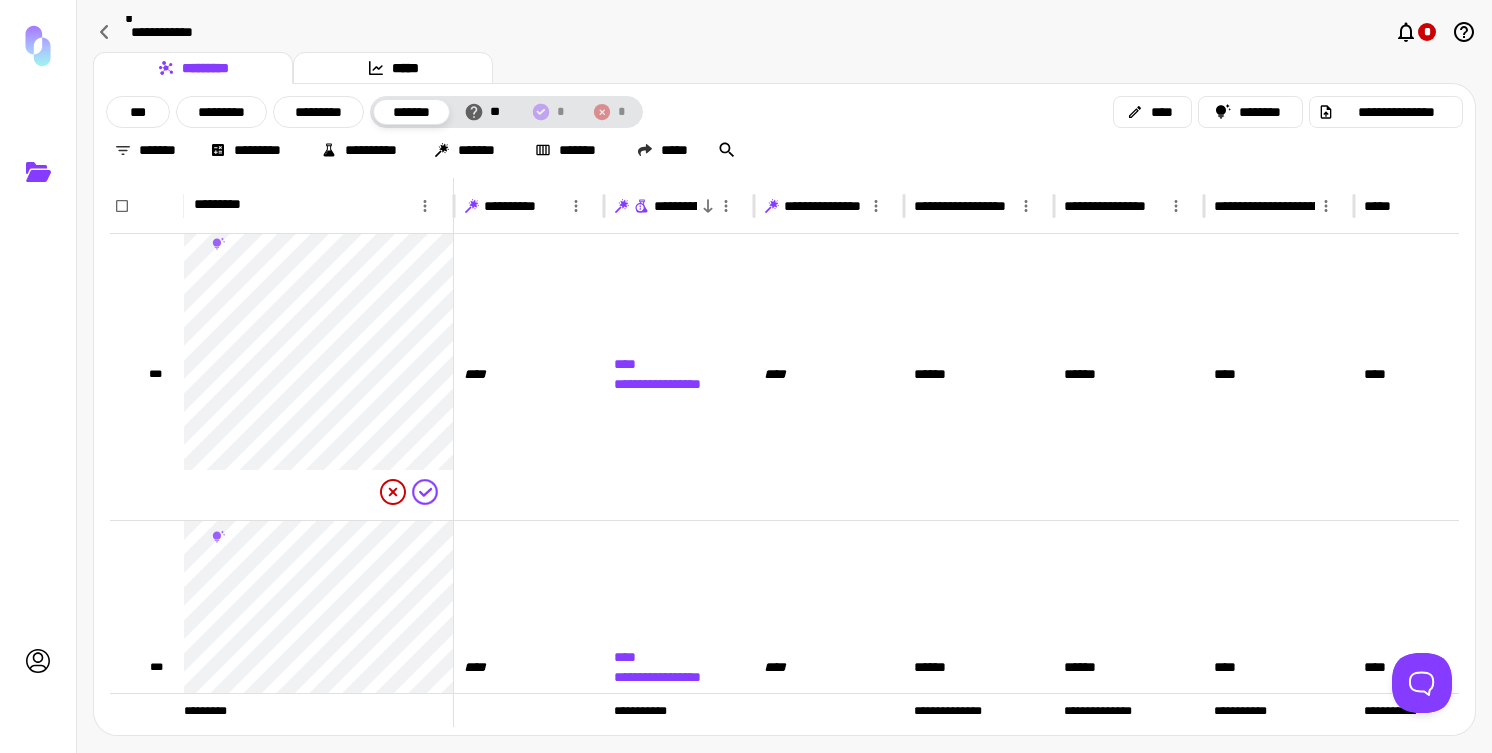 click on "**********" at bounding box center [784, 131] 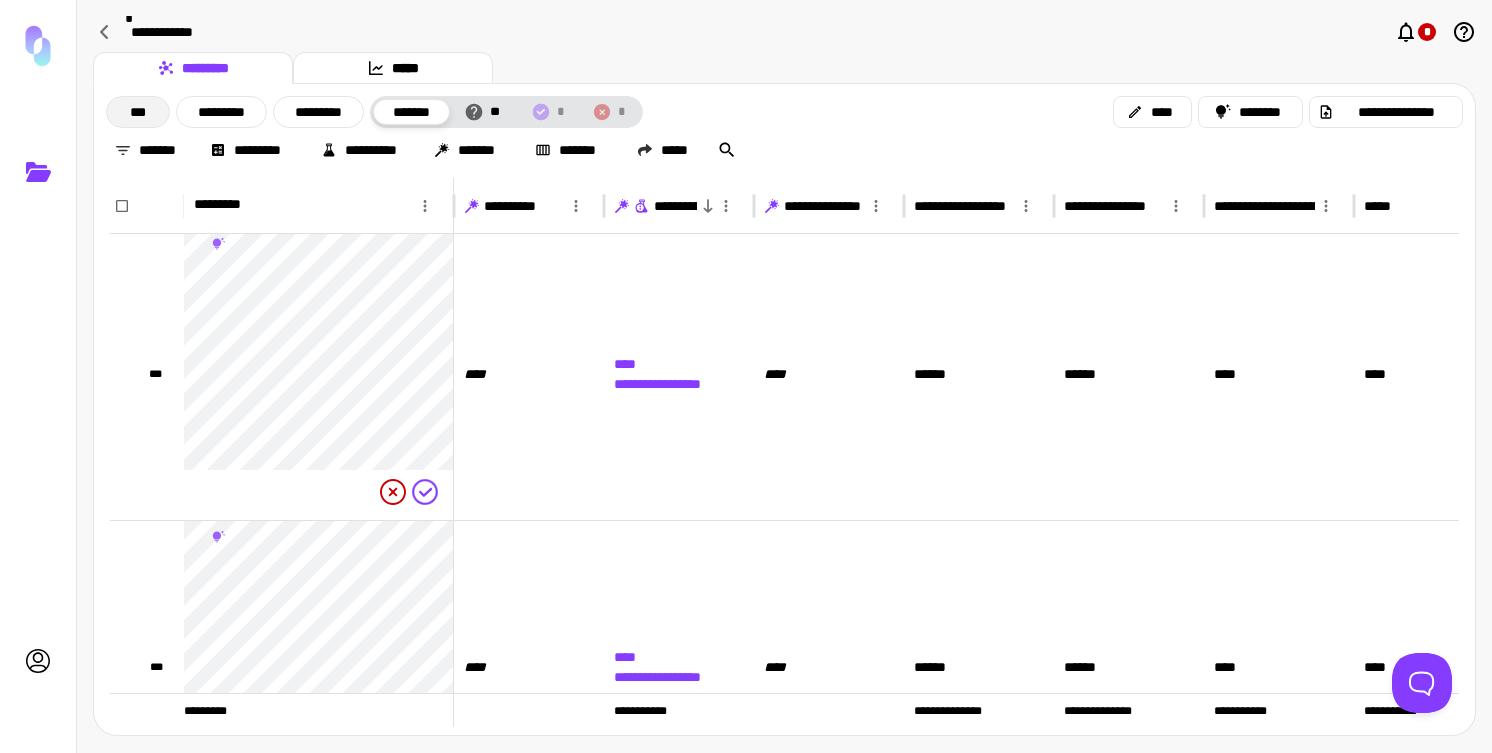 click on "***" at bounding box center [138, 112] 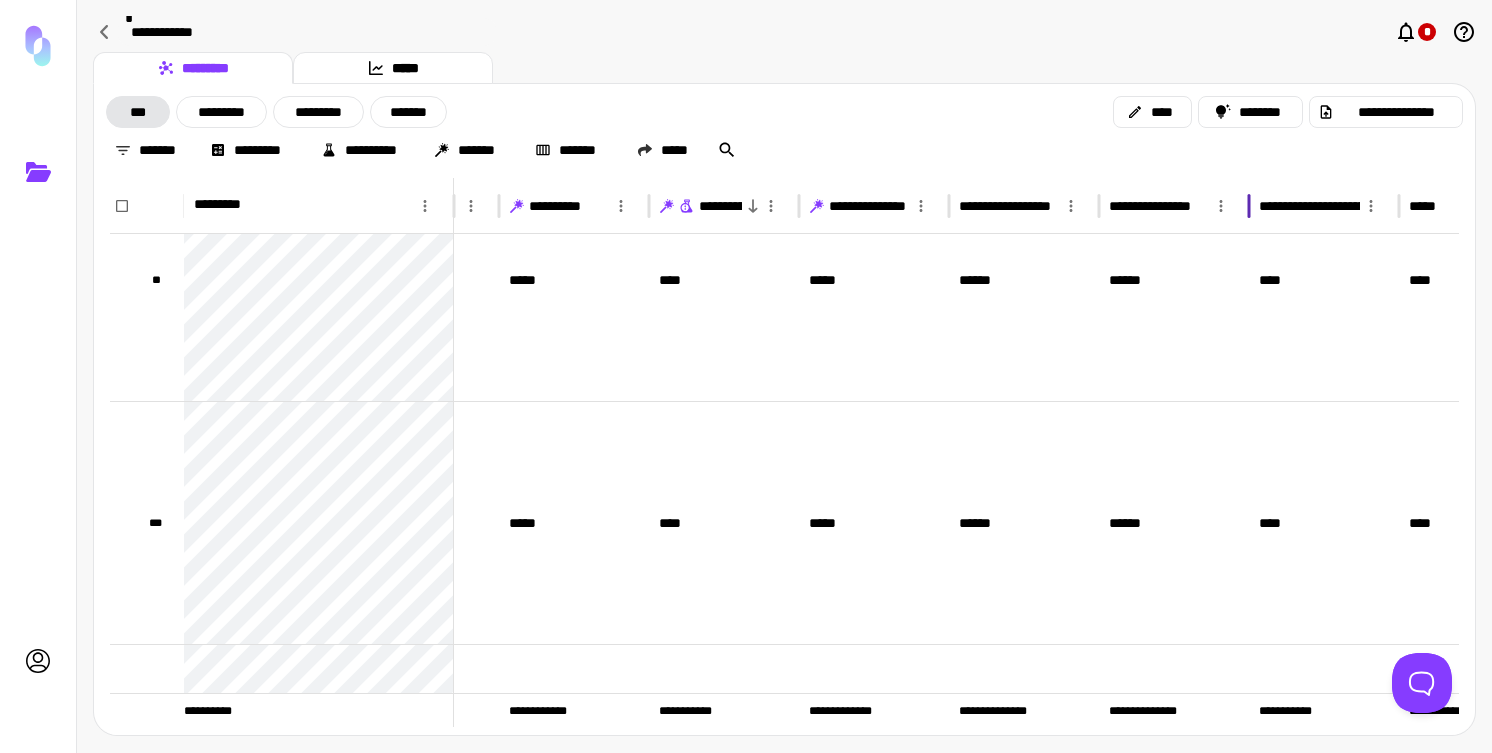 click on "**********" at bounding box center (1150, 206) 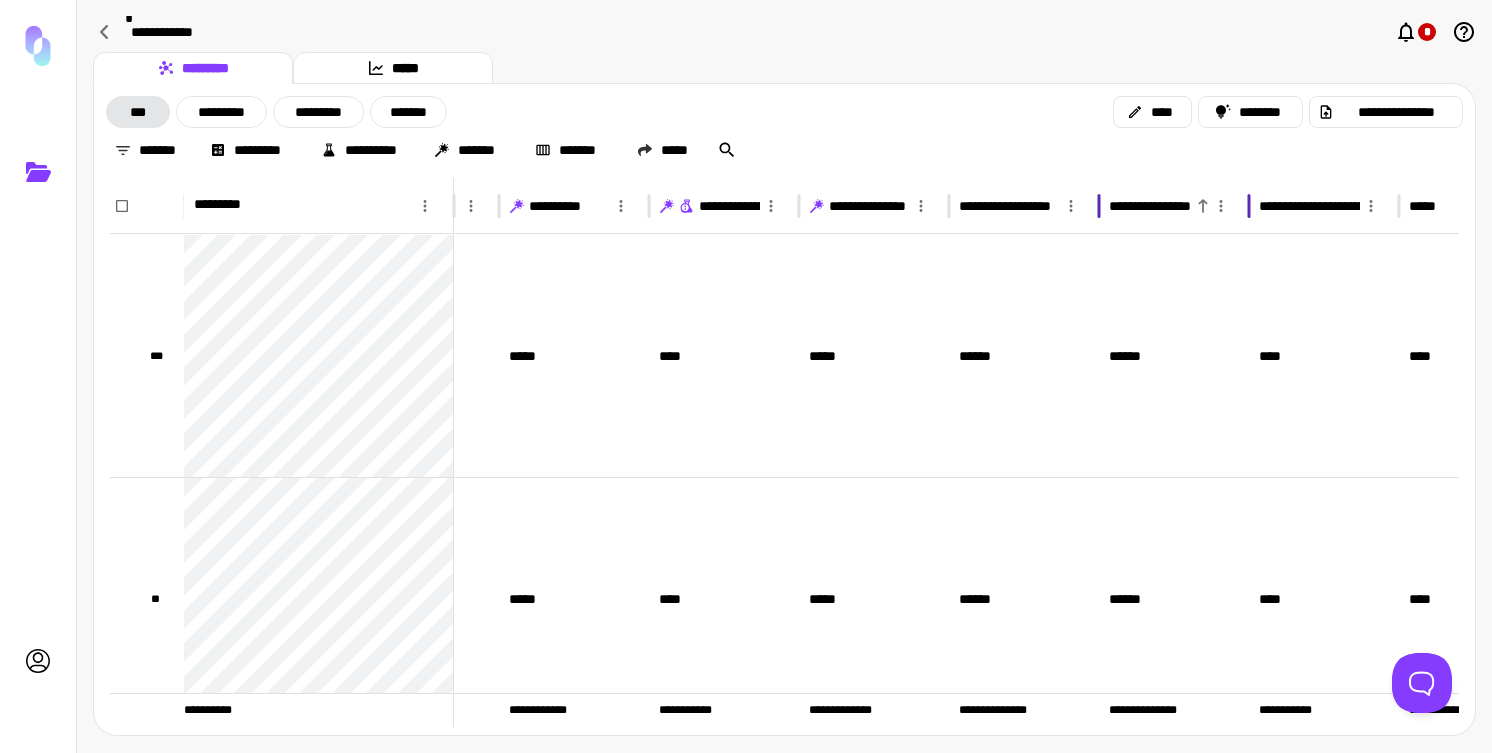 click on "**********" at bounding box center (1150, 206) 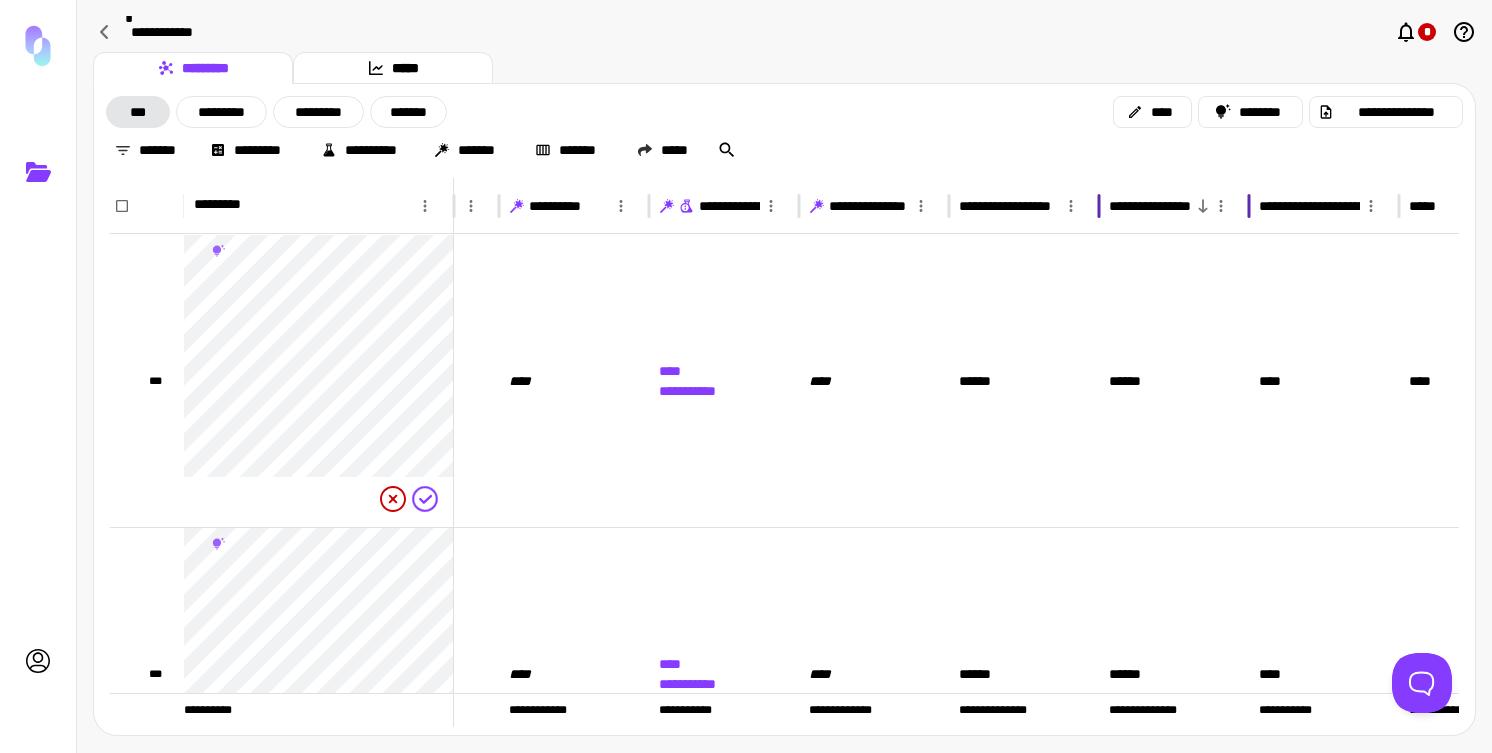 click on "**********" at bounding box center (1150, 206) 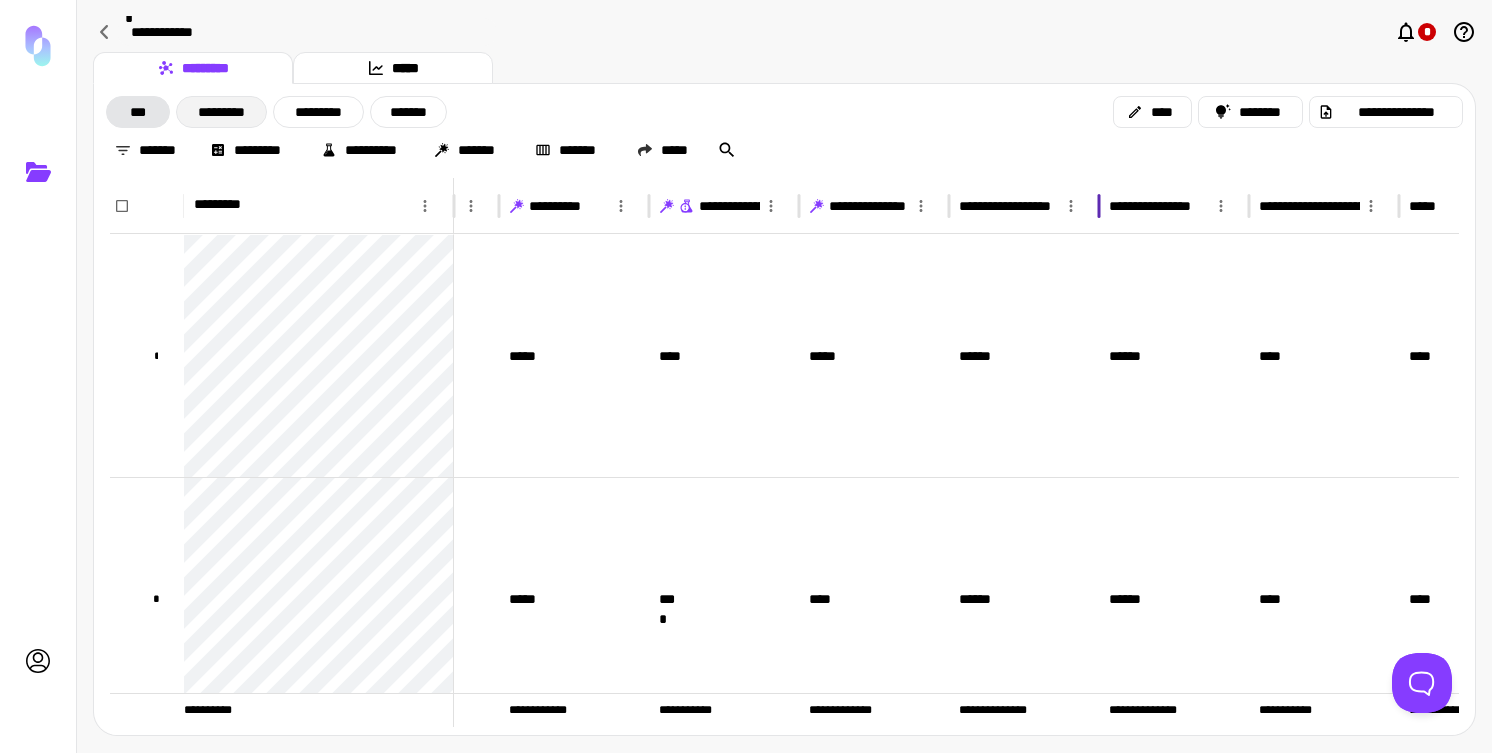 click on "*********" at bounding box center [221, 112] 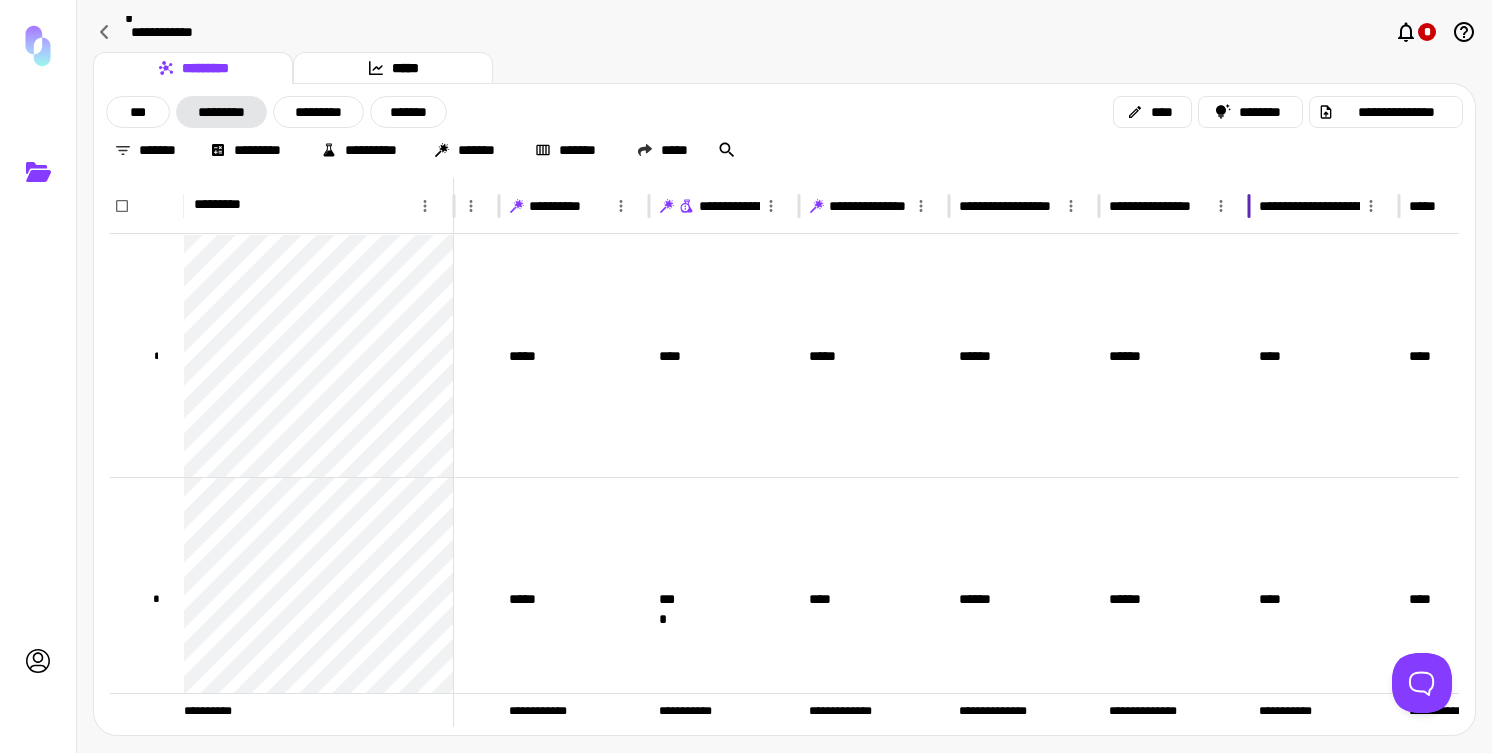 click on "**********" at bounding box center [1160, 205] 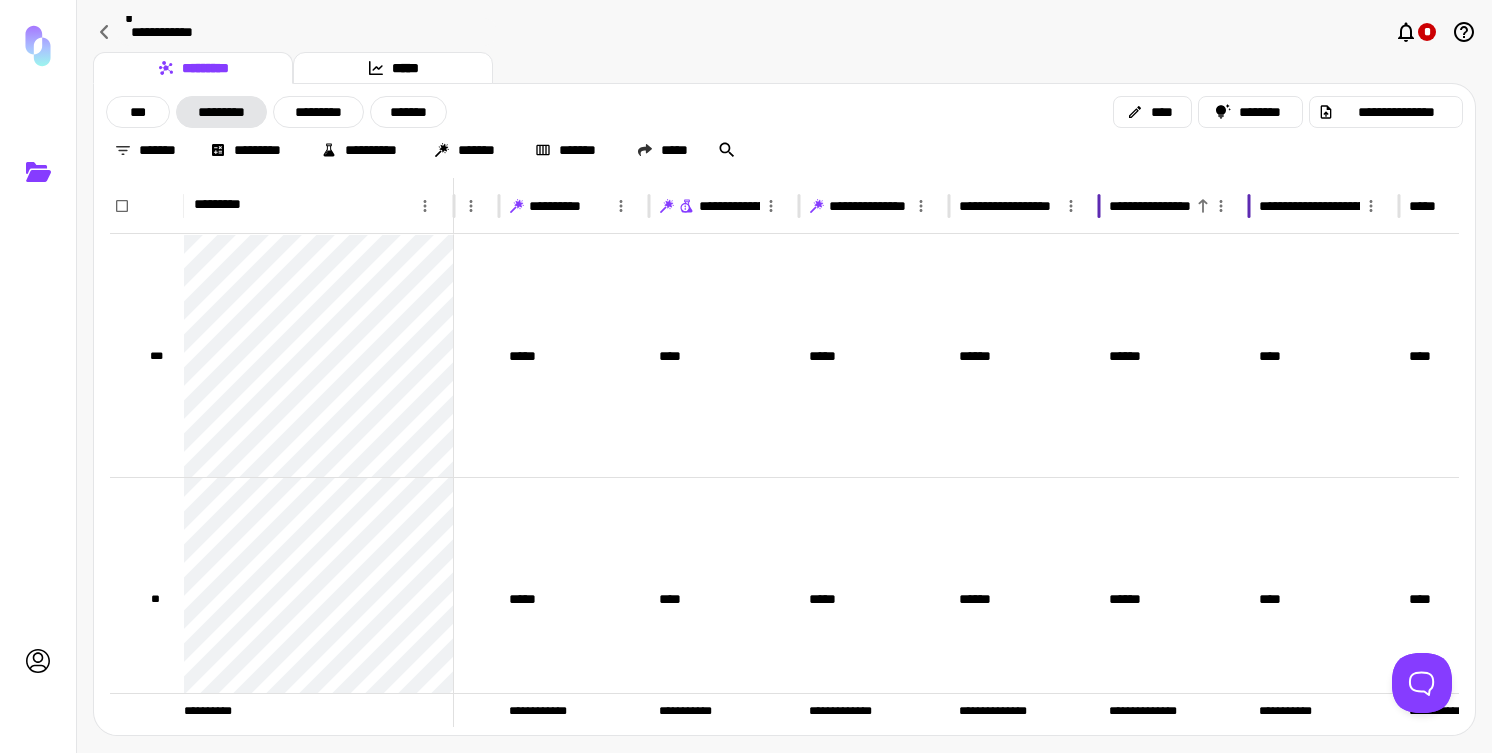 click on "**********" at bounding box center [1160, 205] 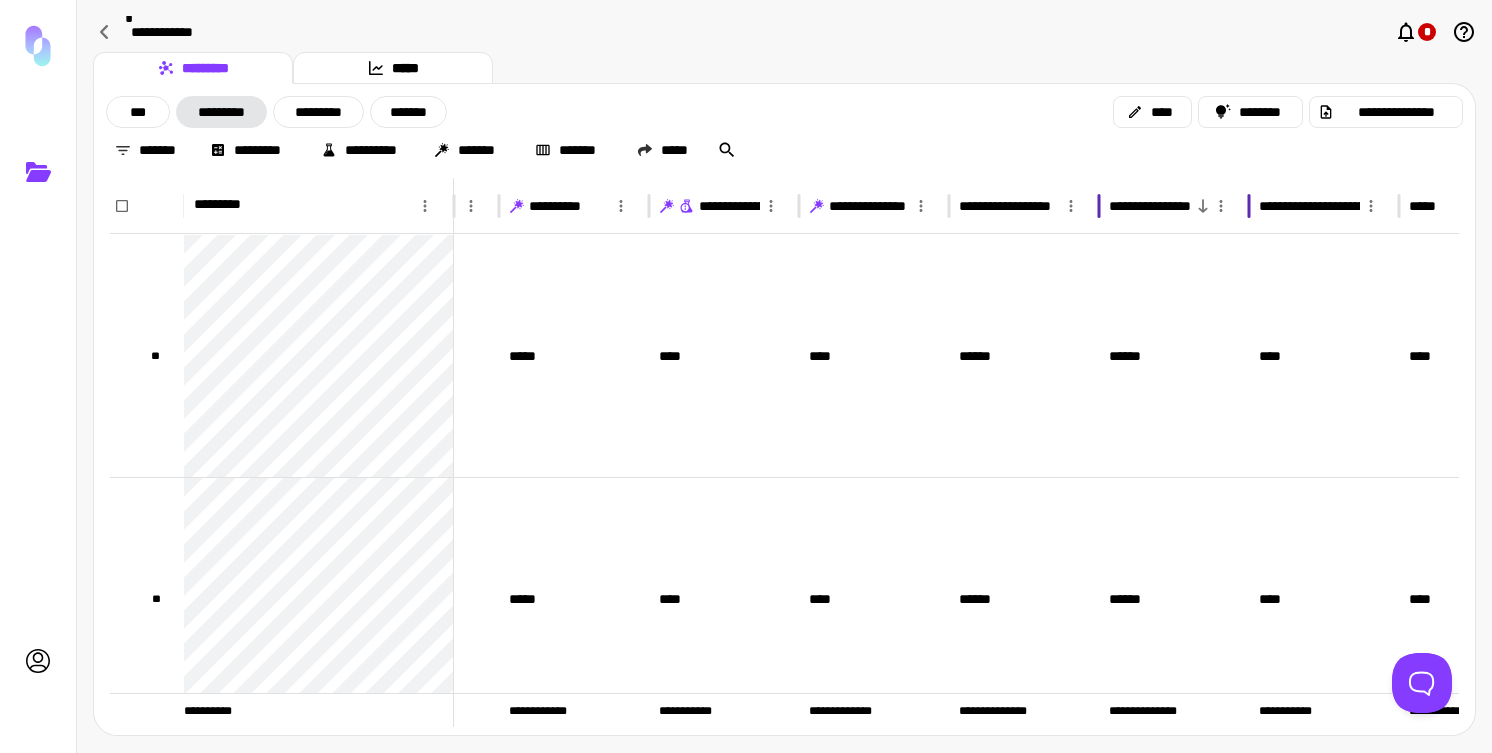 click on "**********" at bounding box center (1160, 205) 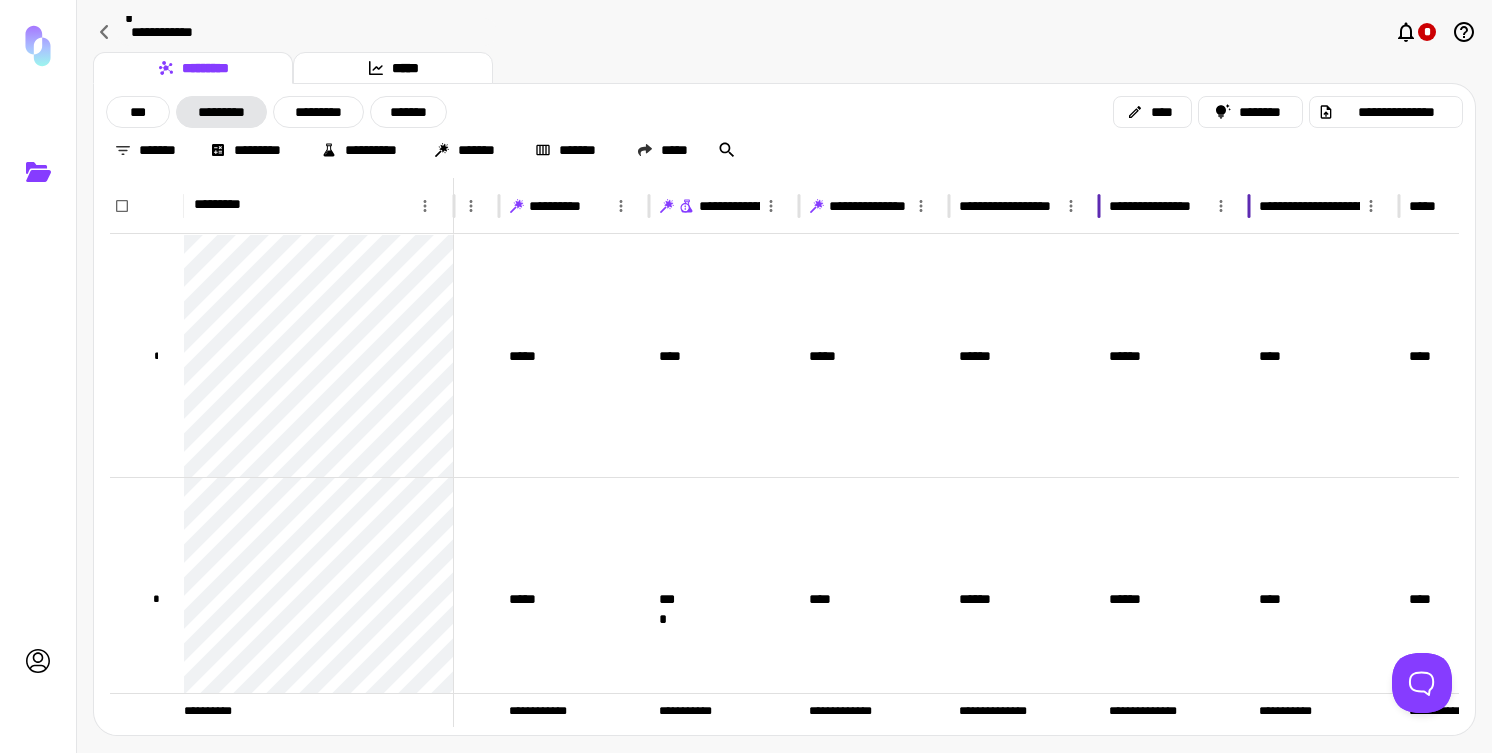 click on "**********" at bounding box center [1160, 205] 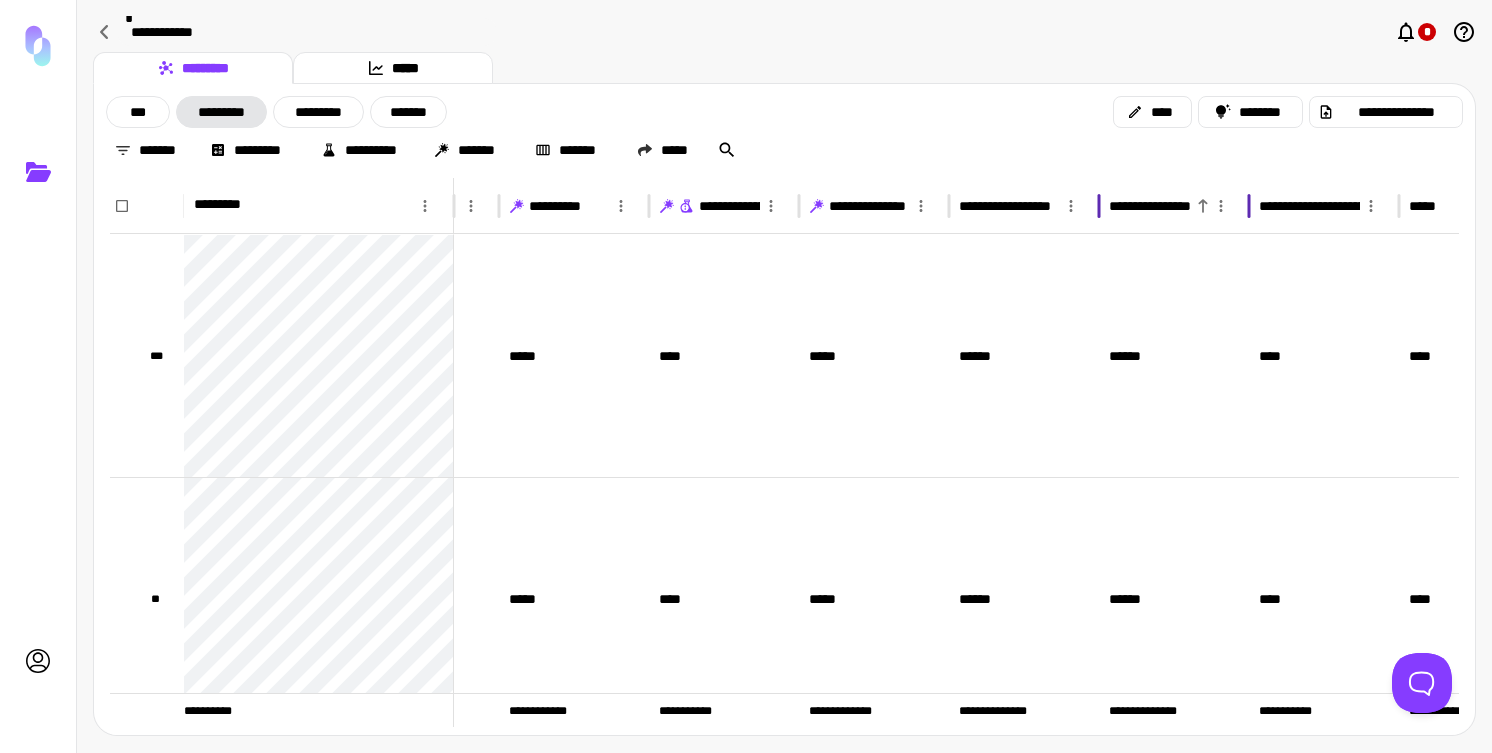 click on "**********" at bounding box center (1160, 205) 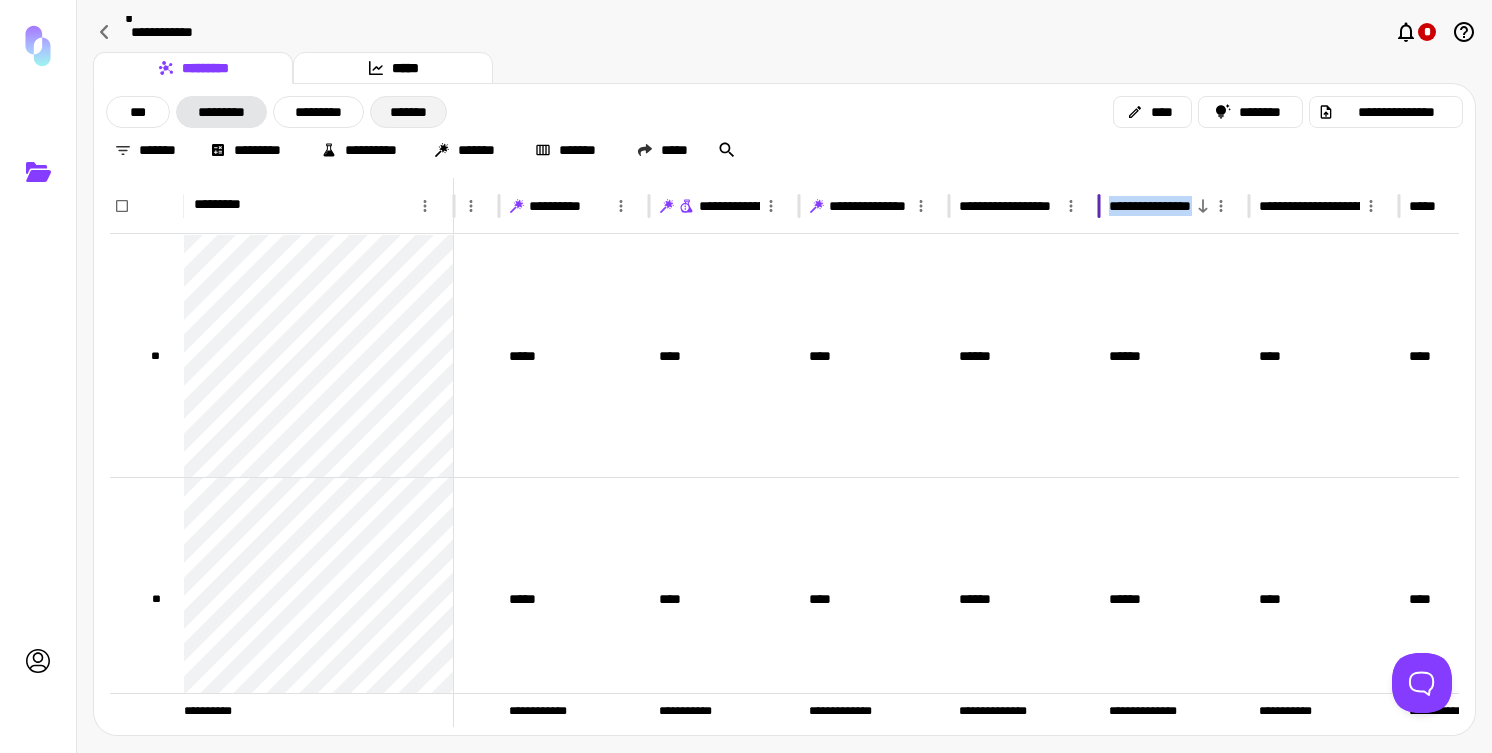 click on "*******" at bounding box center (408, 112) 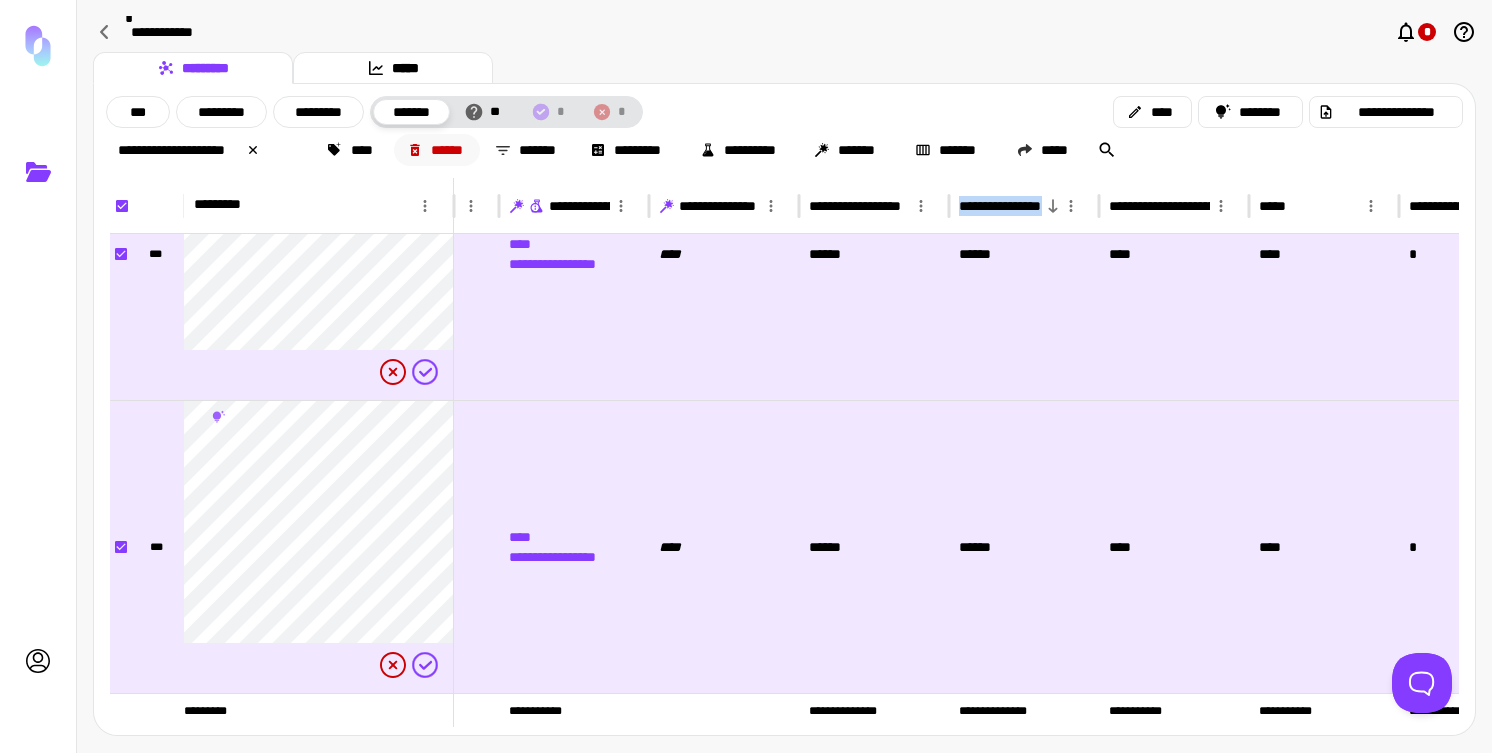 click on "******" at bounding box center (437, 150) 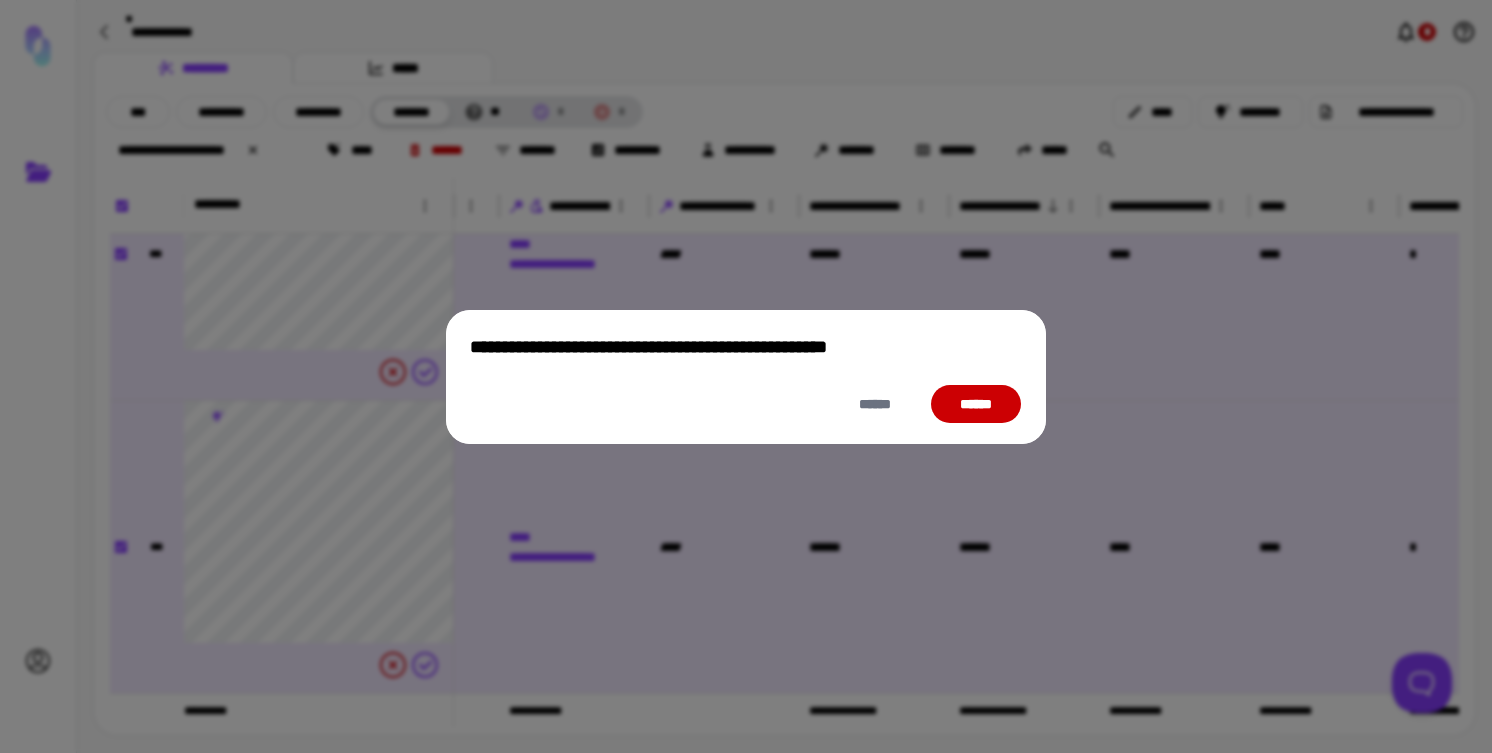 click on "**********" at bounding box center (746, 377) 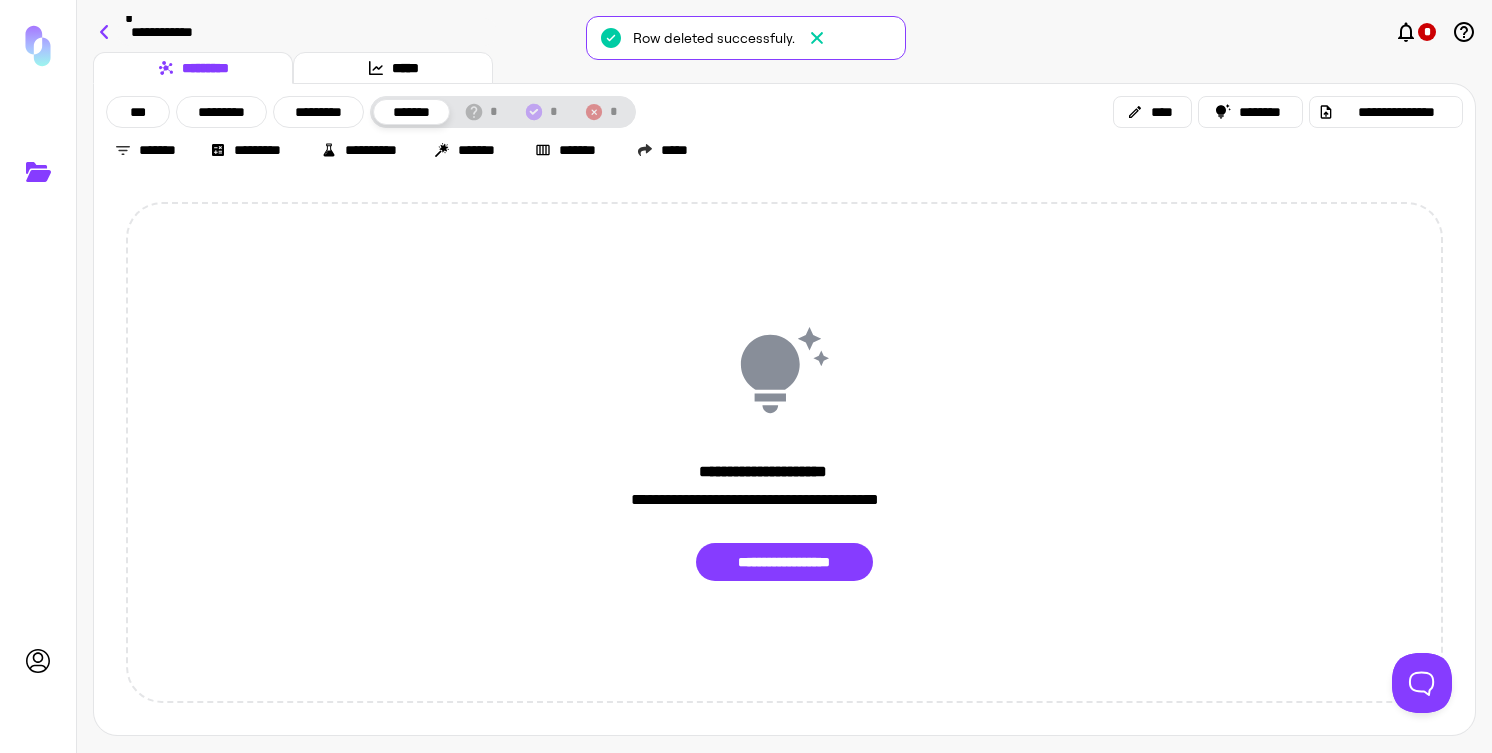 click 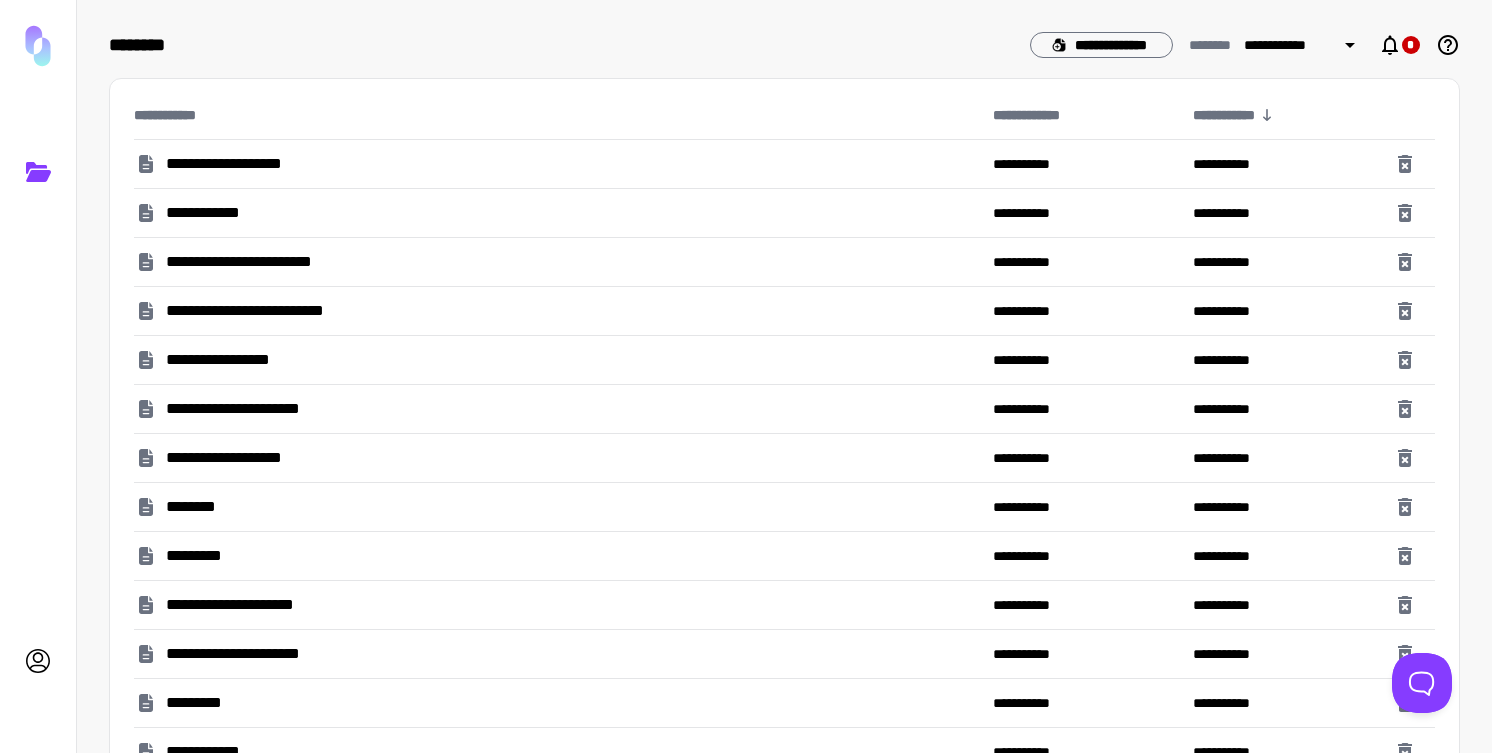 click on "**********" at bounding box center [223, 213] 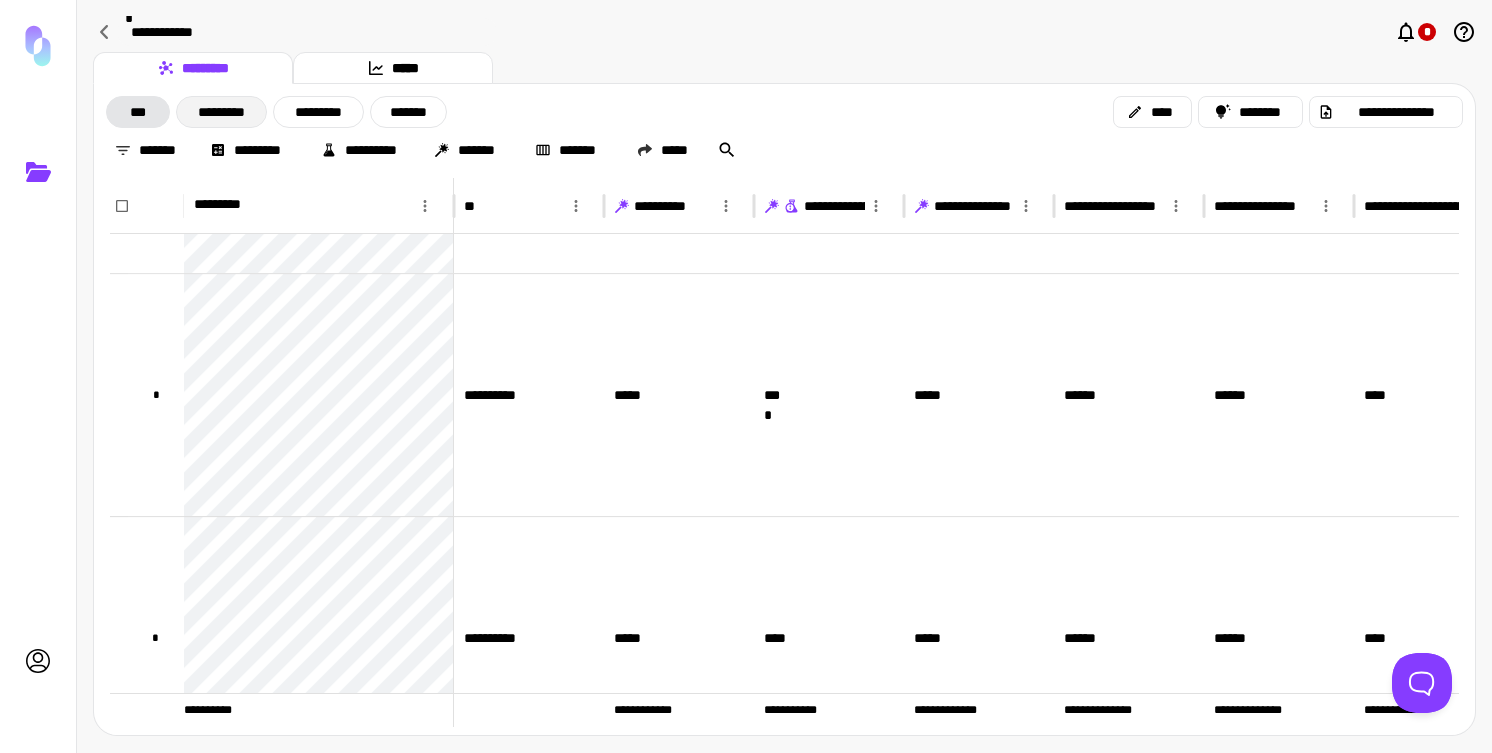click on "*********" at bounding box center [221, 112] 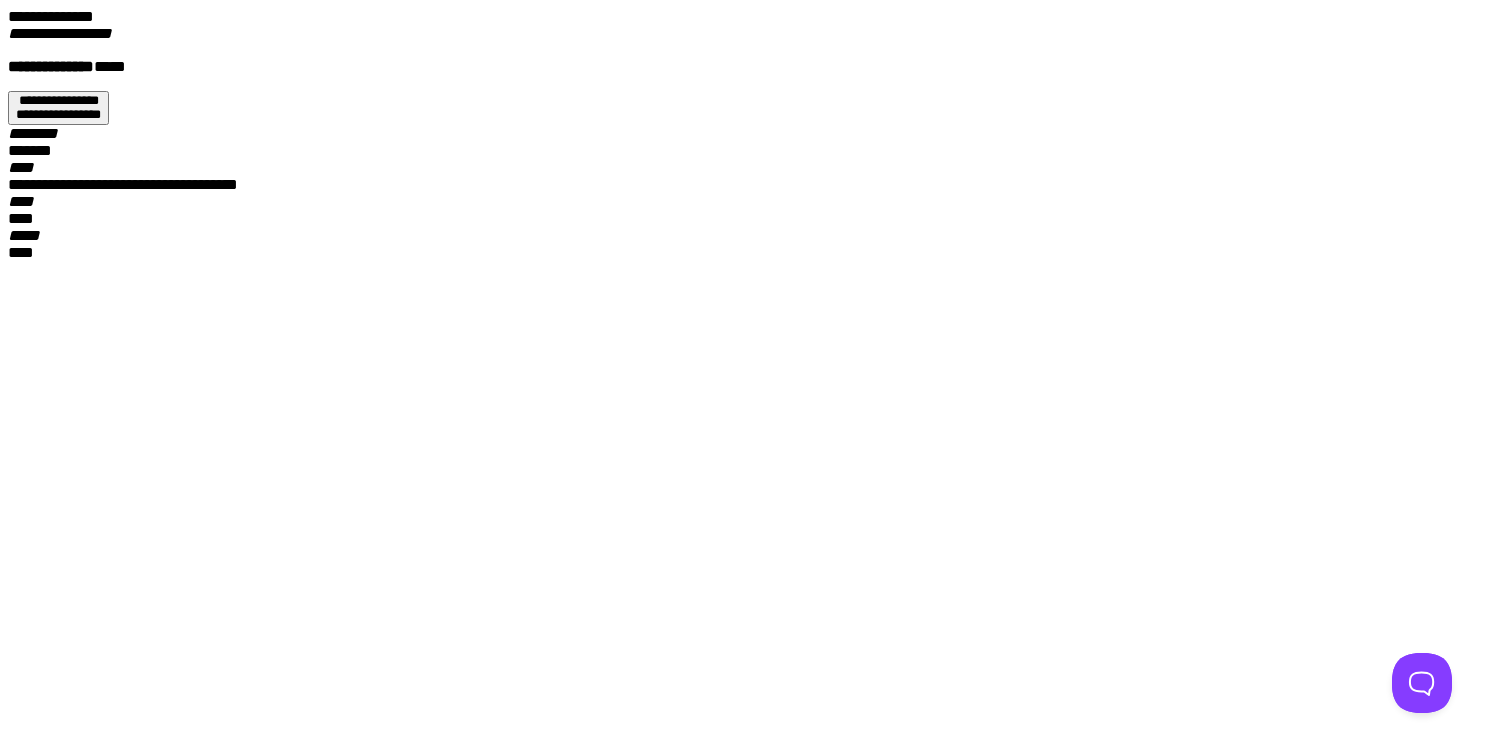 scroll, scrollTop: 0, scrollLeft: 0, axis: both 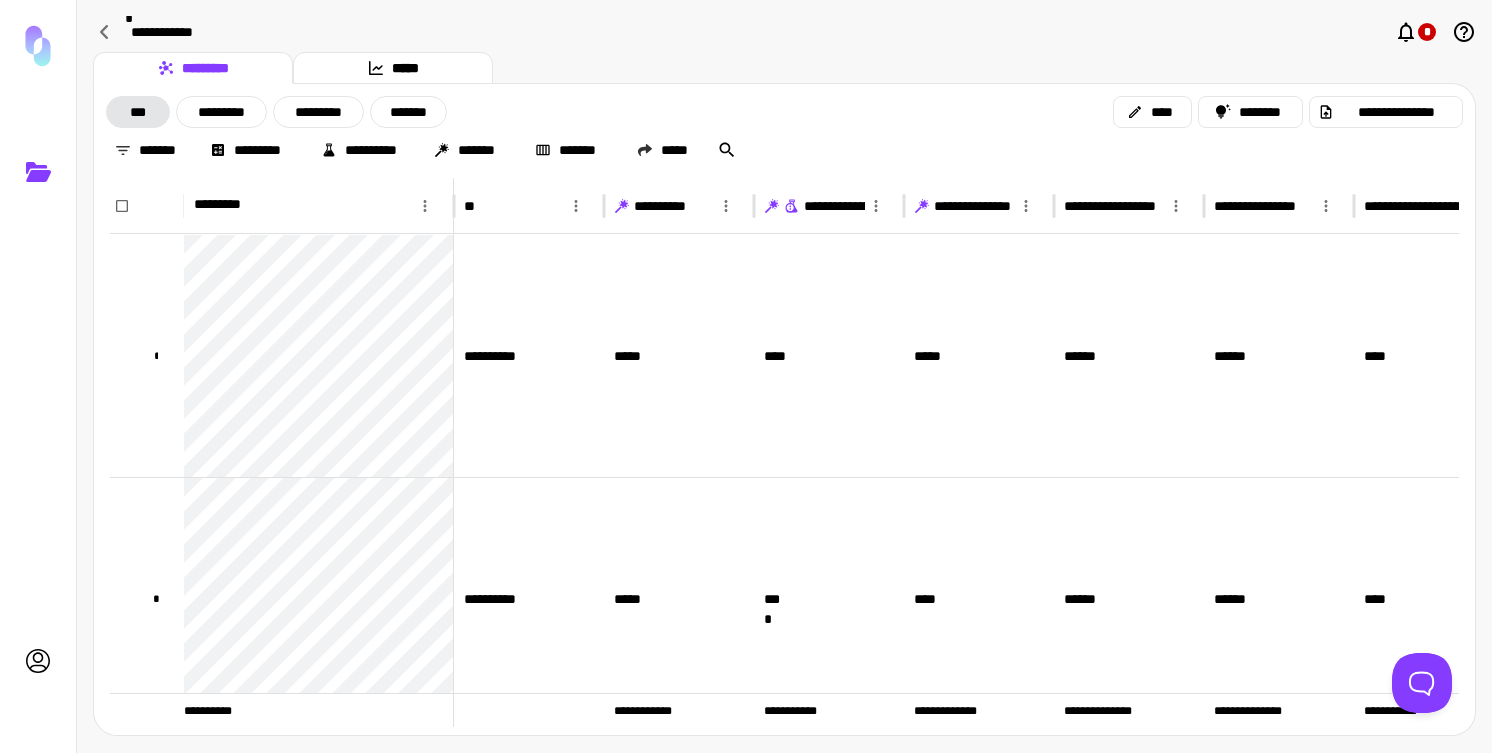 click on "**********" at bounding box center [860, 206] 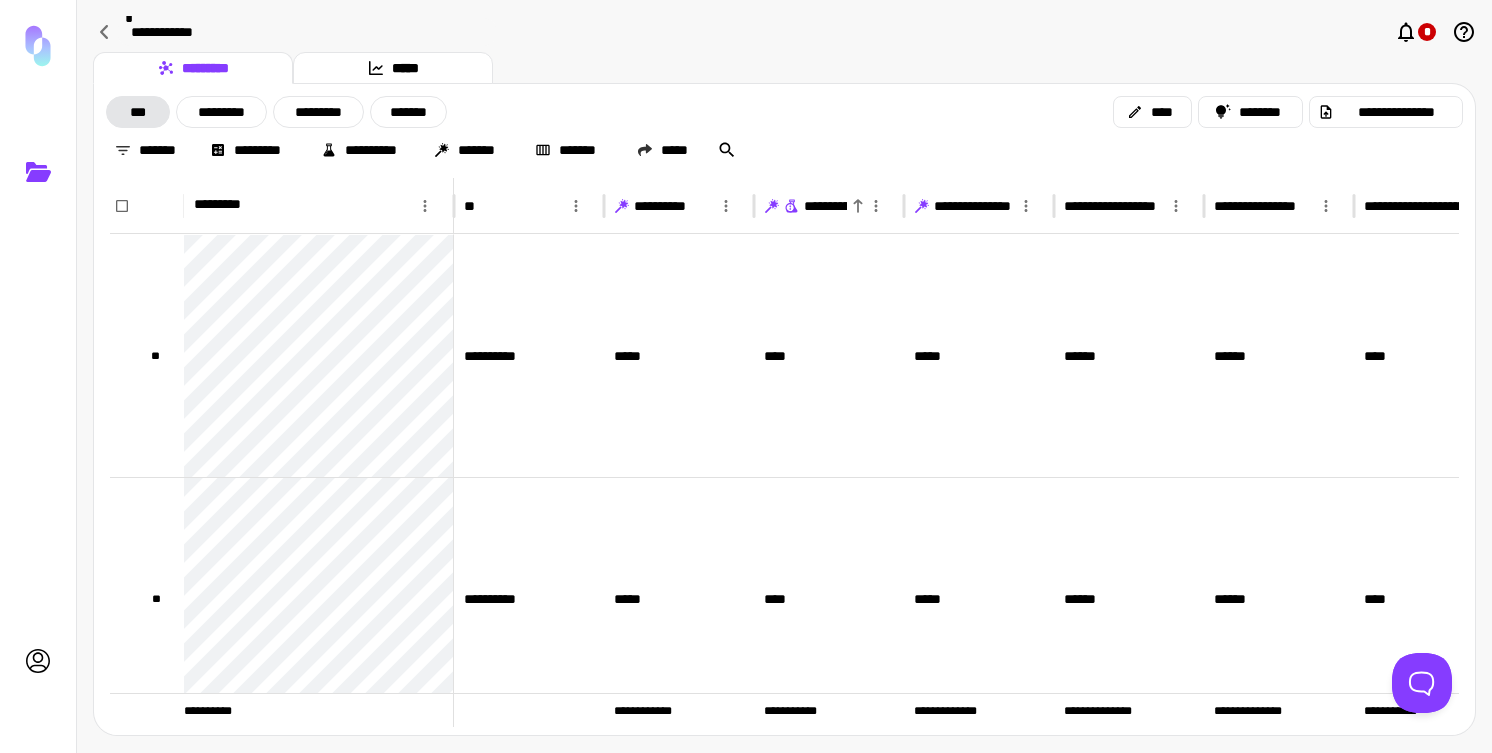 click on "**********" at bounding box center (860, 206) 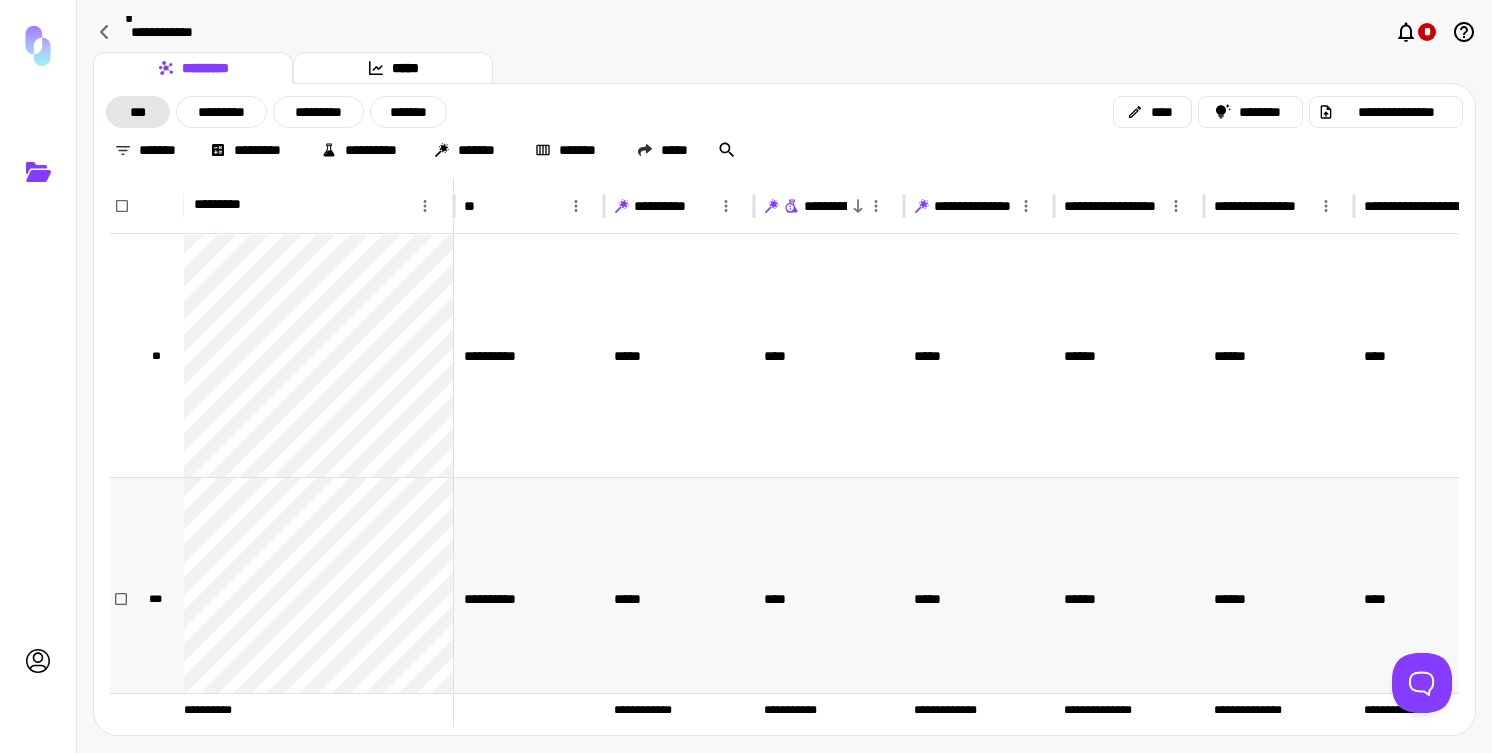 scroll, scrollTop: 140, scrollLeft: 0, axis: vertical 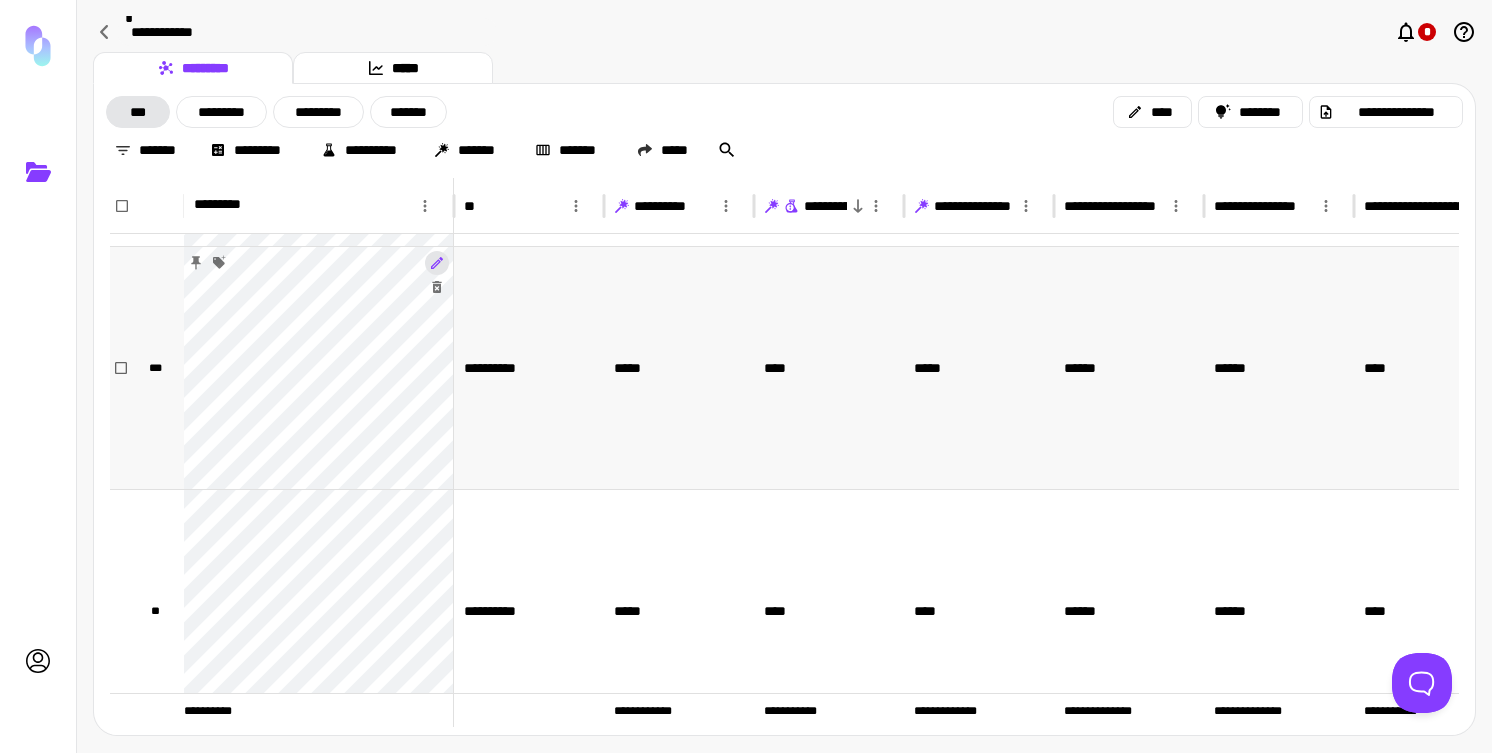 type 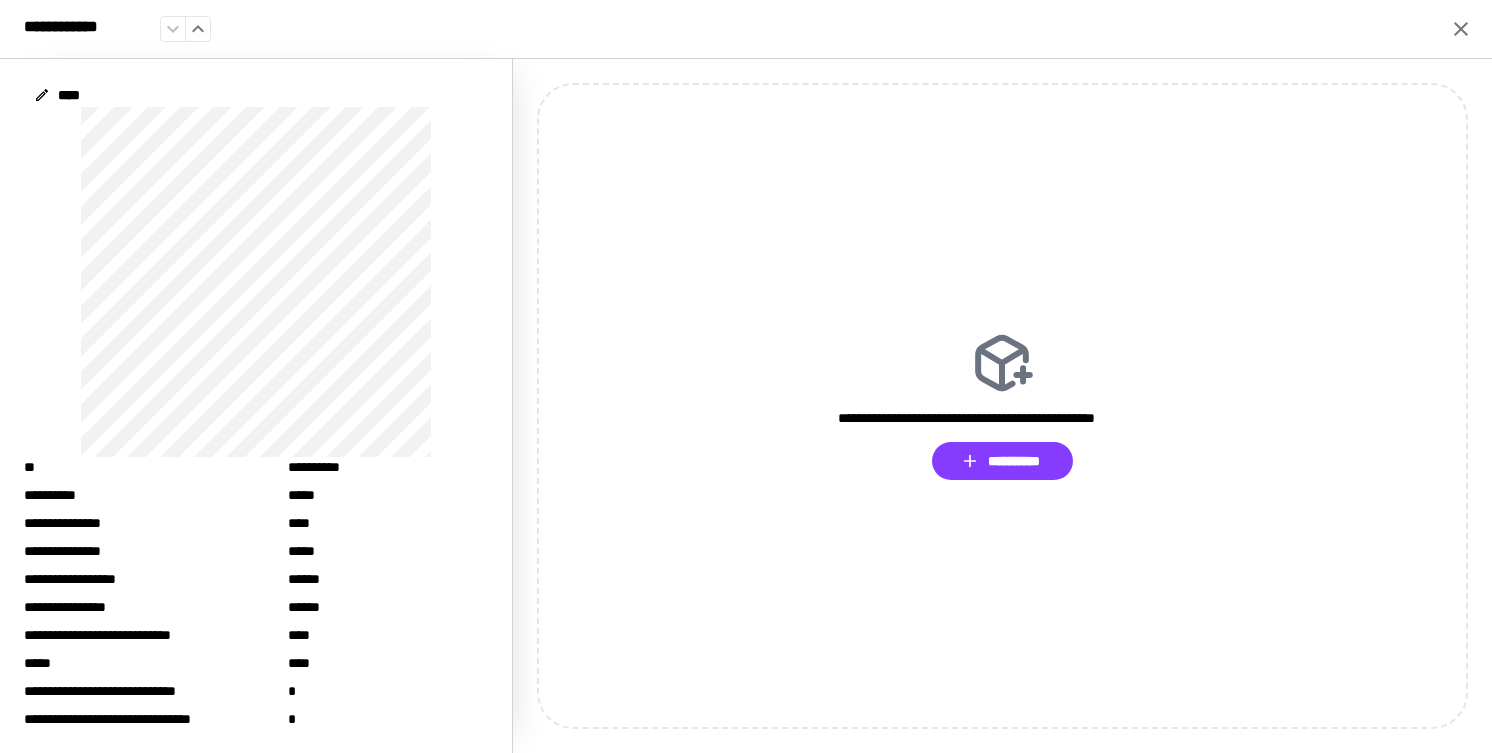 click 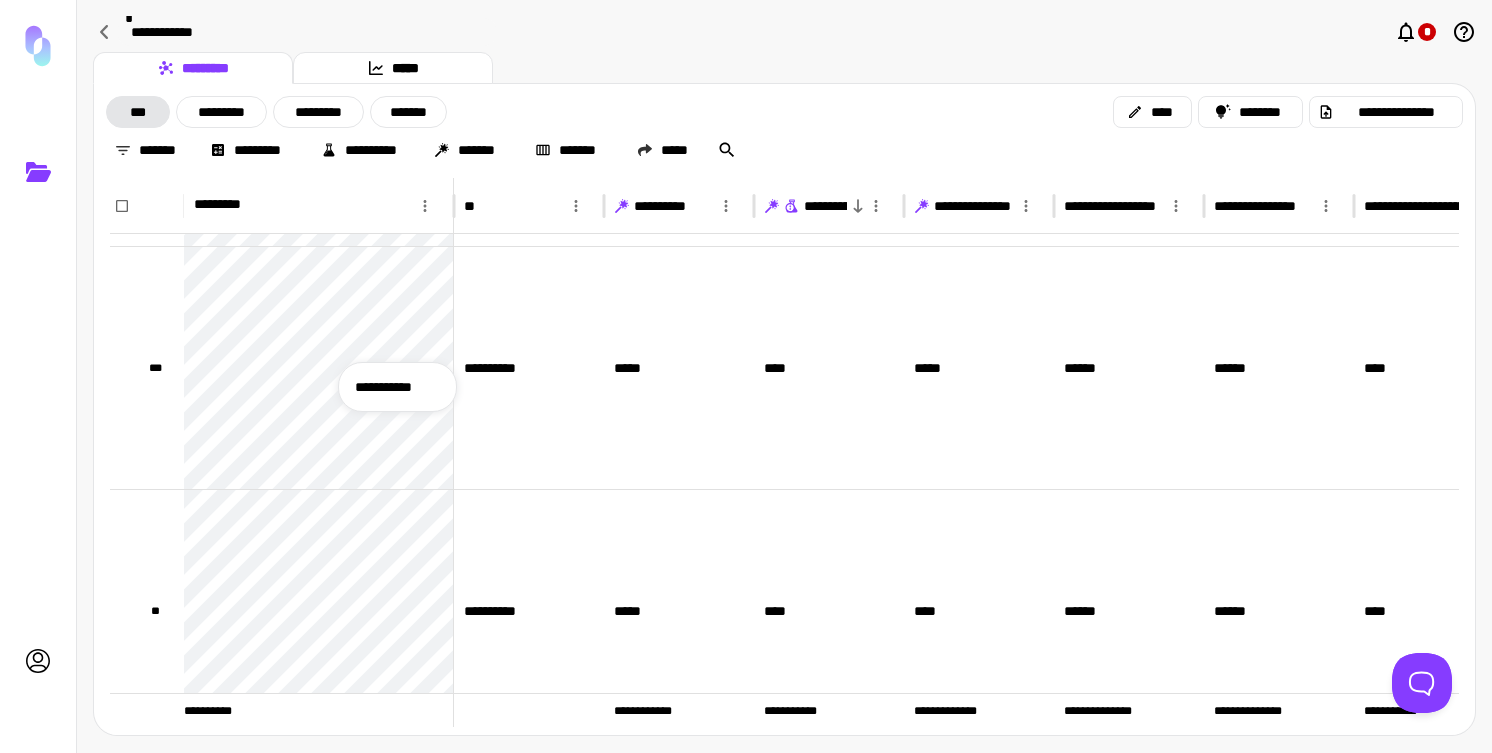 click on "**********" at bounding box center (397, 387) 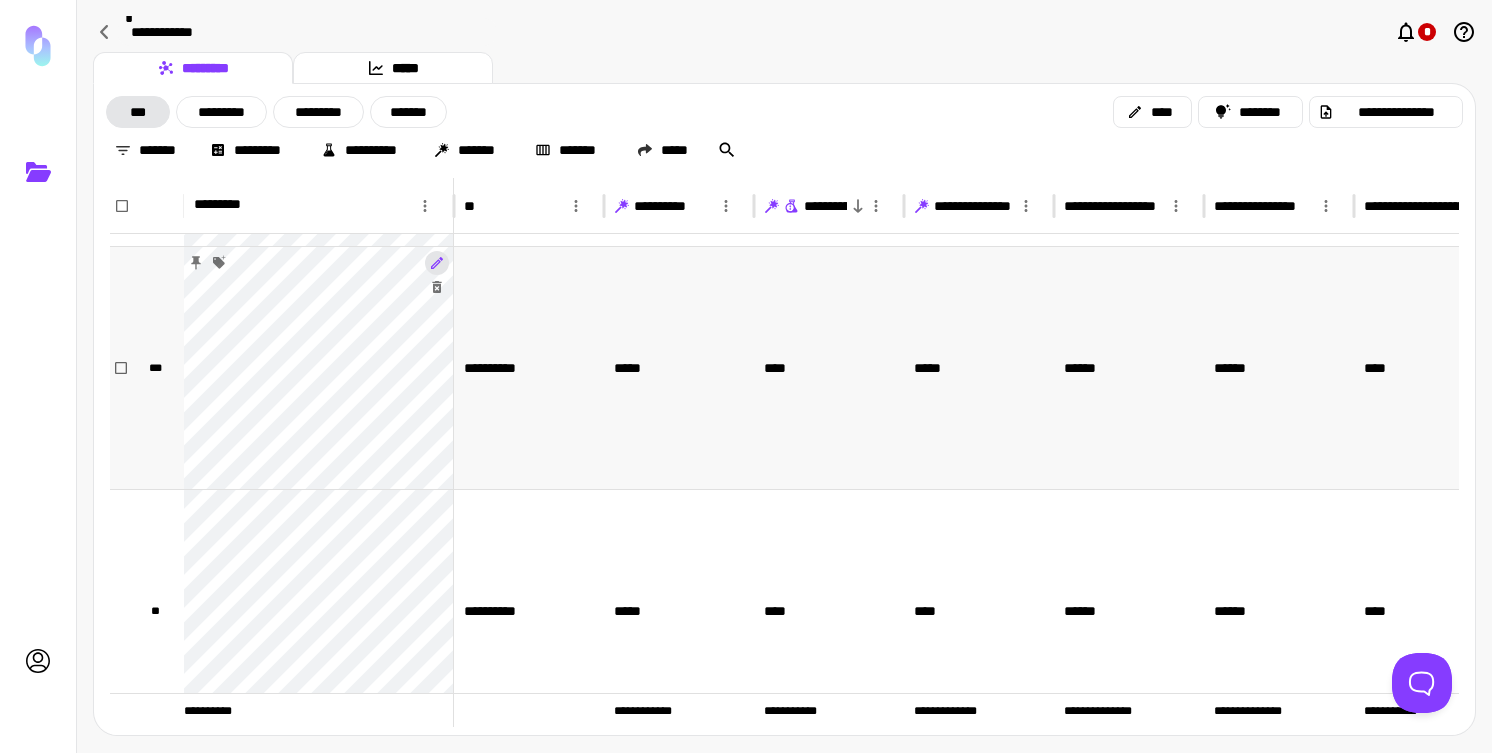 click at bounding box center (437, 263) 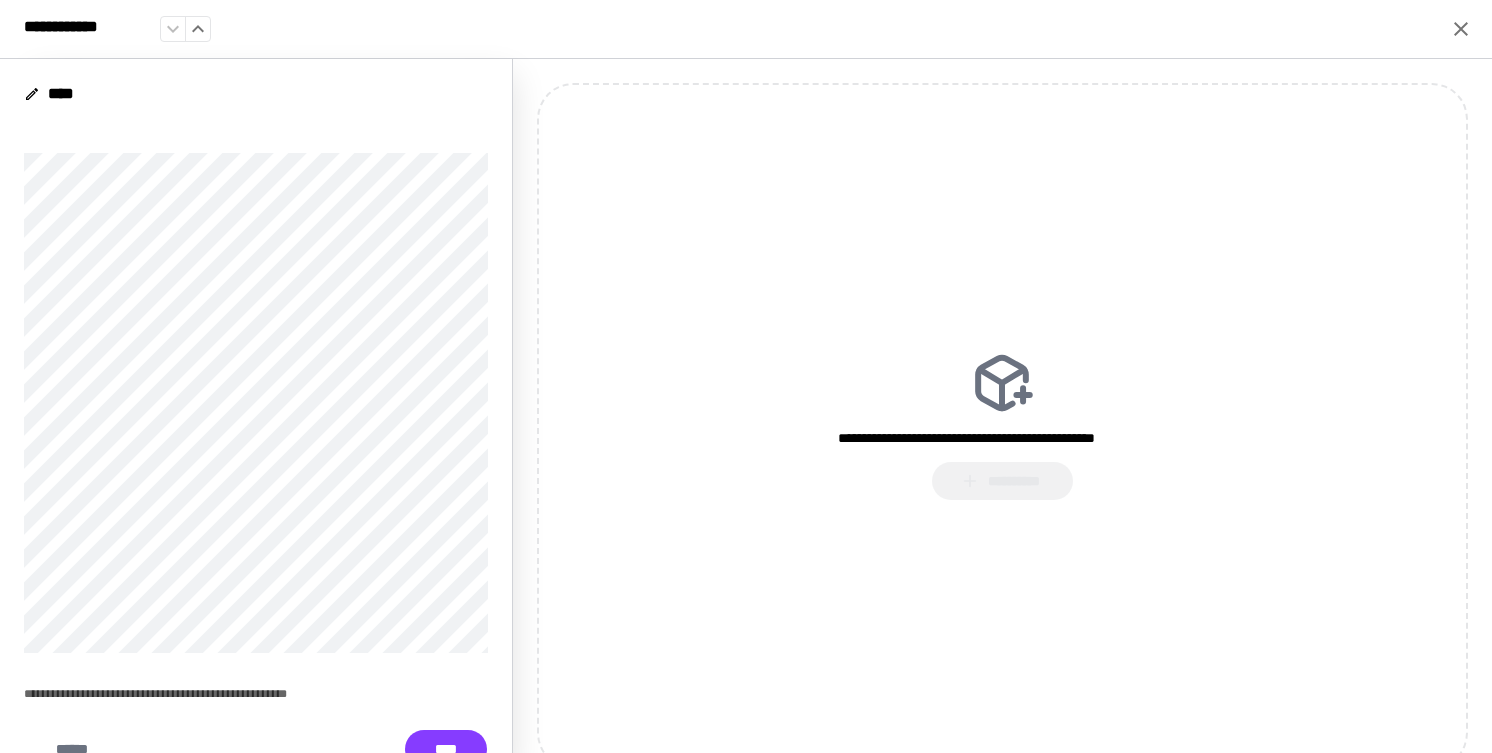 click 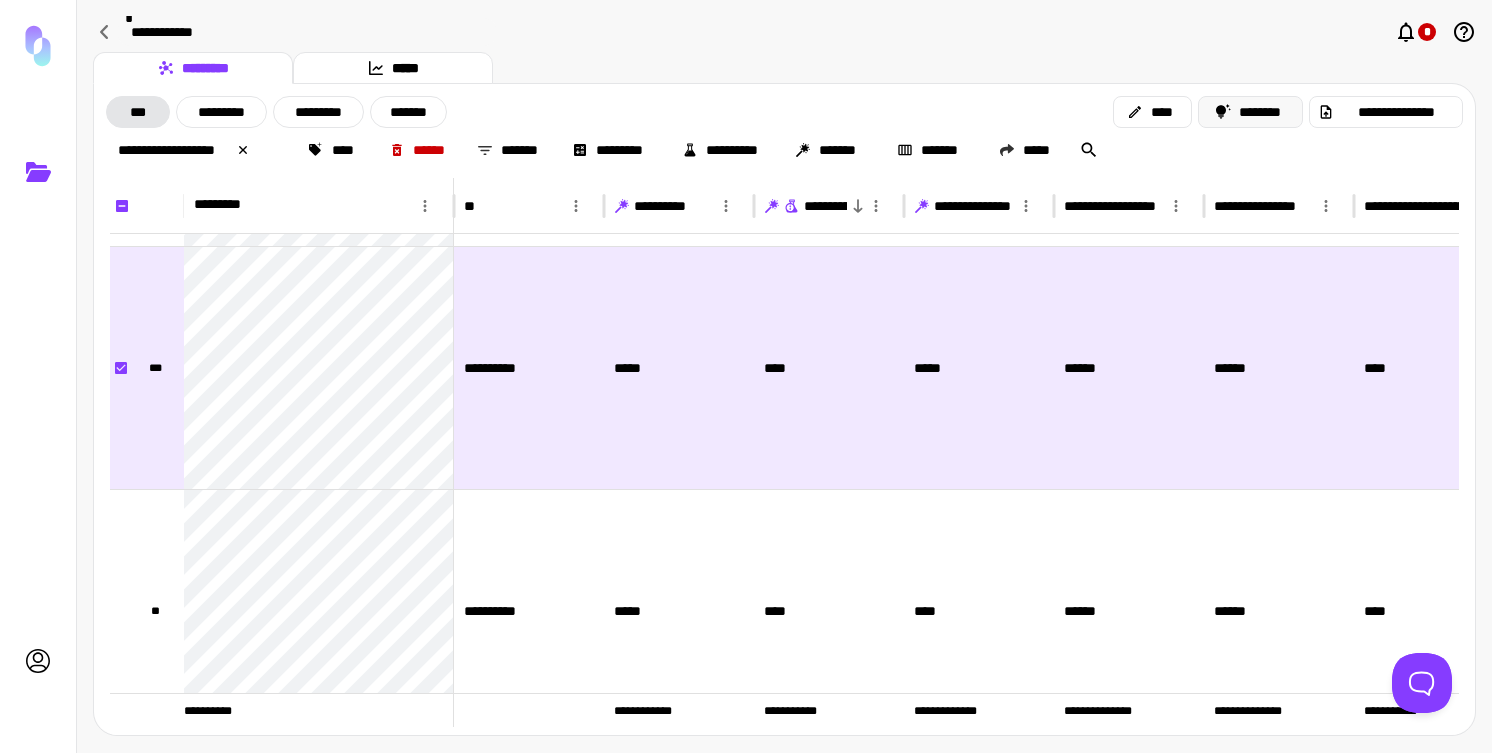 click on "********" at bounding box center [1251, 112] 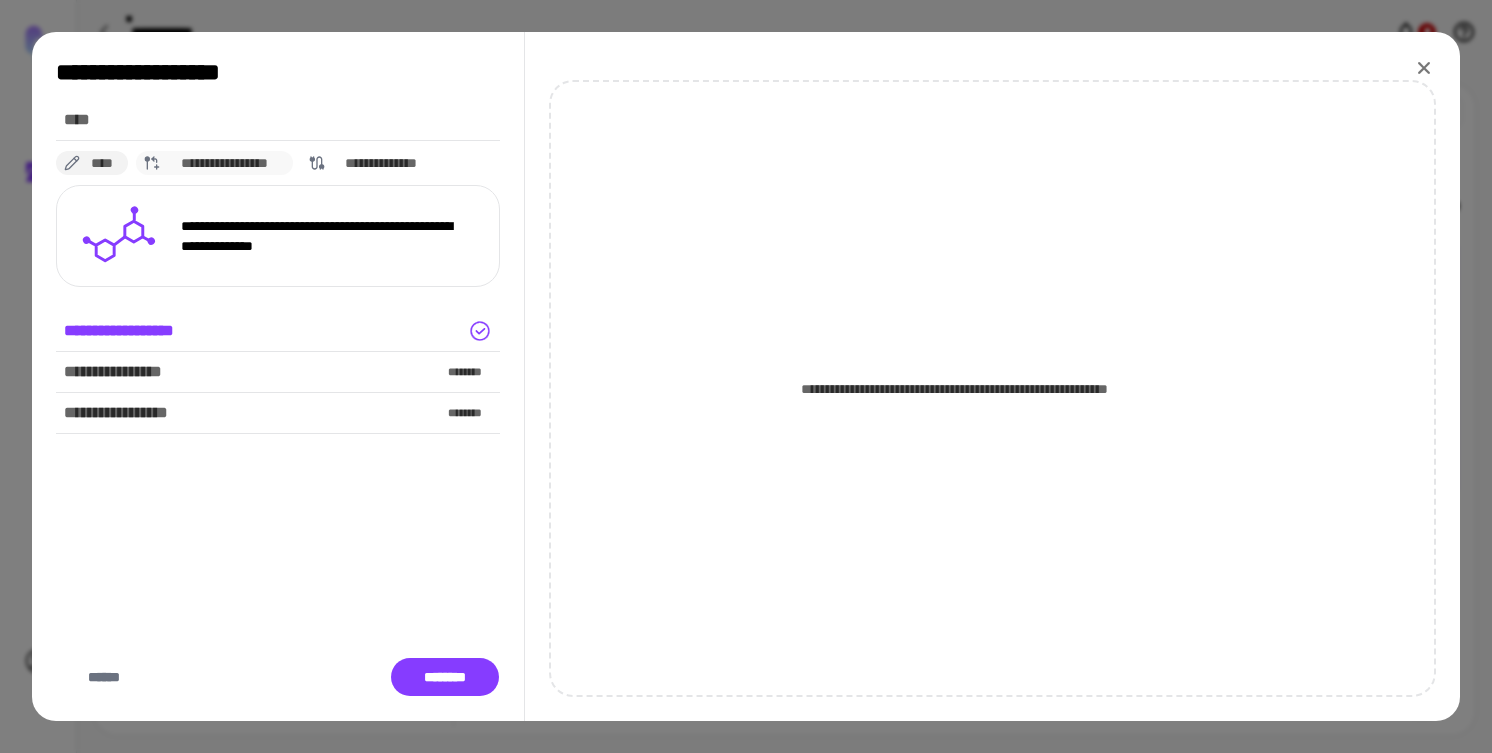 click on "**********" at bounding box center [225, 163] 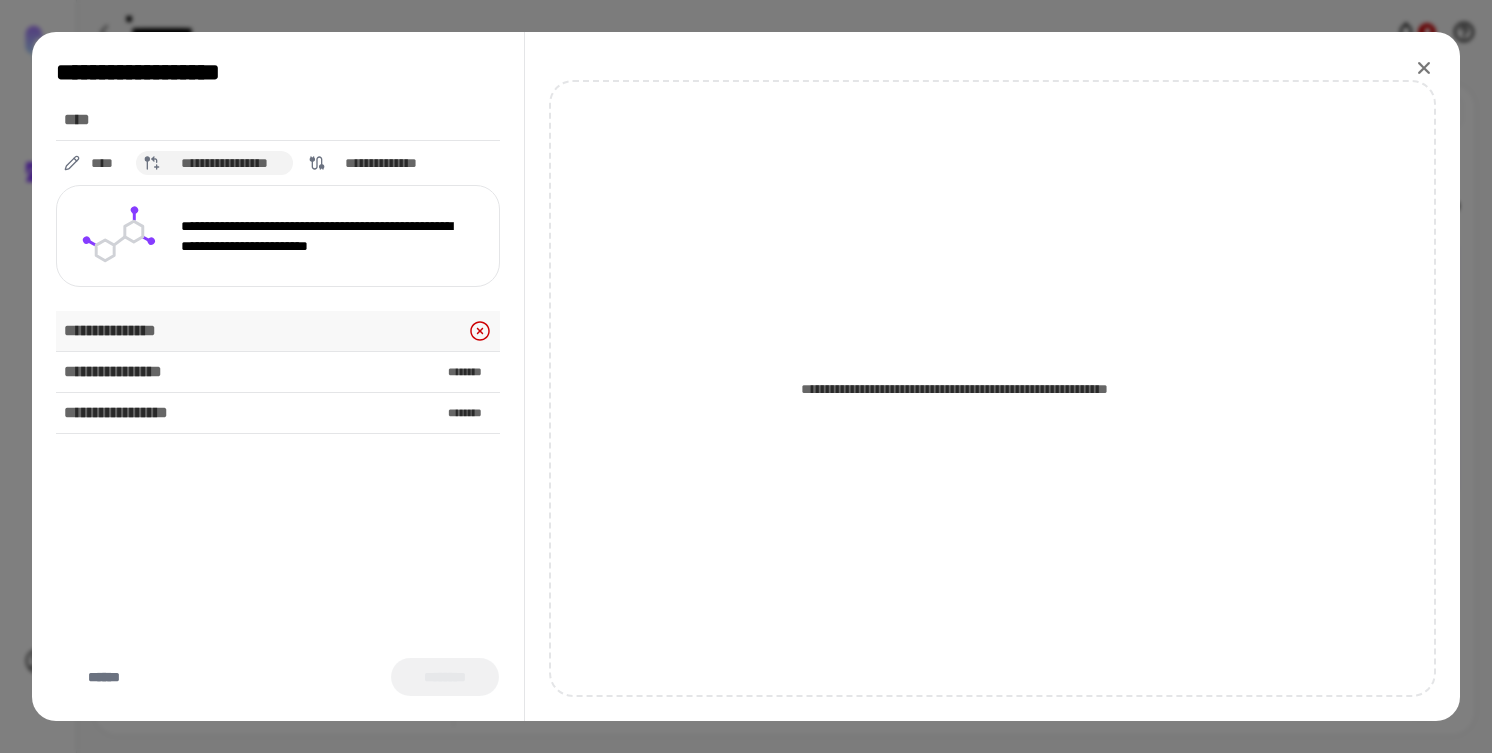click on "**********" at bounding box center (278, 331) 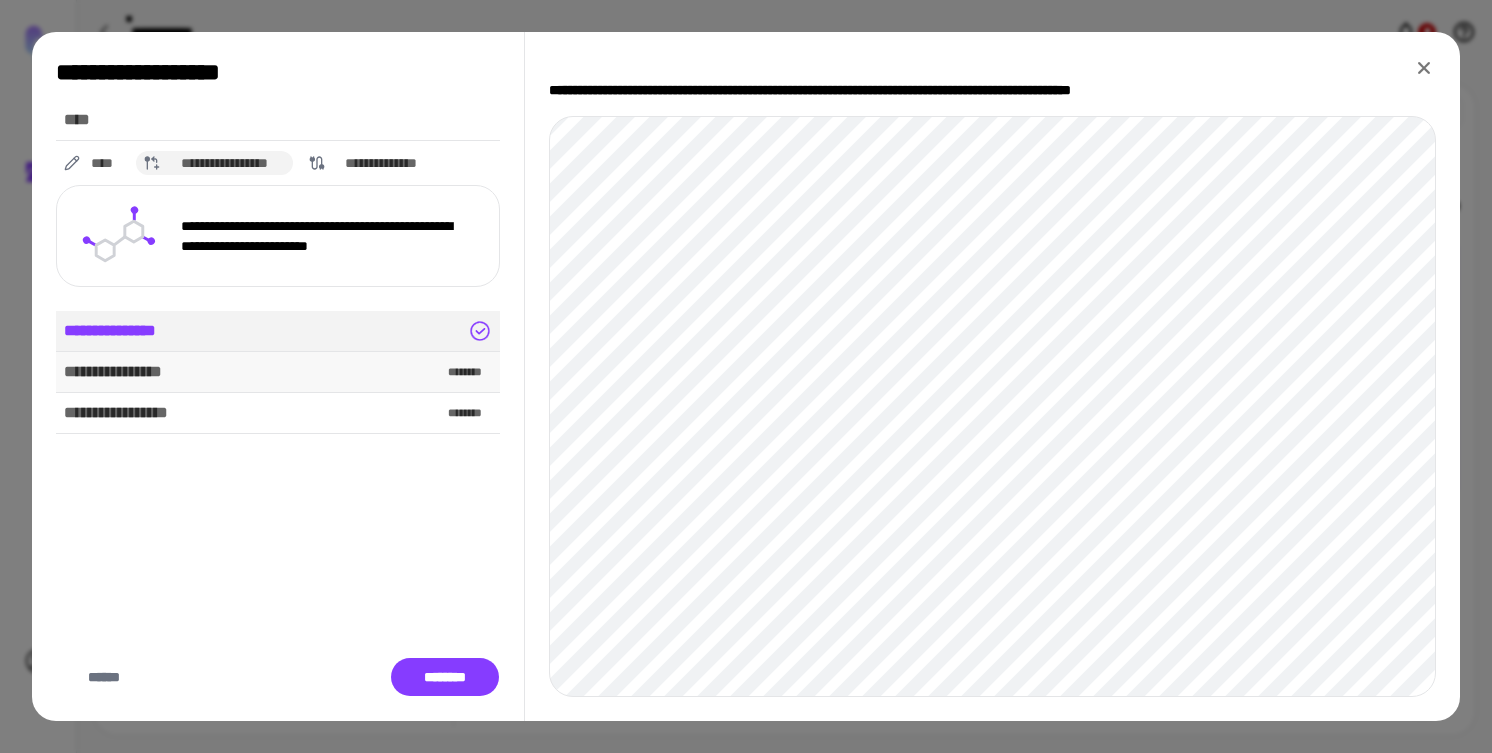 click on "**********" at bounding box center (278, 372) 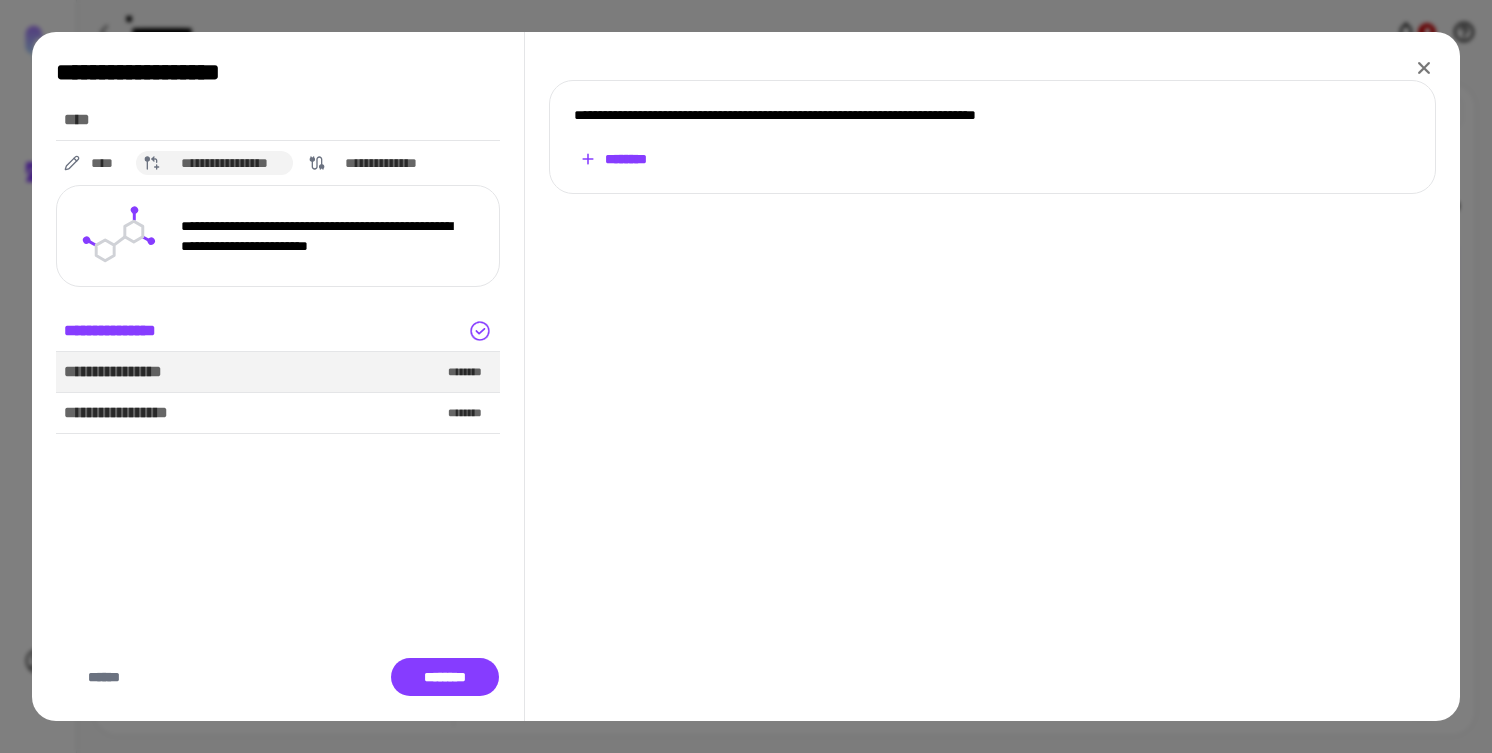 click on "**********" at bounding box center [992, 137] 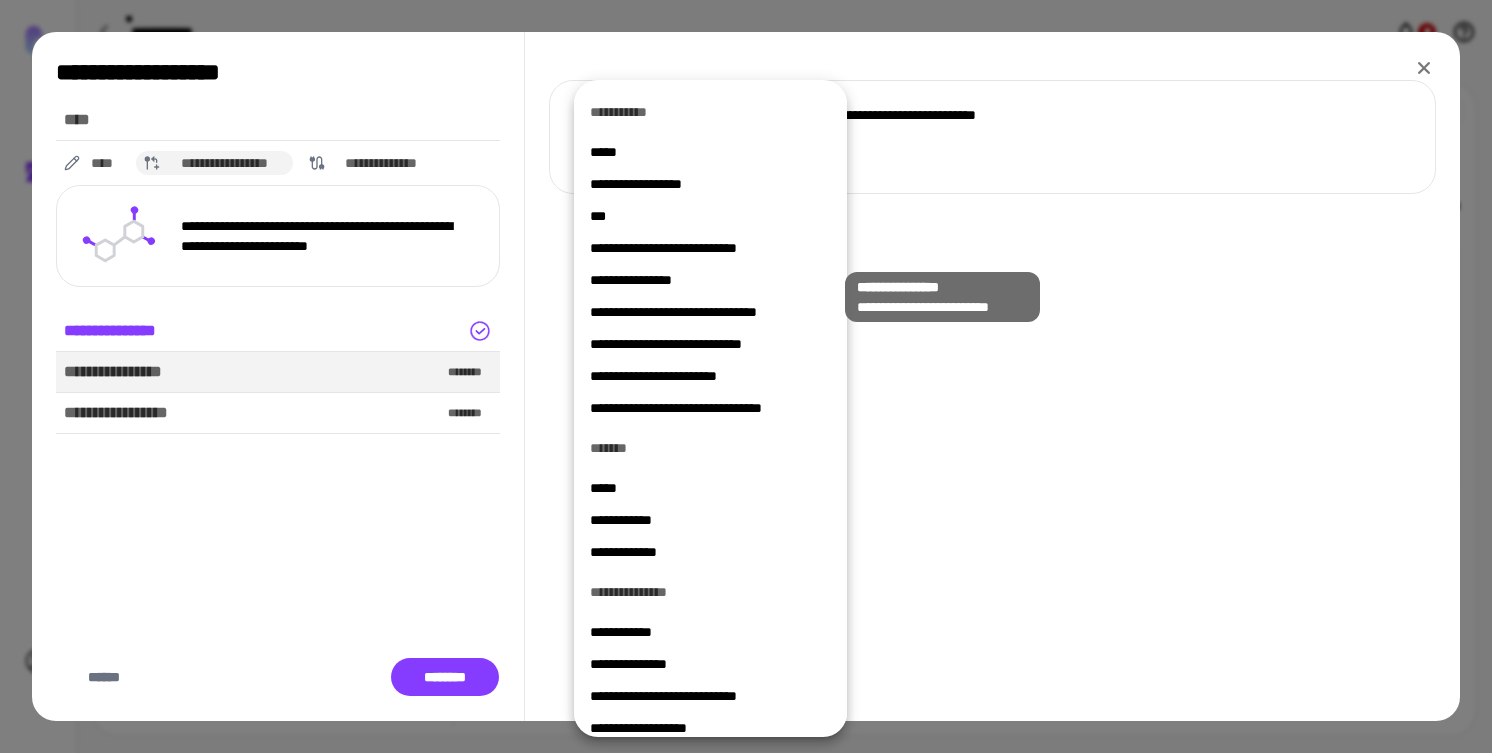 click on "**********" at bounding box center [710, 280] 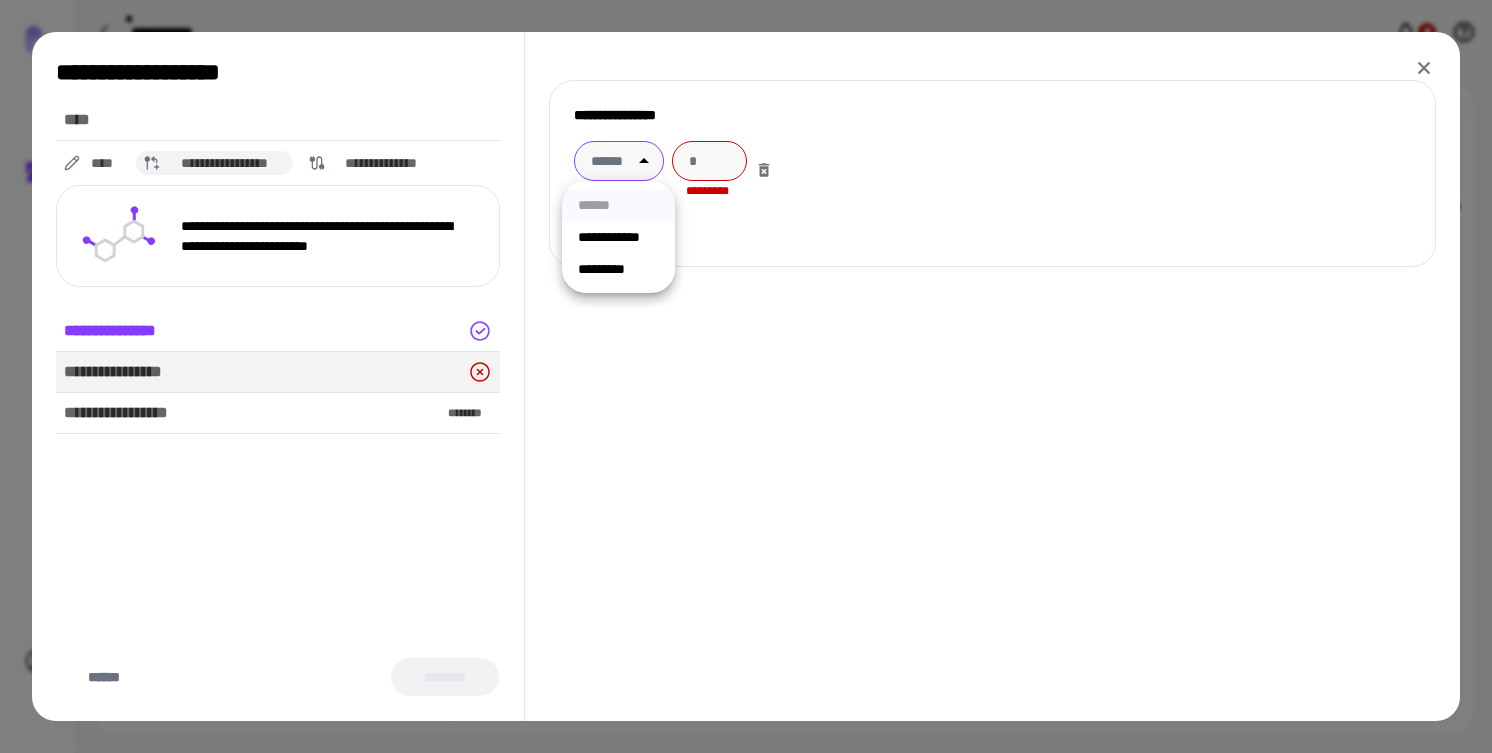 click on "**********" at bounding box center [746, 376] 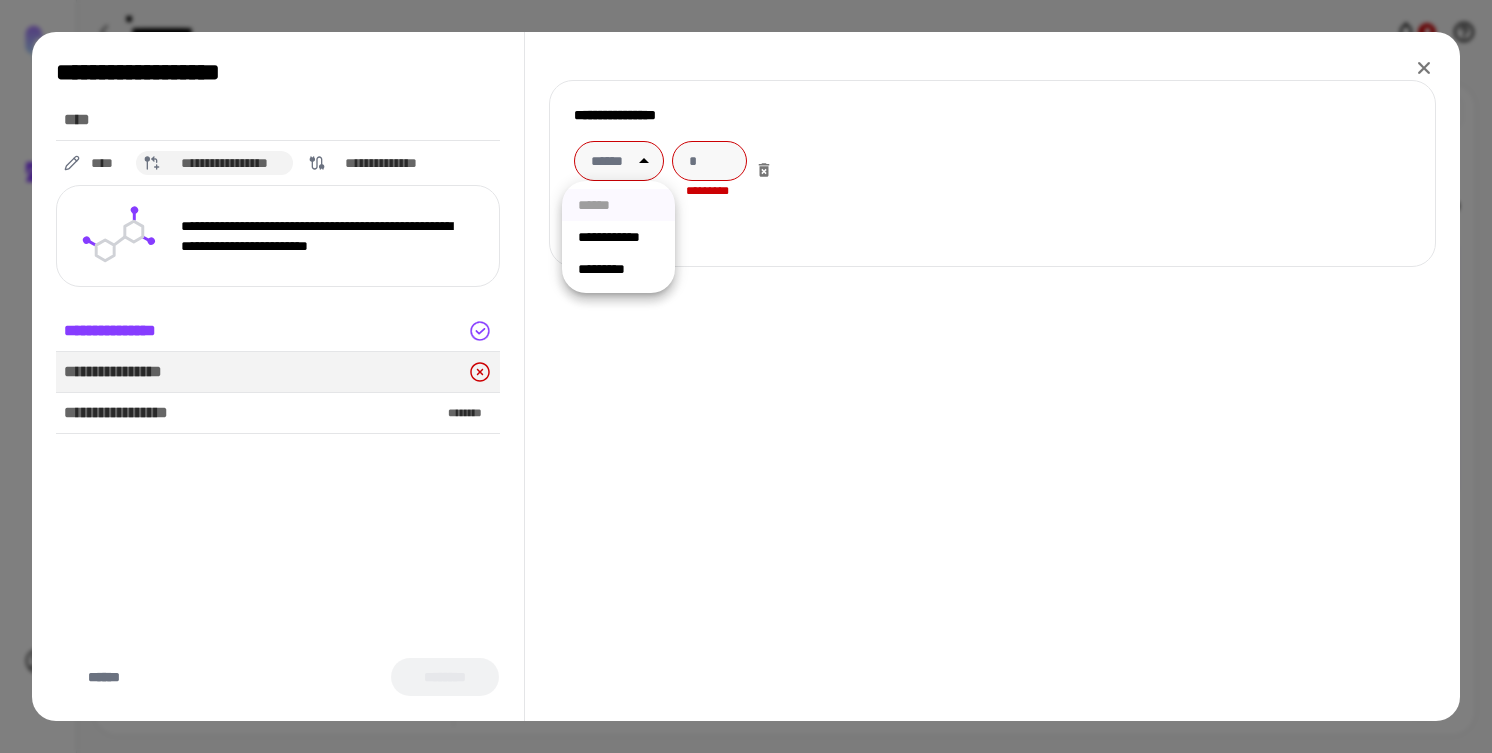 click on "*********" at bounding box center [618, 269] 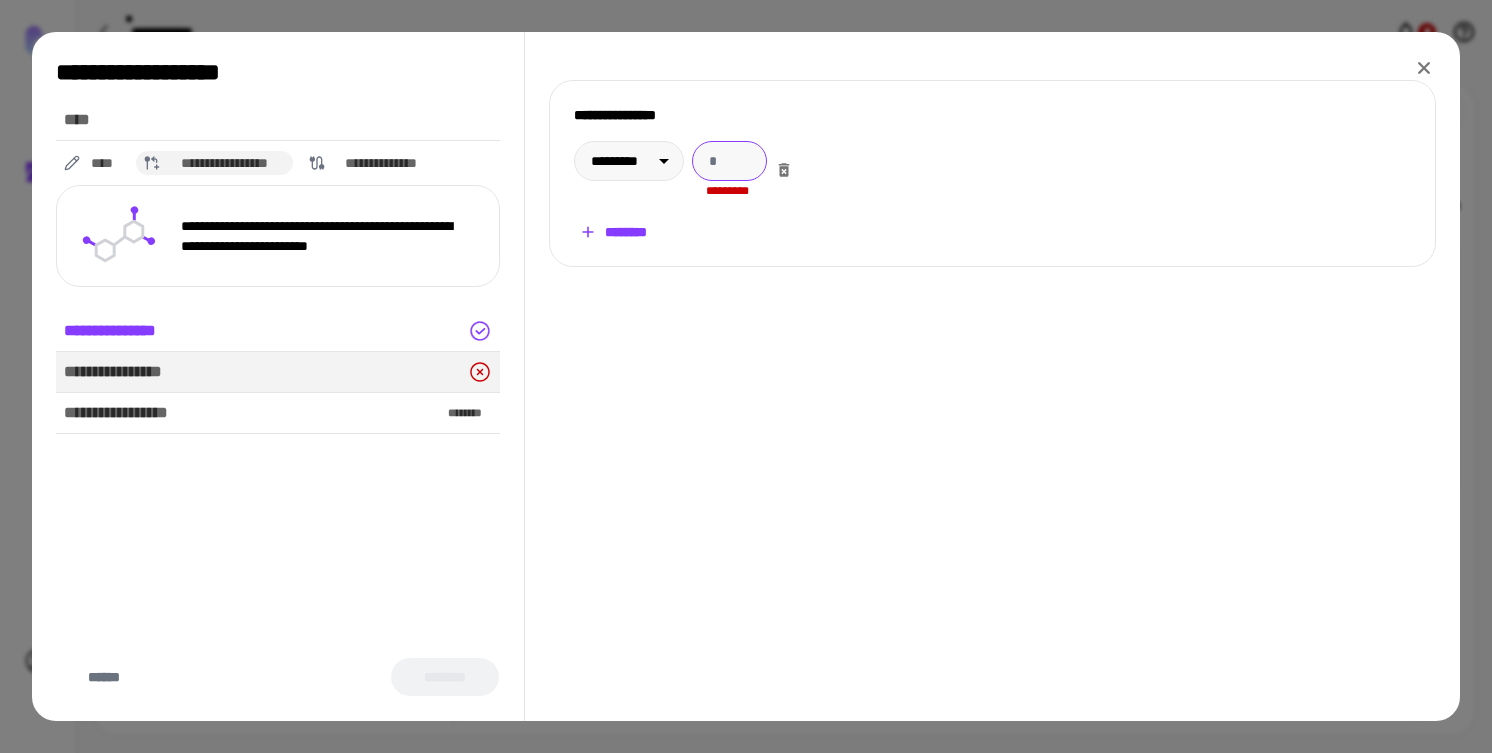 click at bounding box center (729, 161) 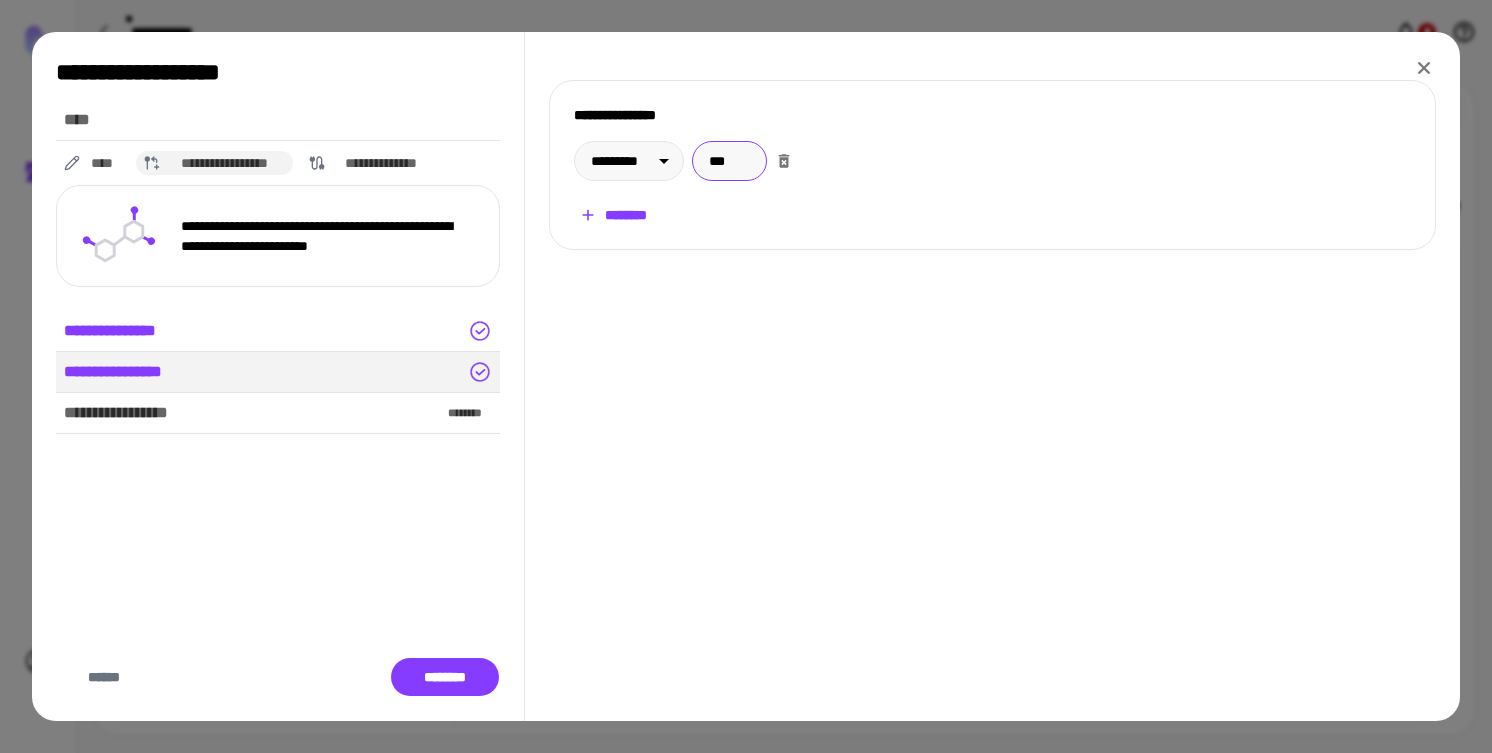 type on "***" 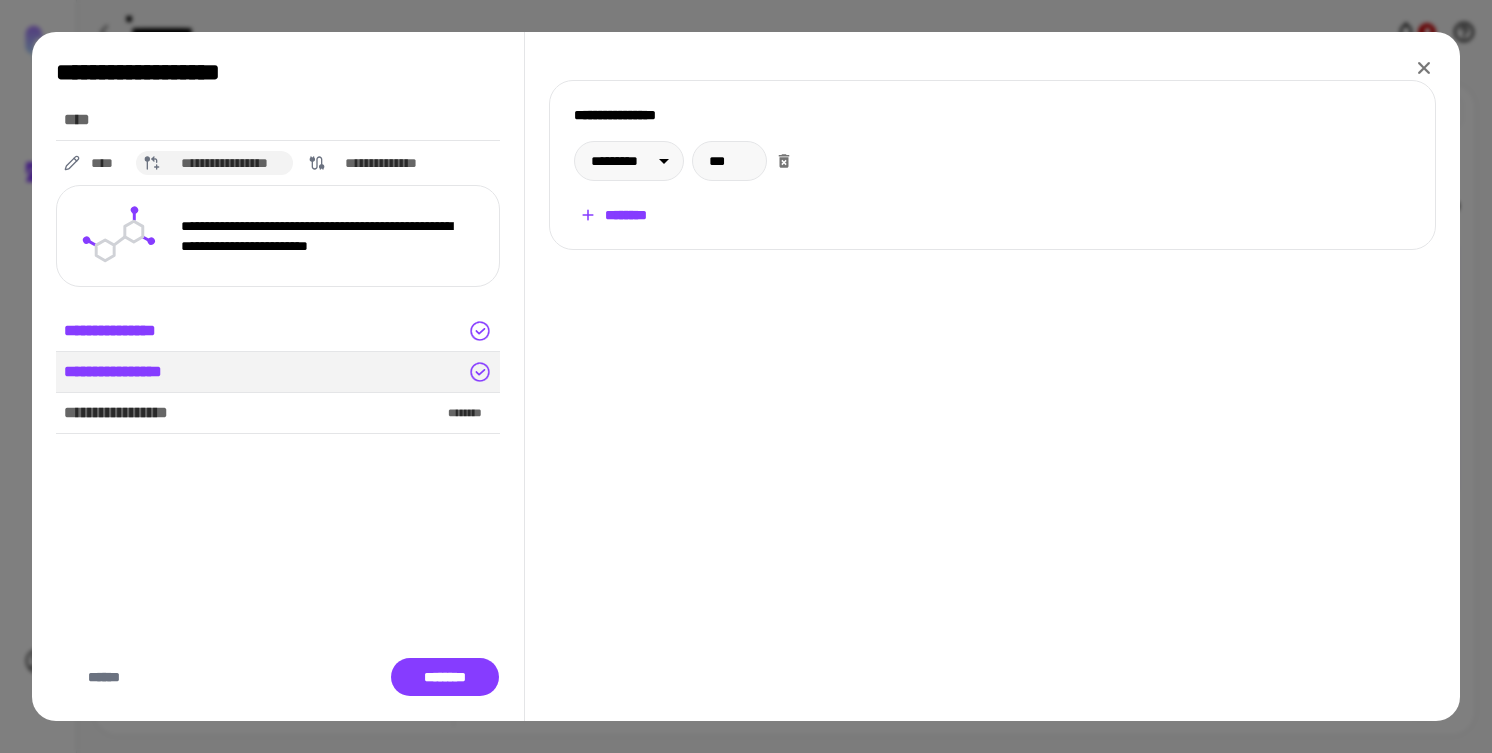 click on "********" at bounding box center [614, 215] 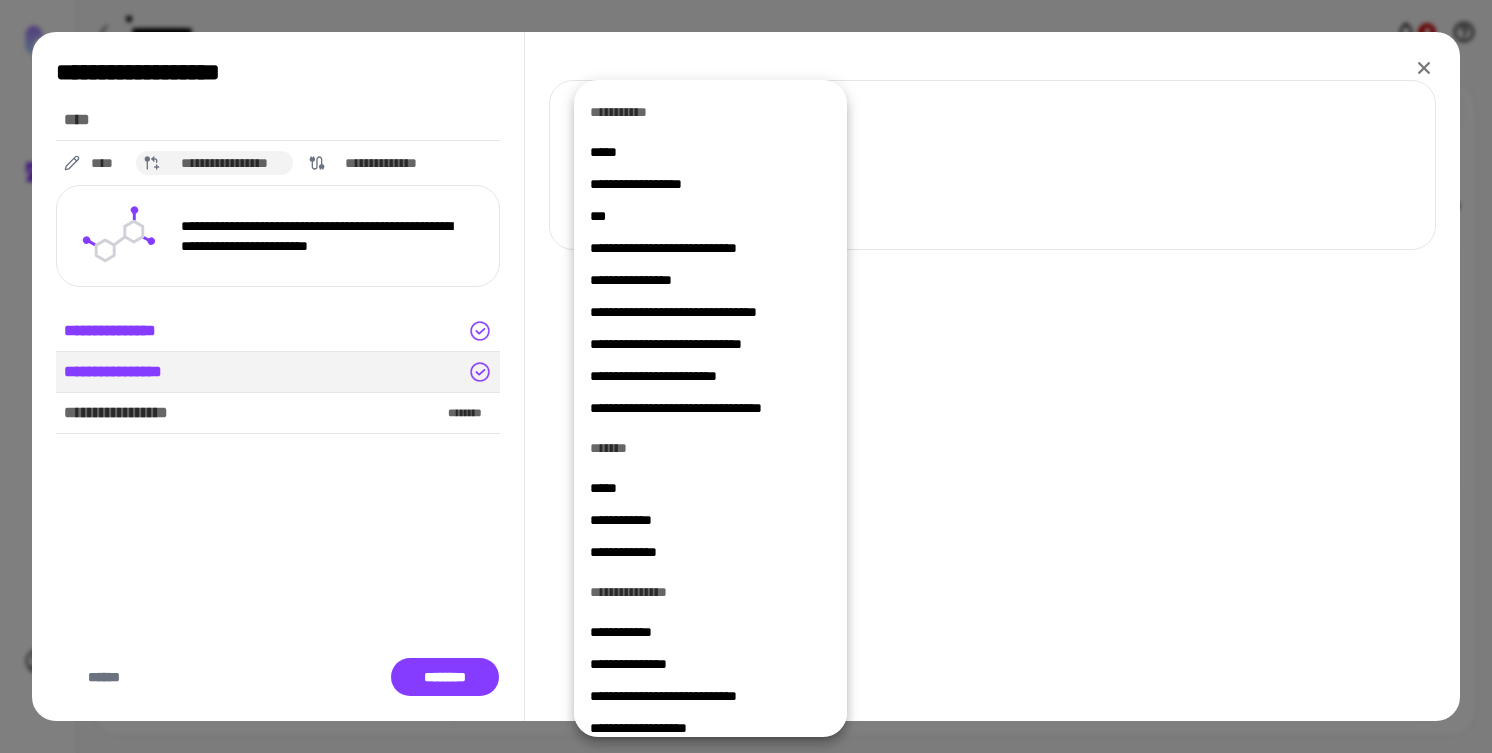 click at bounding box center [746, 376] 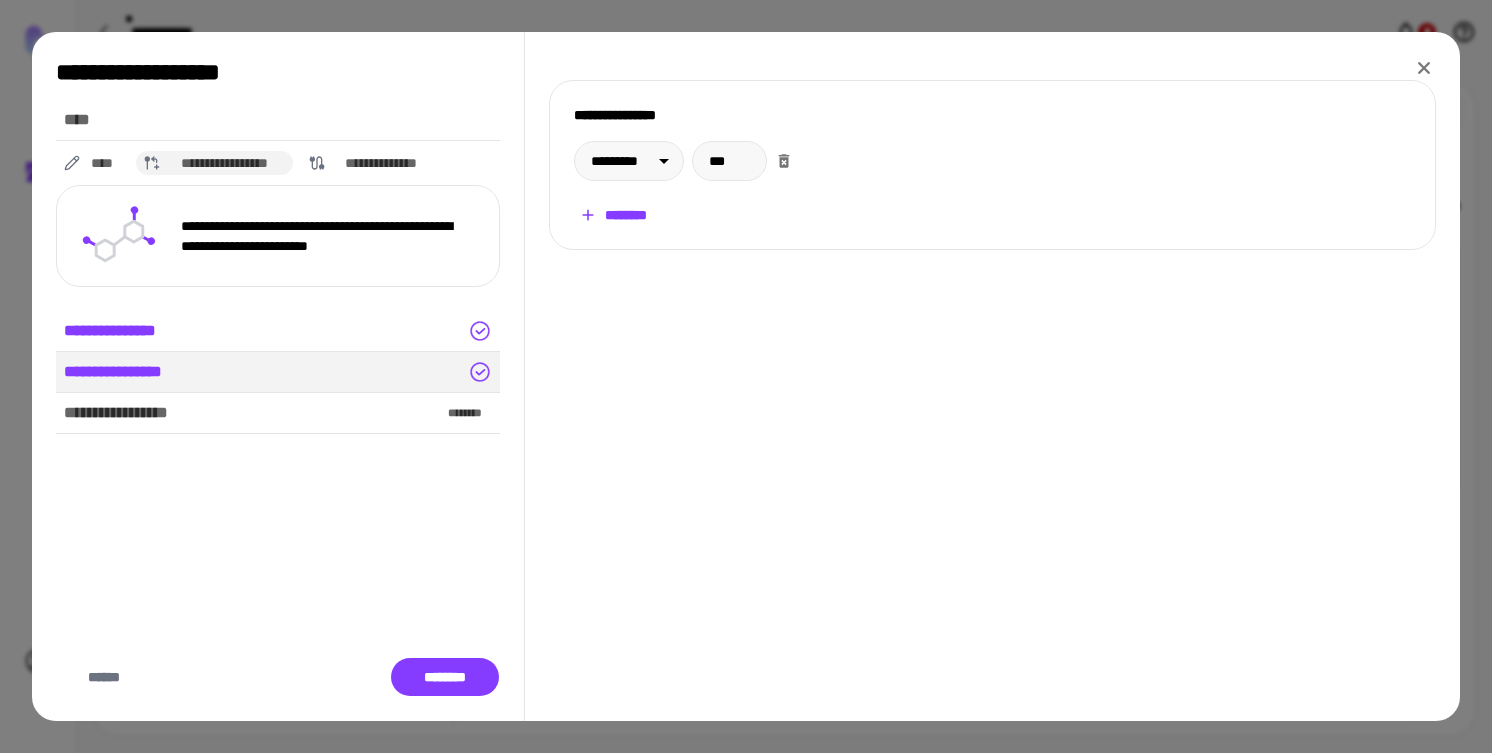 click 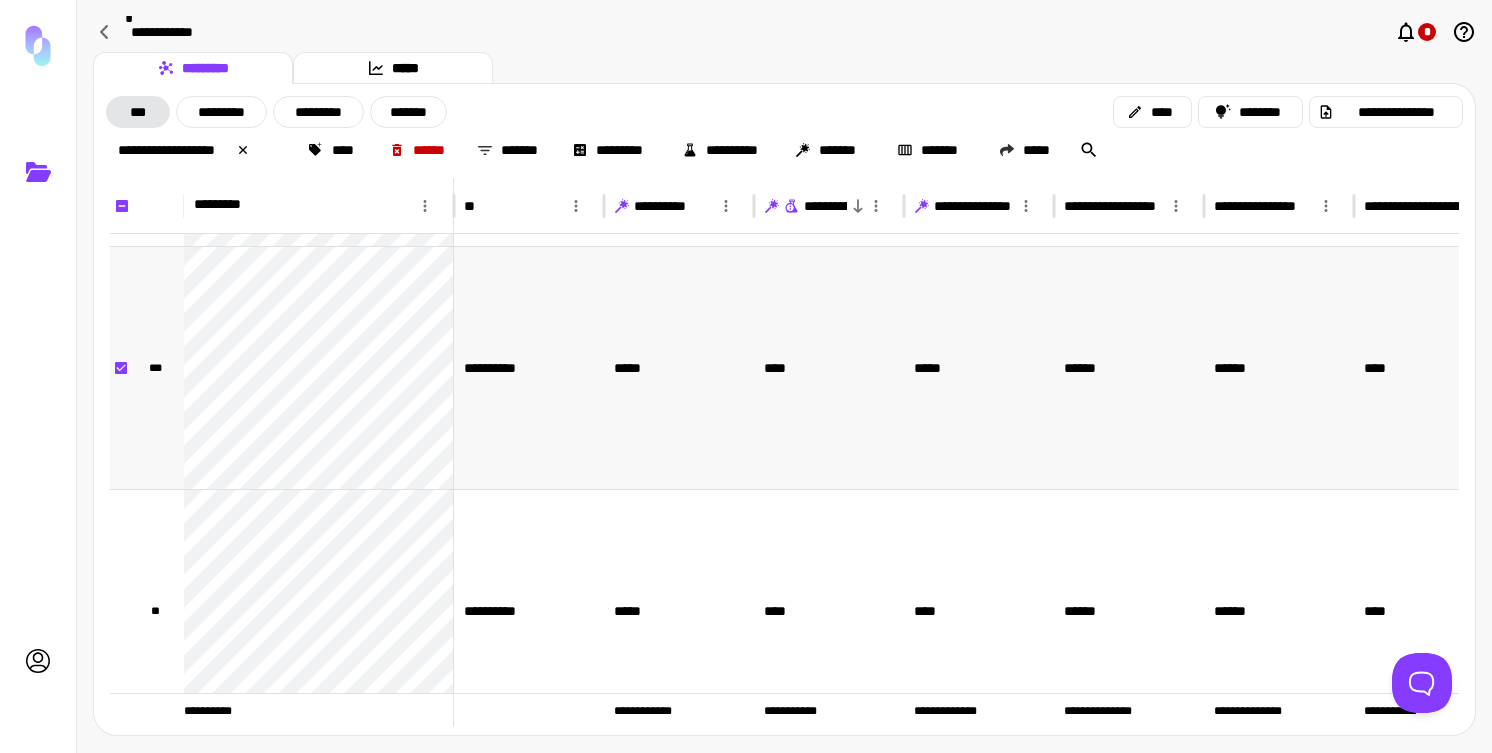 scroll, scrollTop: 231, scrollLeft: 337, axis: both 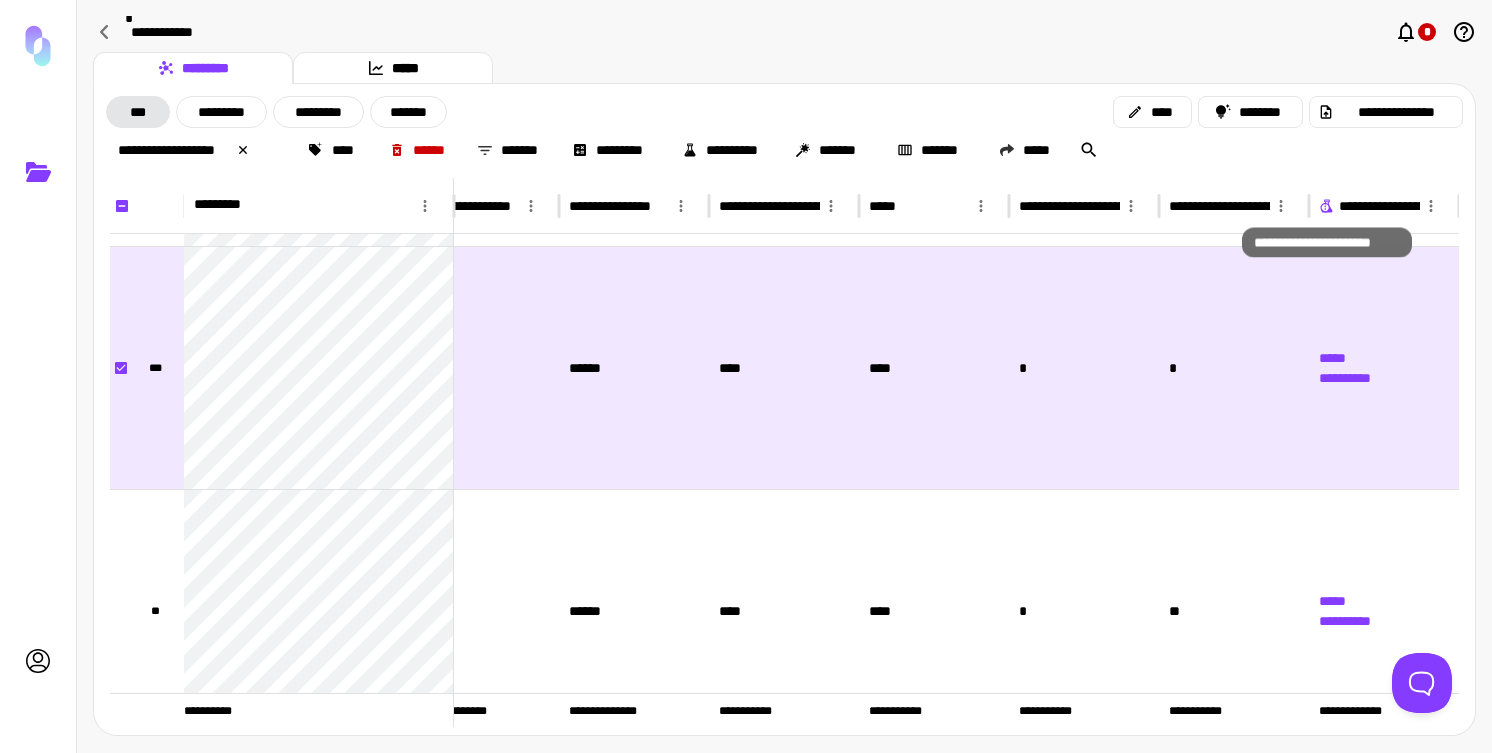 click 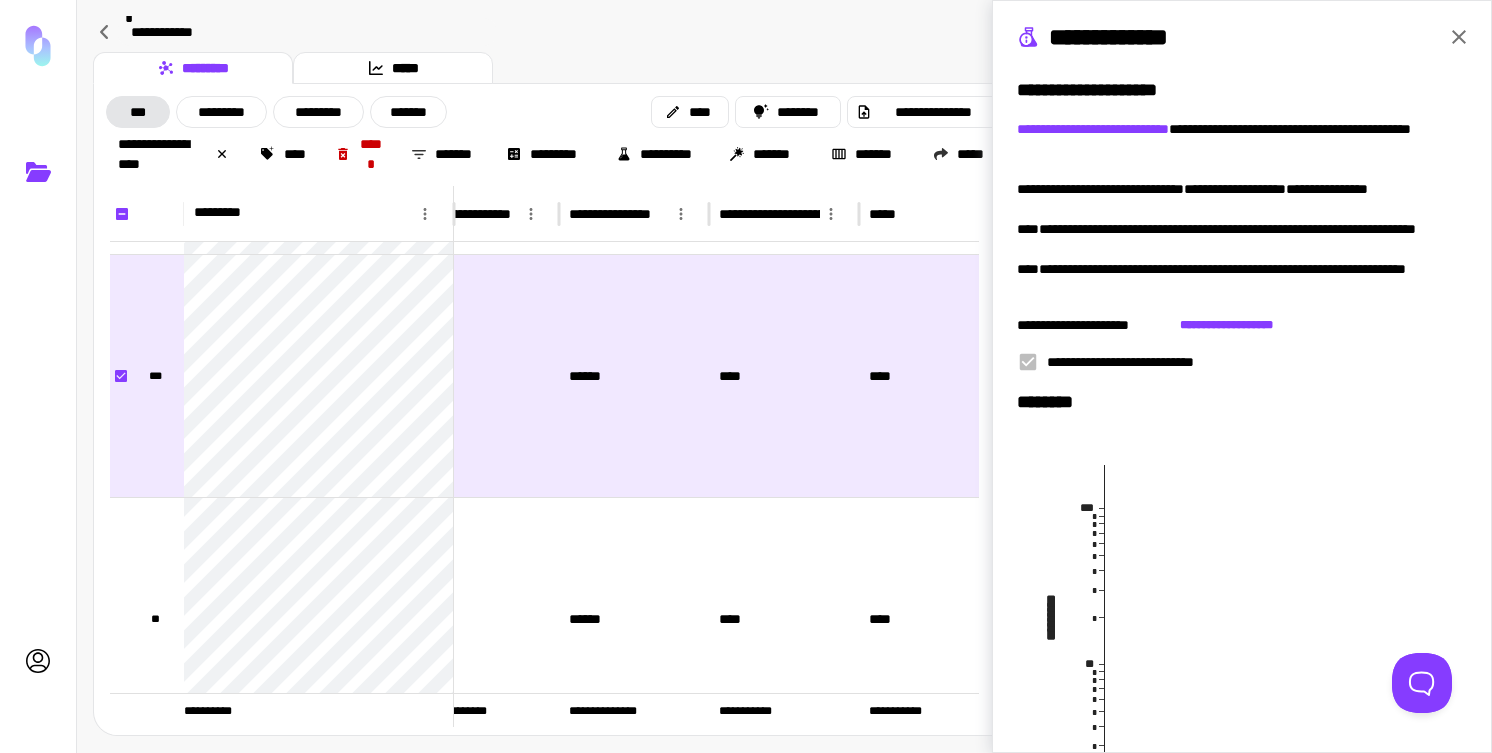 click 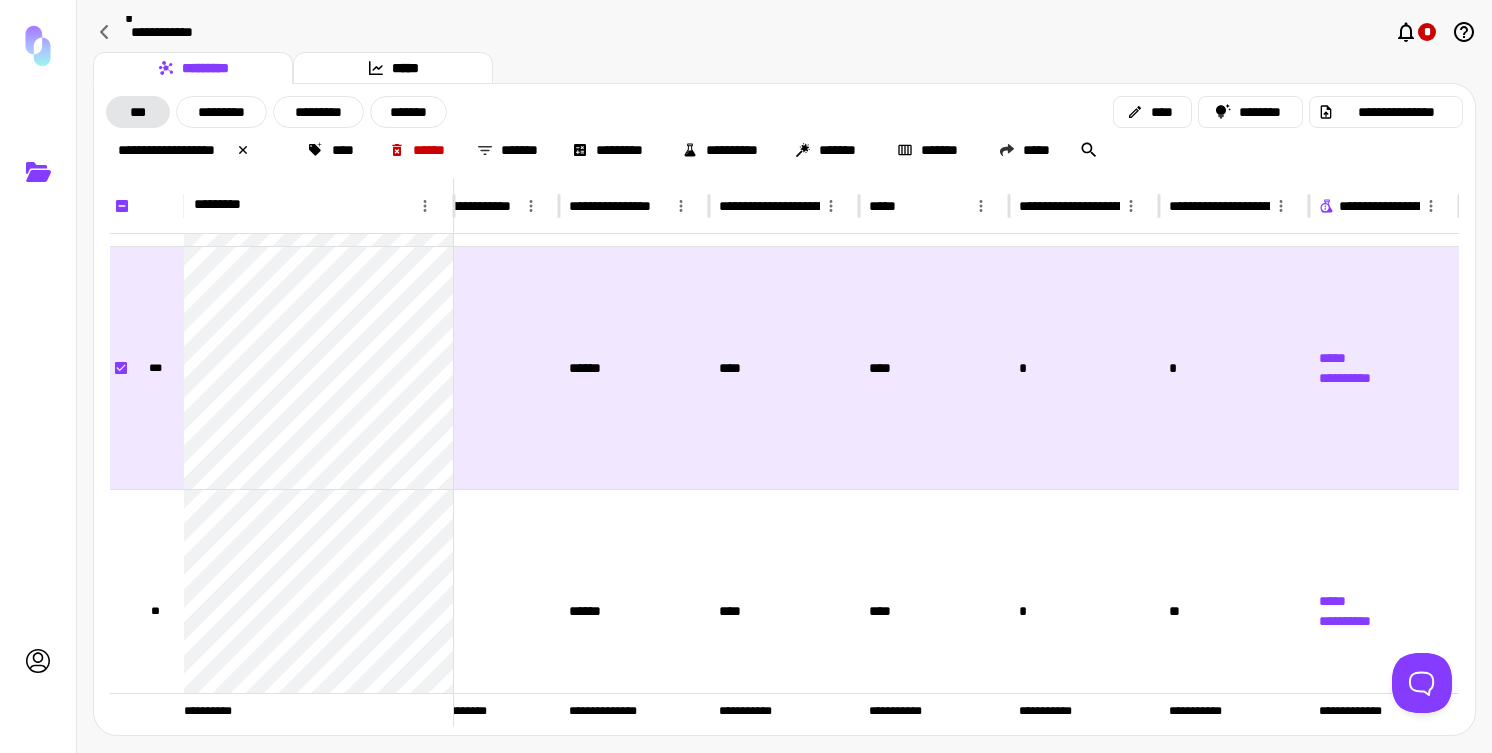 click on "**********" at bounding box center (784, 131) 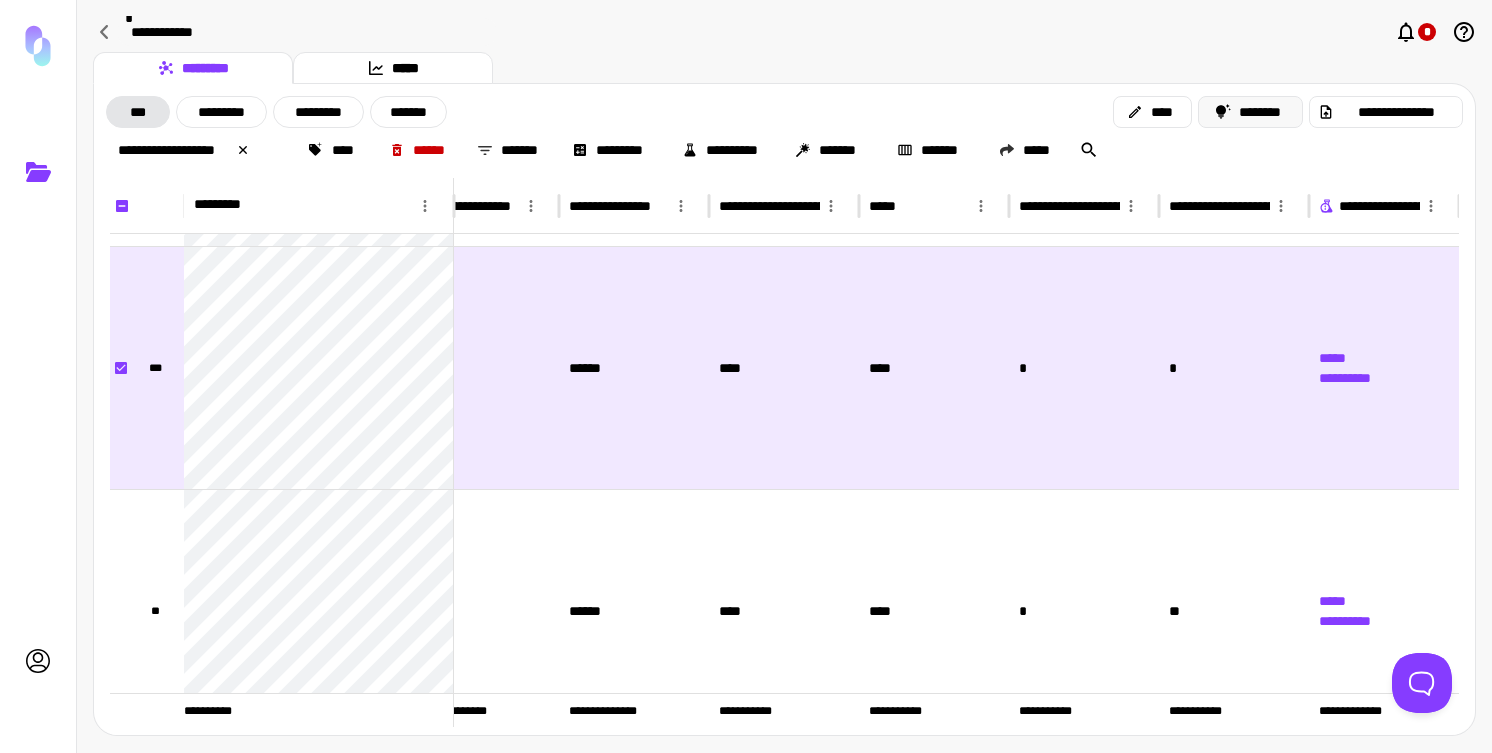 click on "********" at bounding box center (1251, 112) 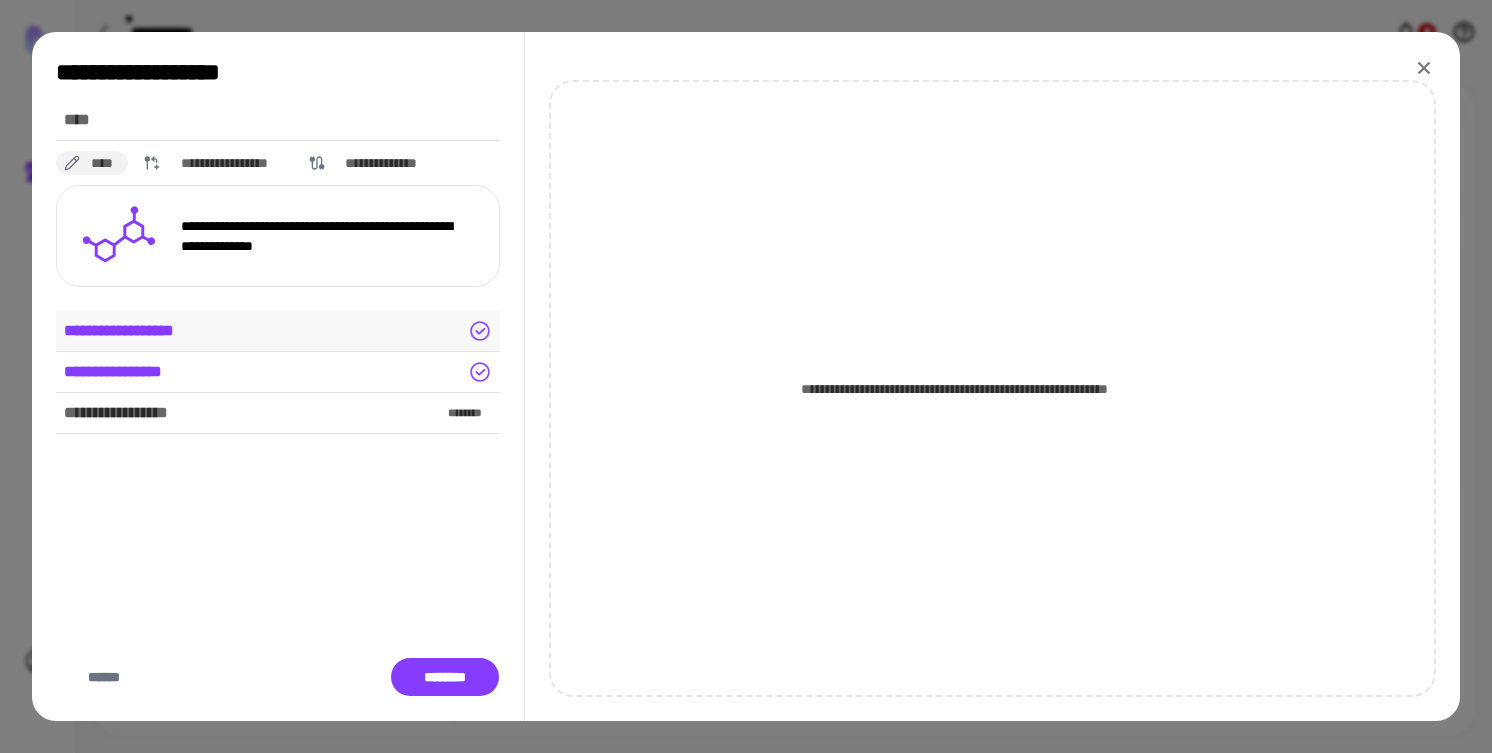 click on "**********" at bounding box center [278, 331] 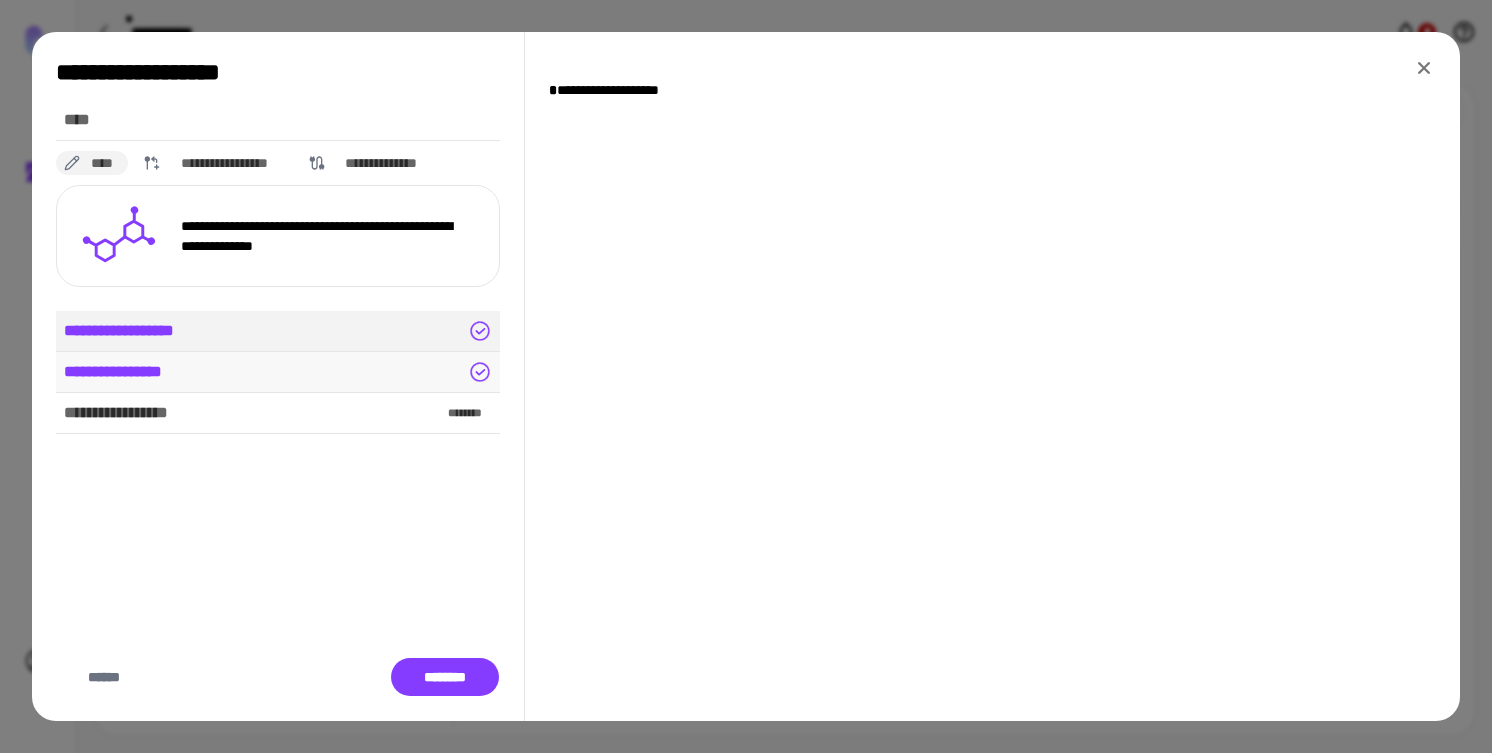 click on "**********" at bounding box center (278, 372) 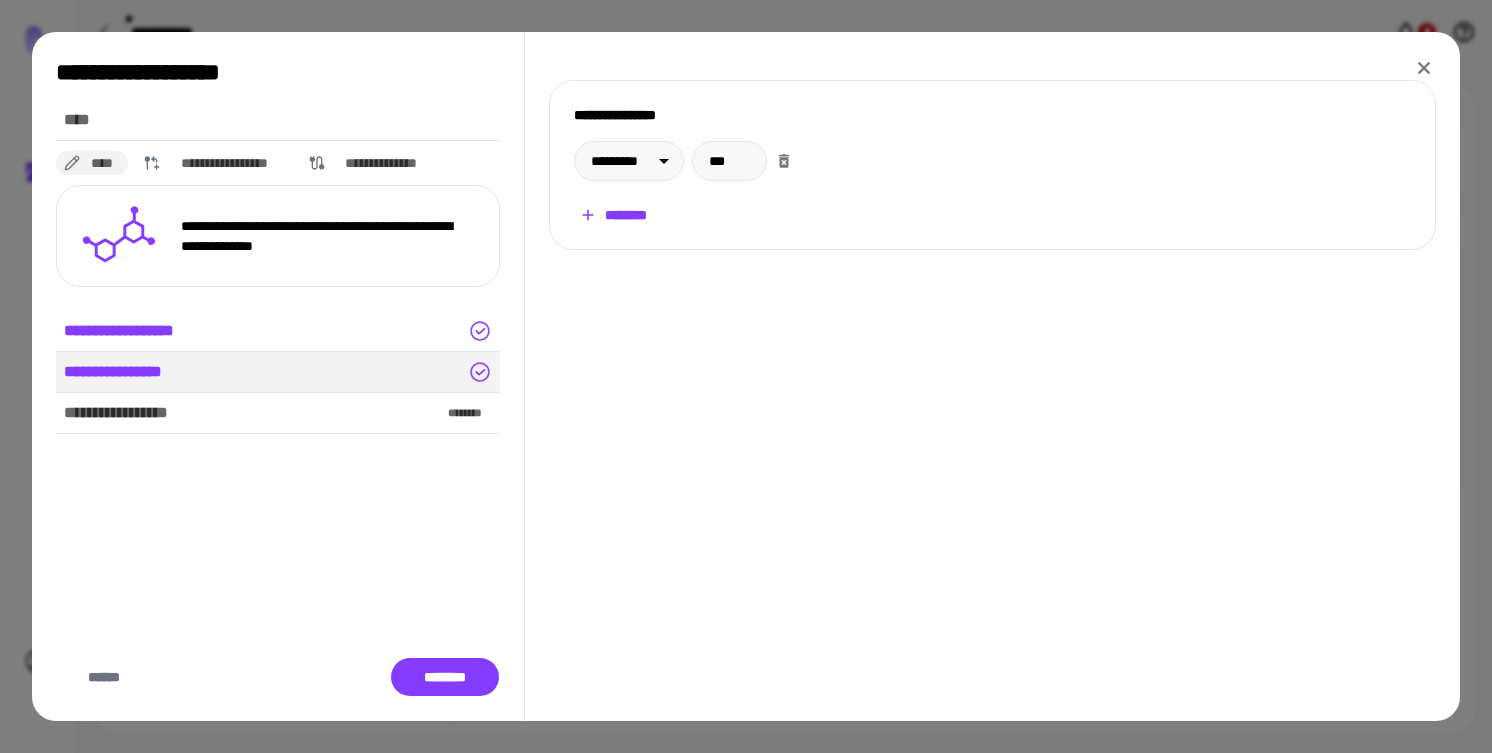 click on "**********" at bounding box center [992, 165] 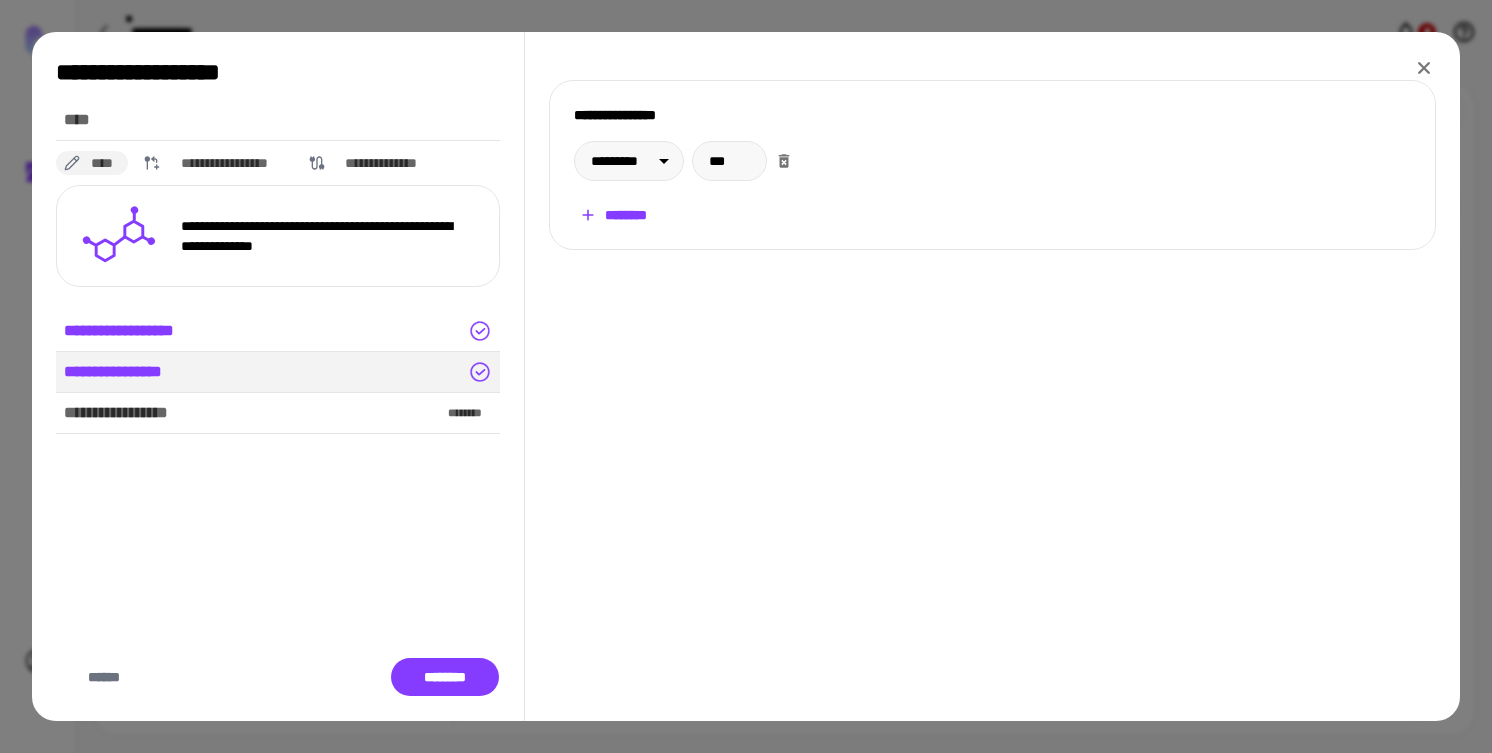click on "**********" at bounding box center (992, 165) 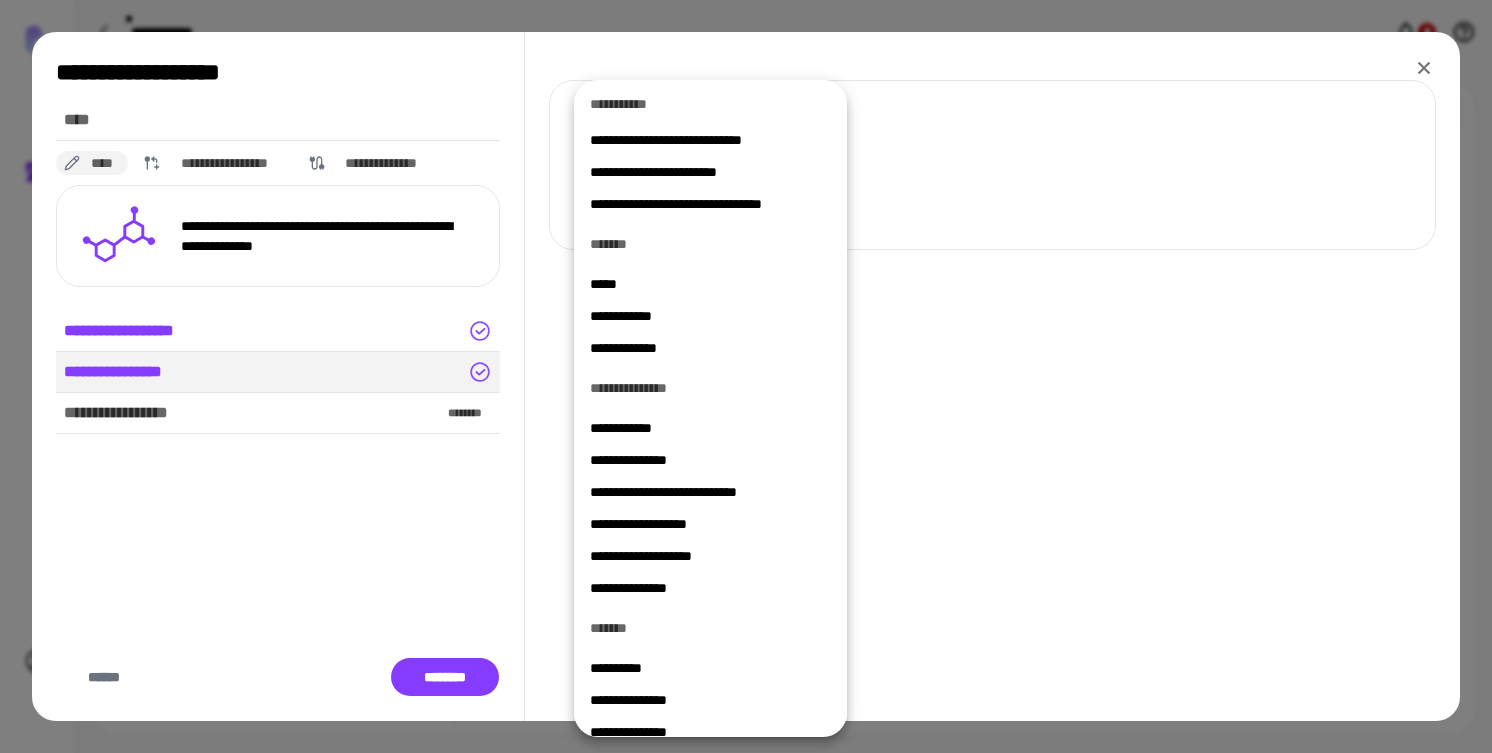 scroll, scrollTop: 223, scrollLeft: 0, axis: vertical 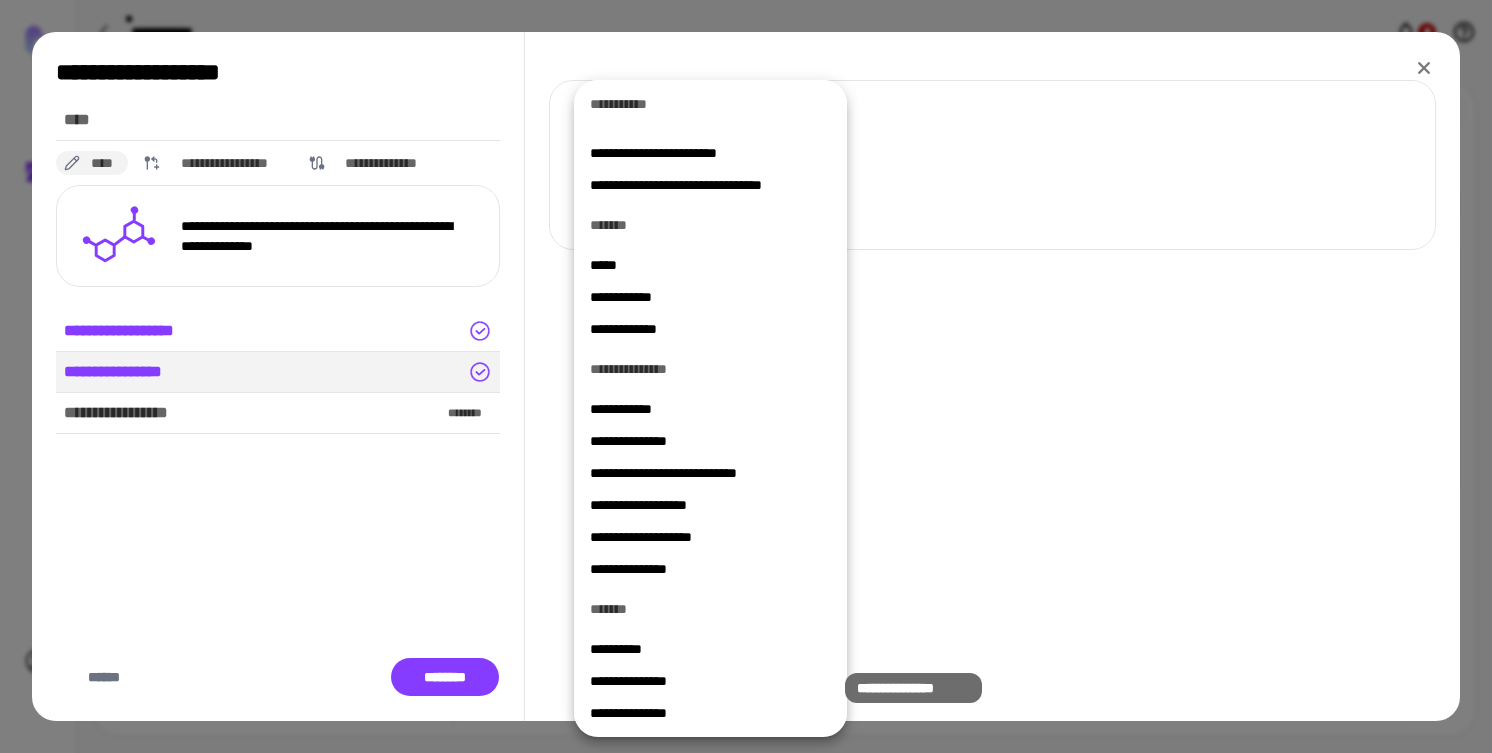 click on "**********" at bounding box center (710, 681) 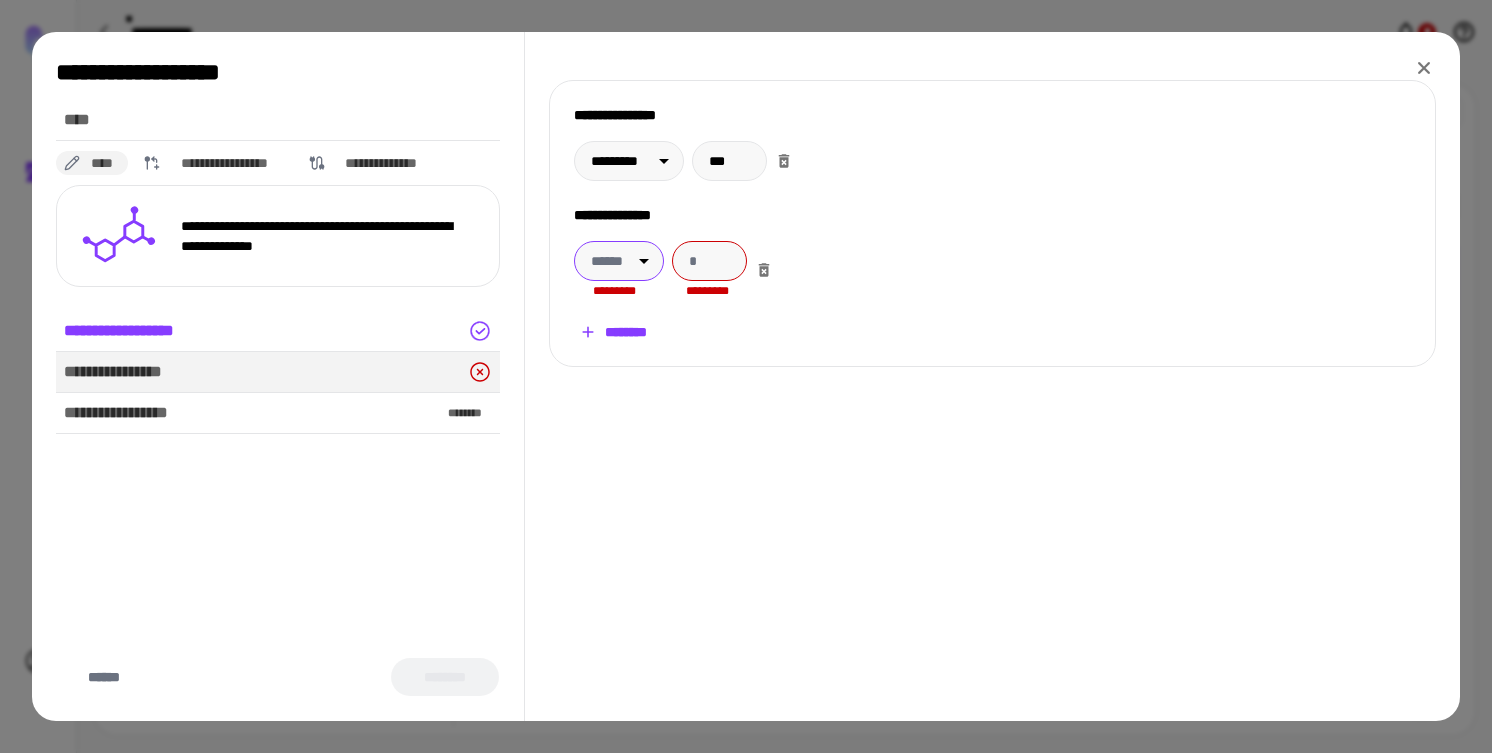 click on "**********" at bounding box center (746, 376) 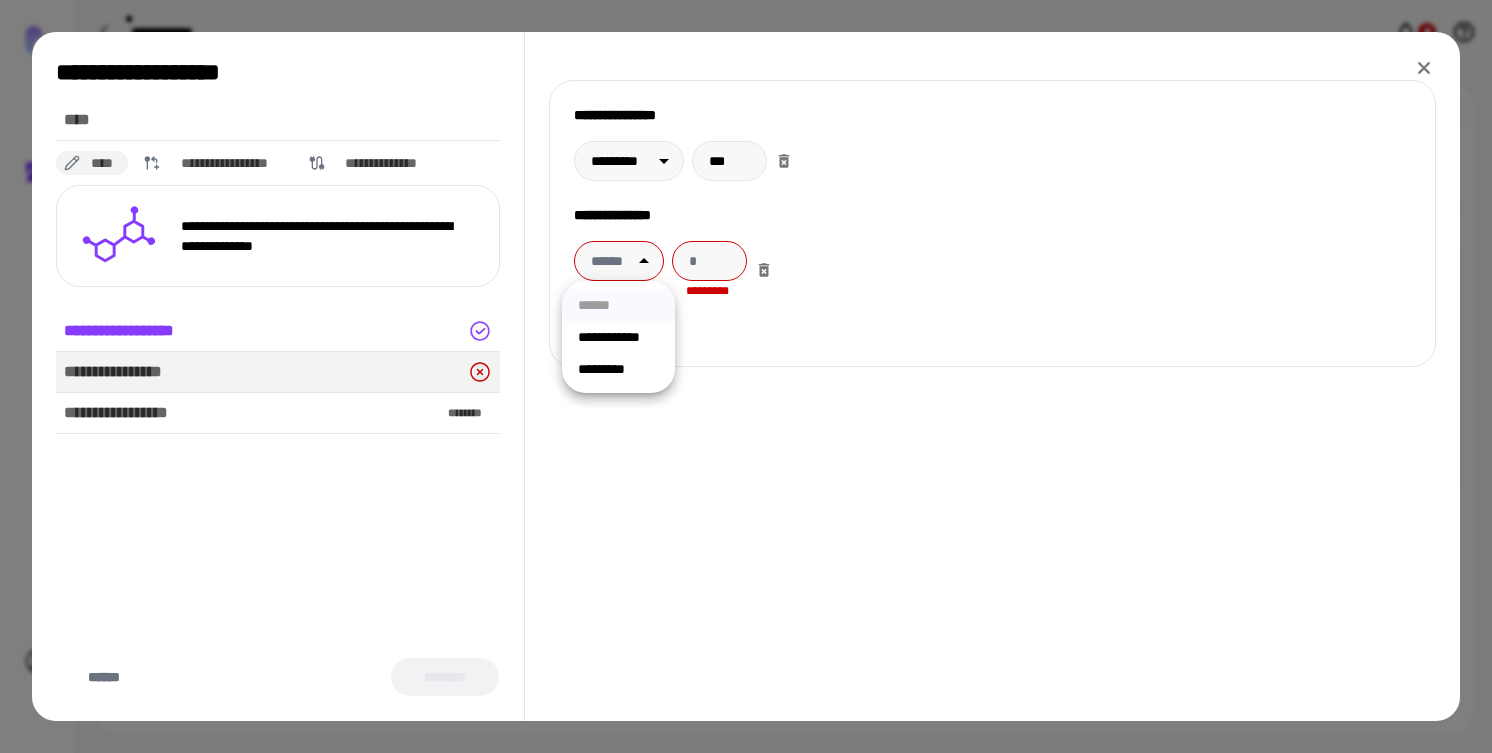 click on "**********" at bounding box center (618, 337) 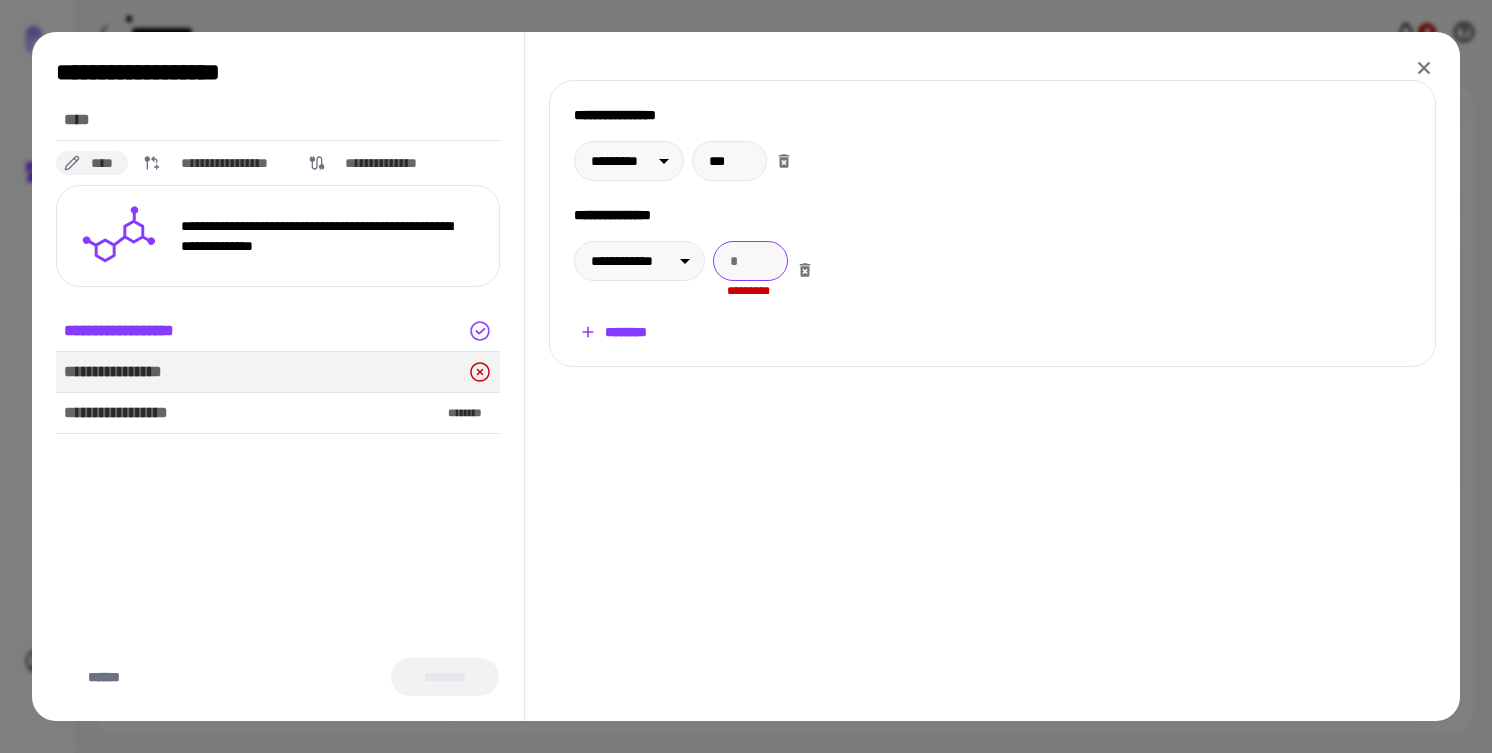 click at bounding box center (750, 261) 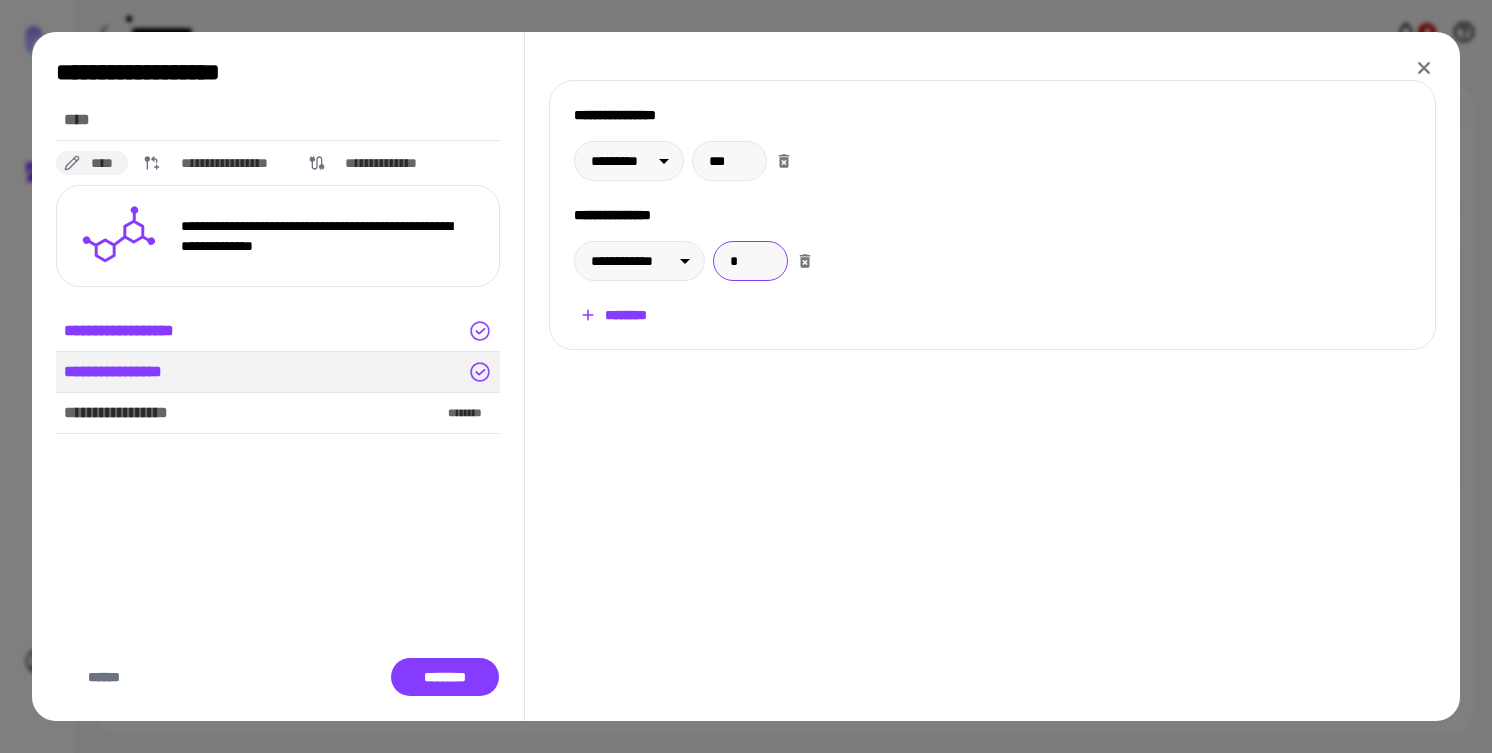 type on "*" 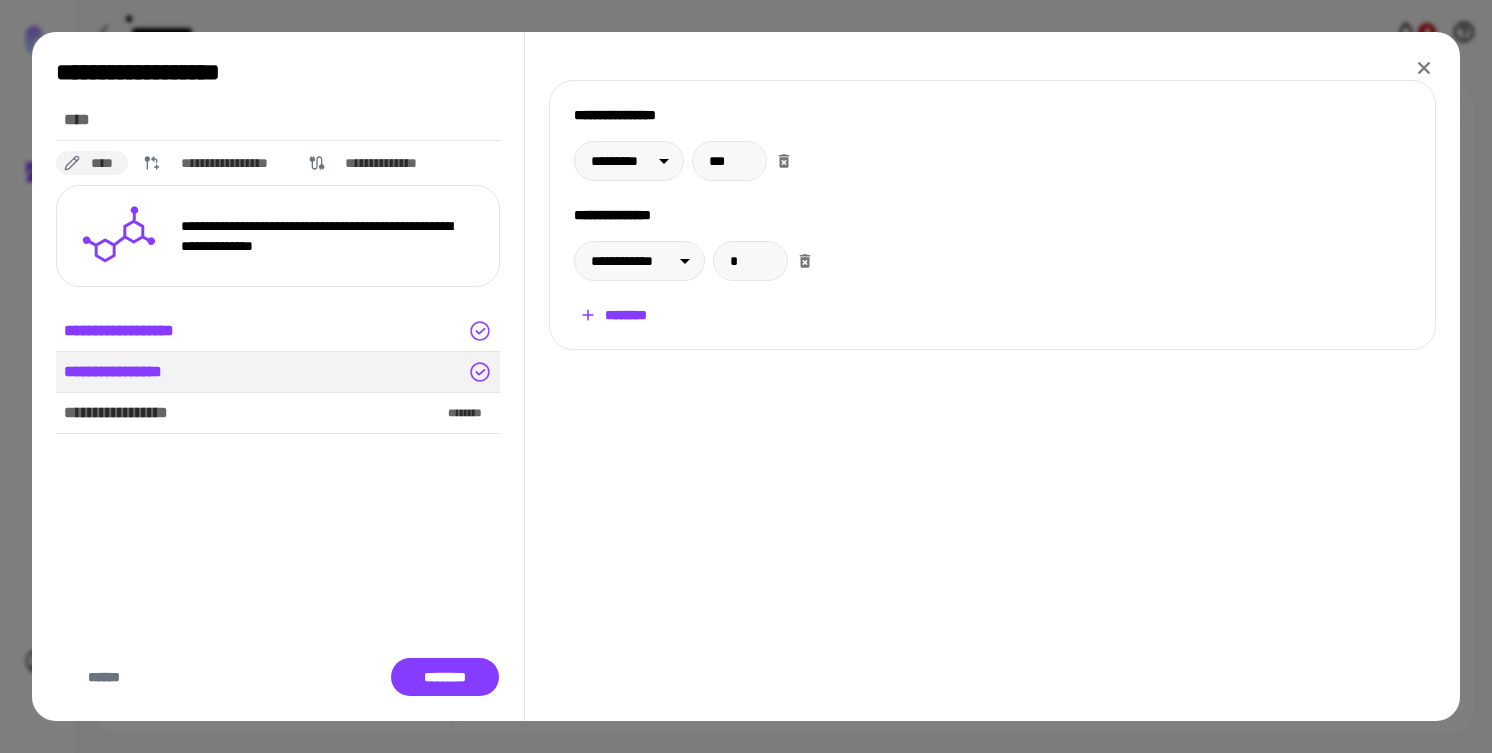 click 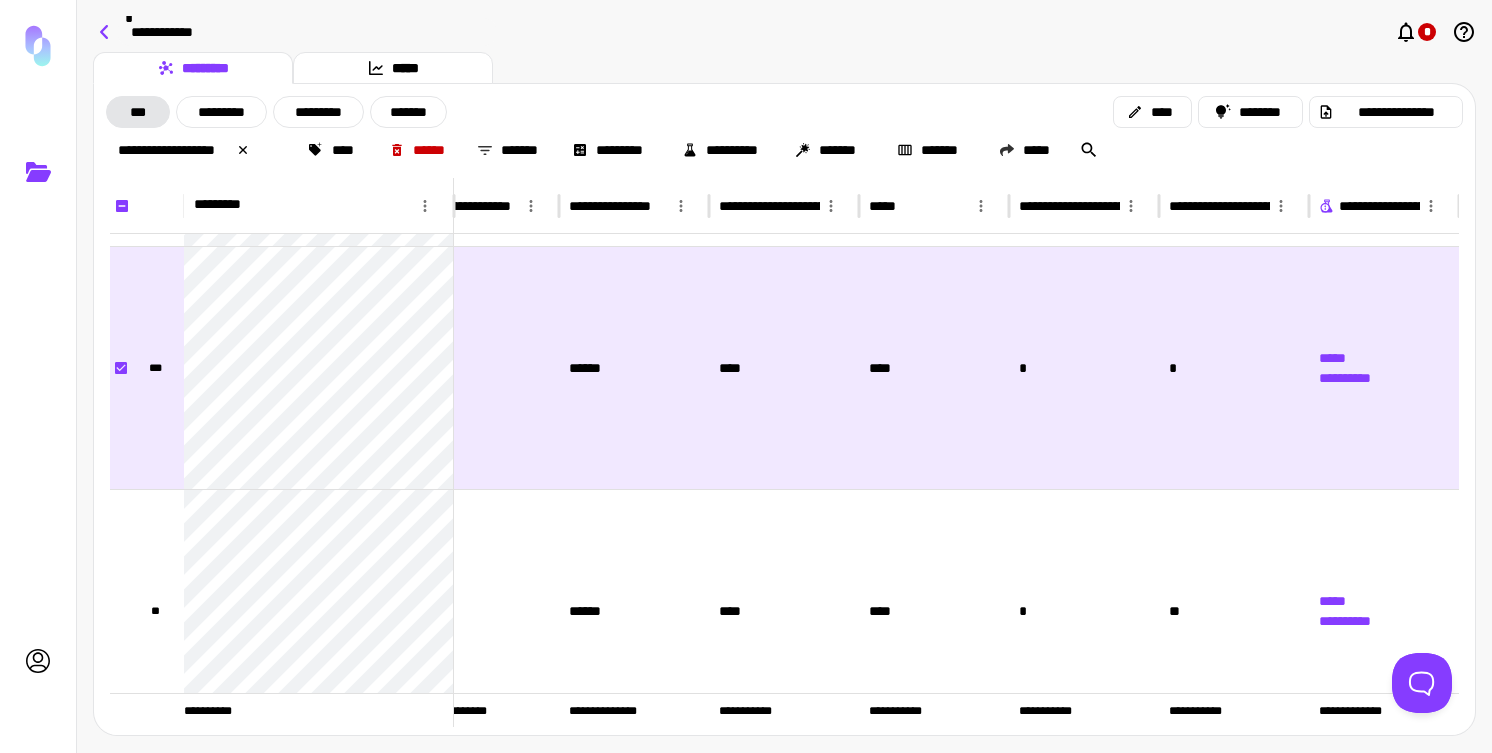 click 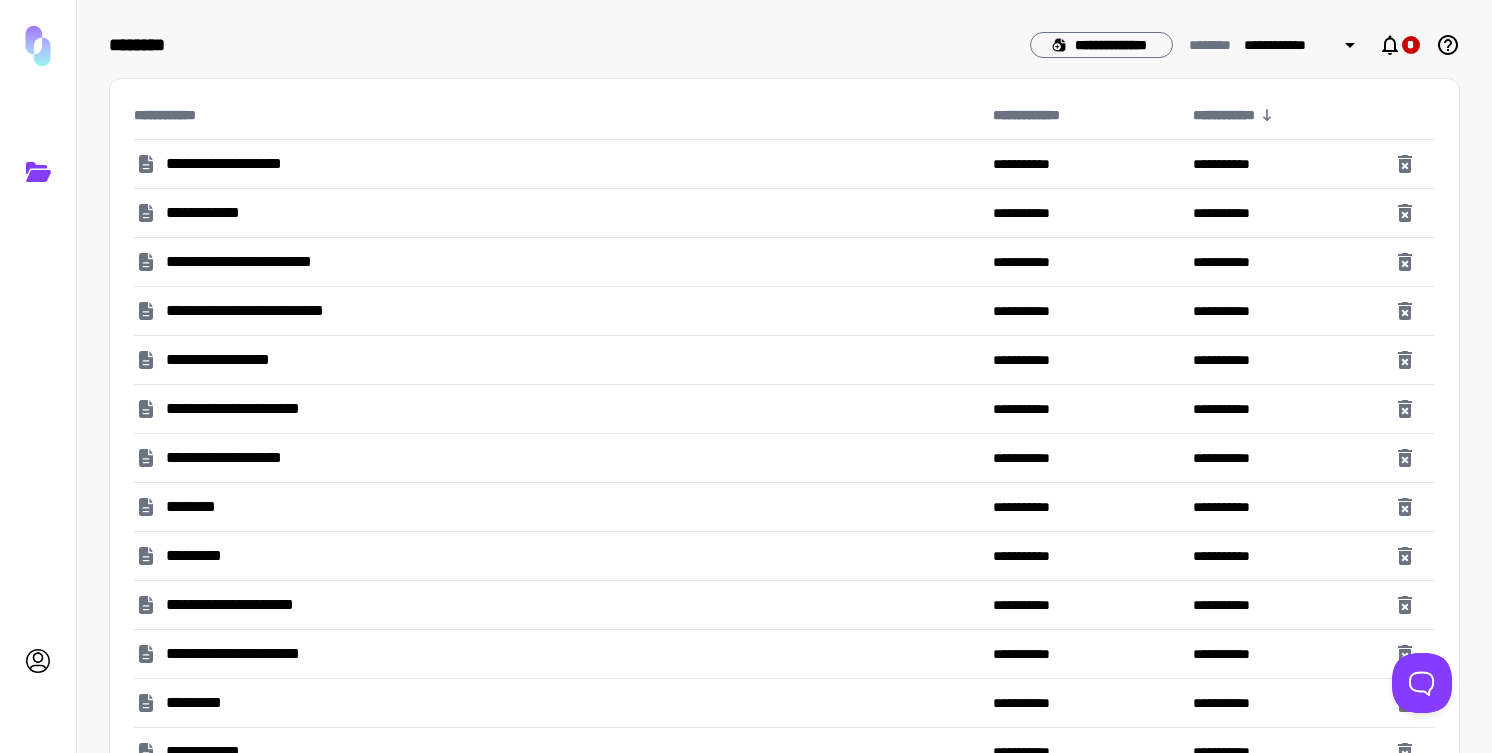 click on "**********" at bounding box center (251, 164) 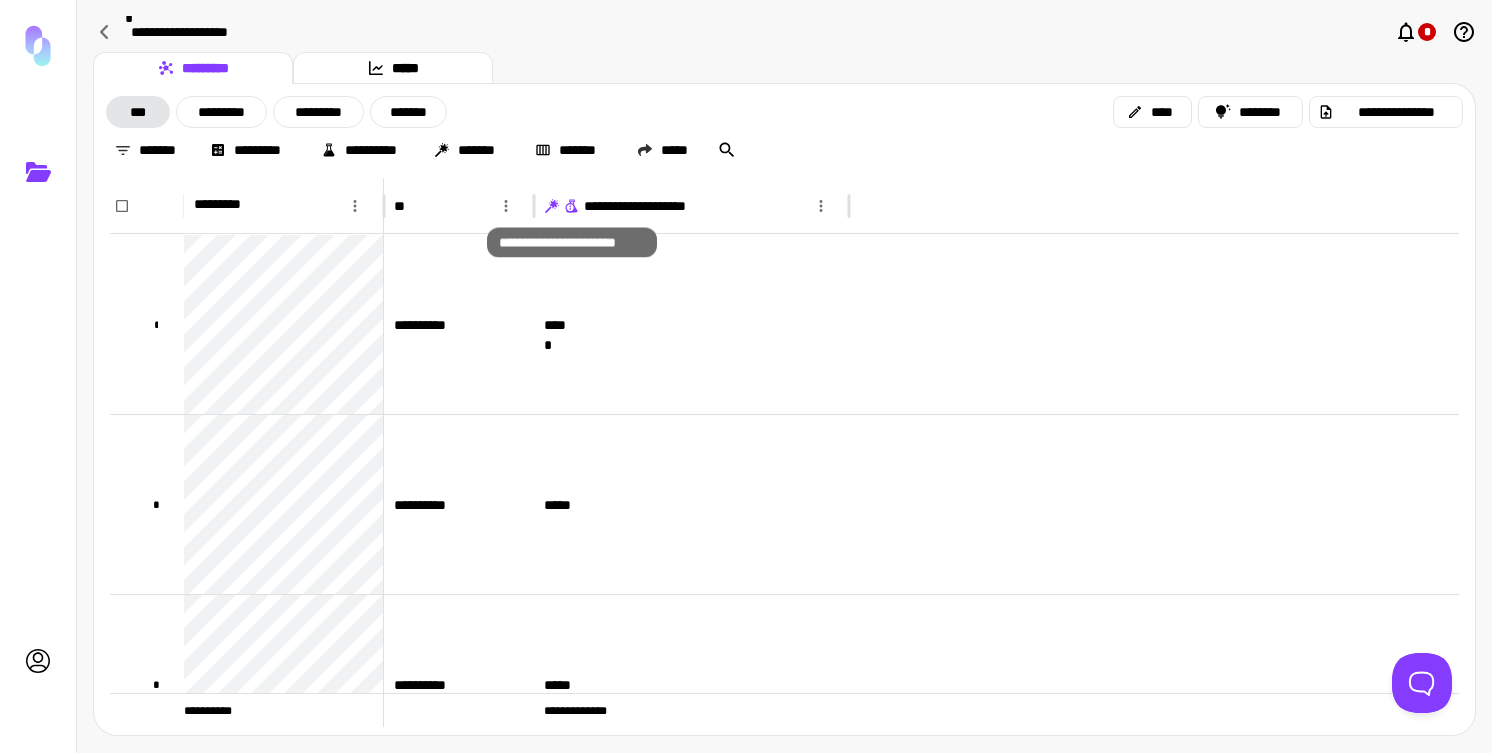 click 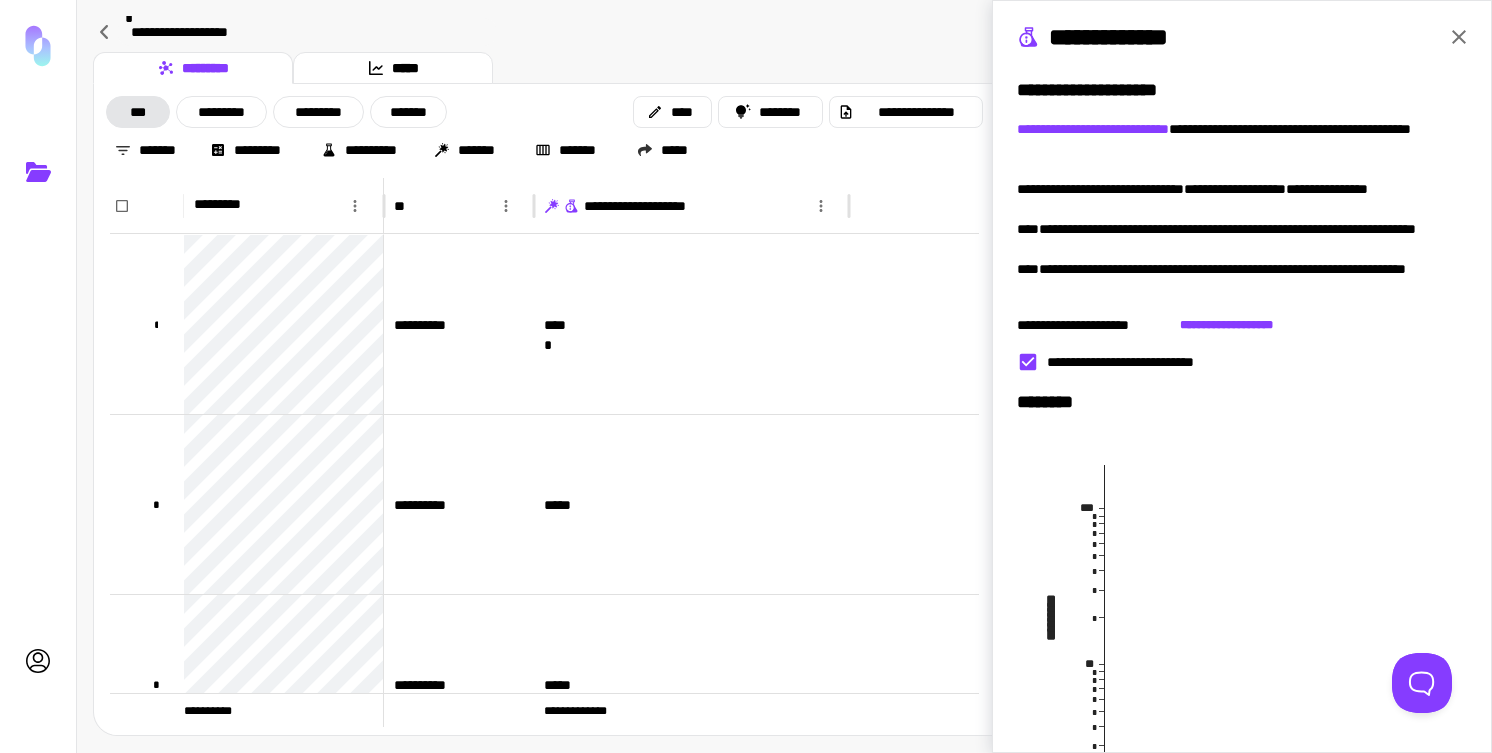 click on "**********" at bounding box center (1242, 376) 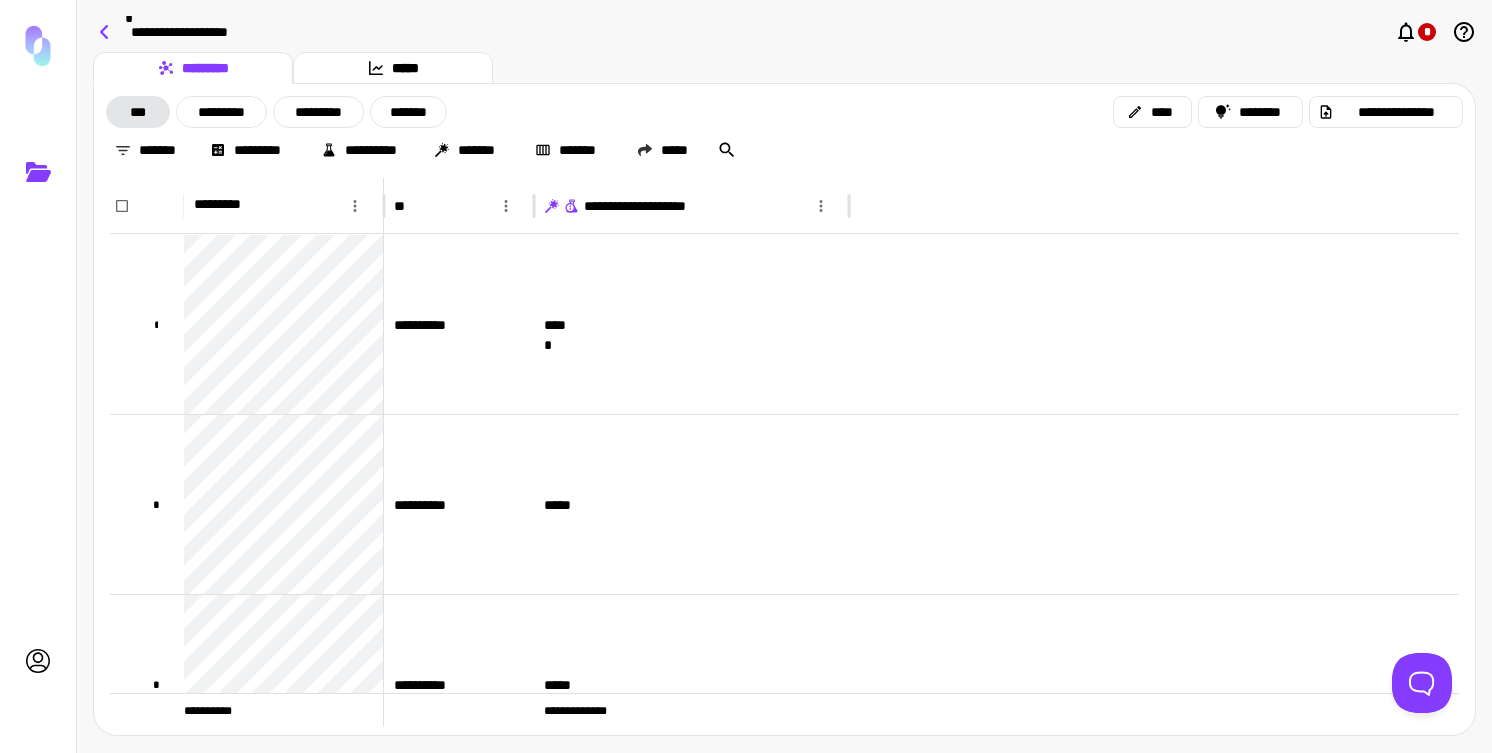 click 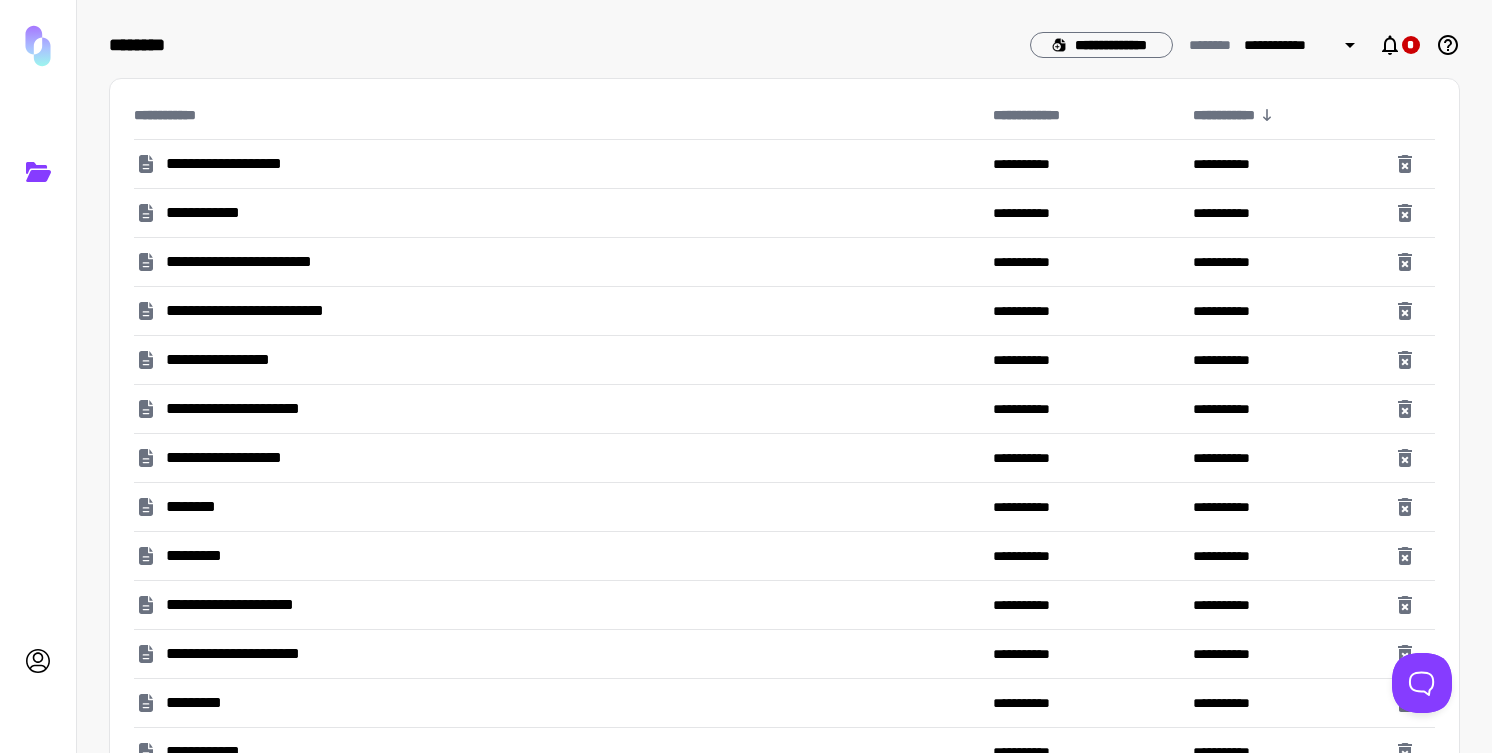 click on "**********" at bounding box center (223, 213) 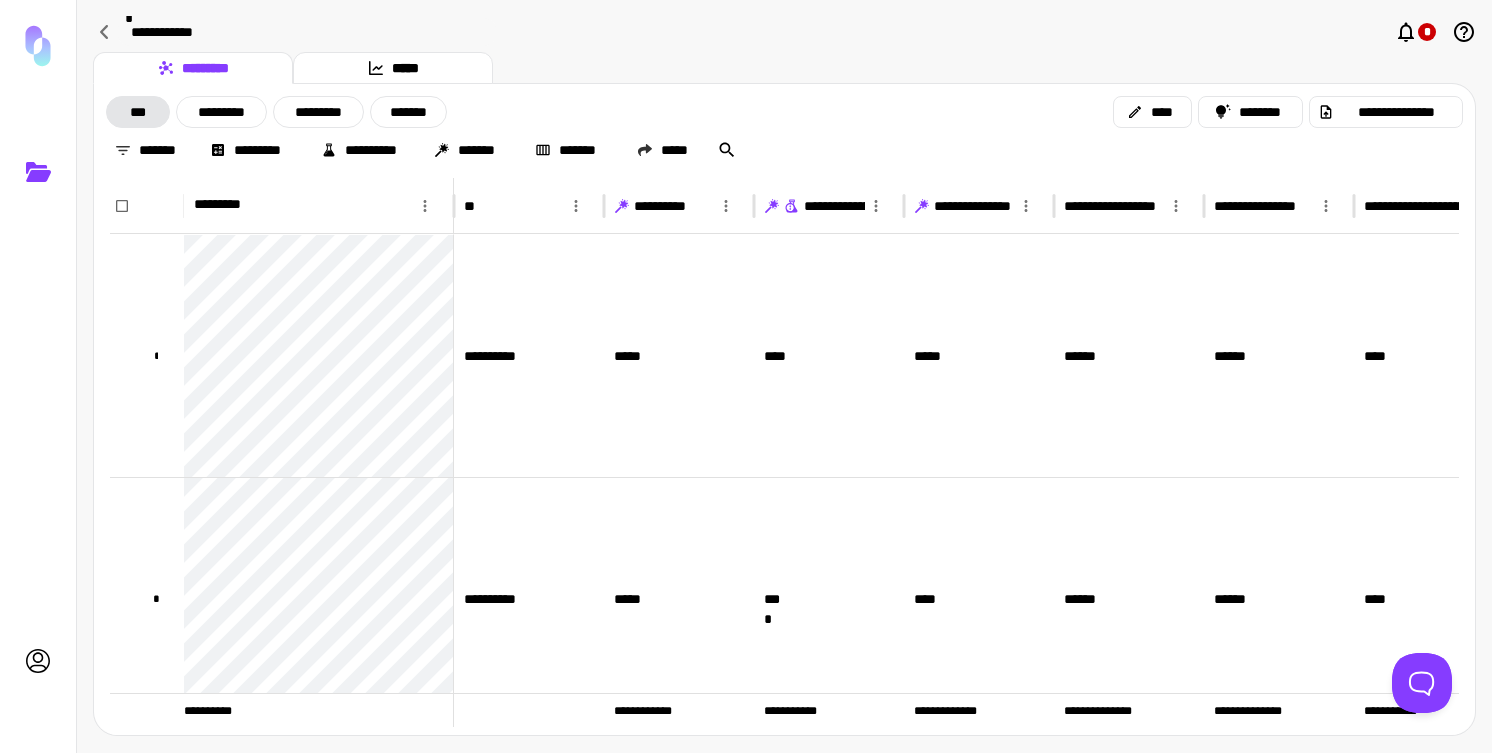 scroll, scrollTop: 36, scrollLeft: 0, axis: vertical 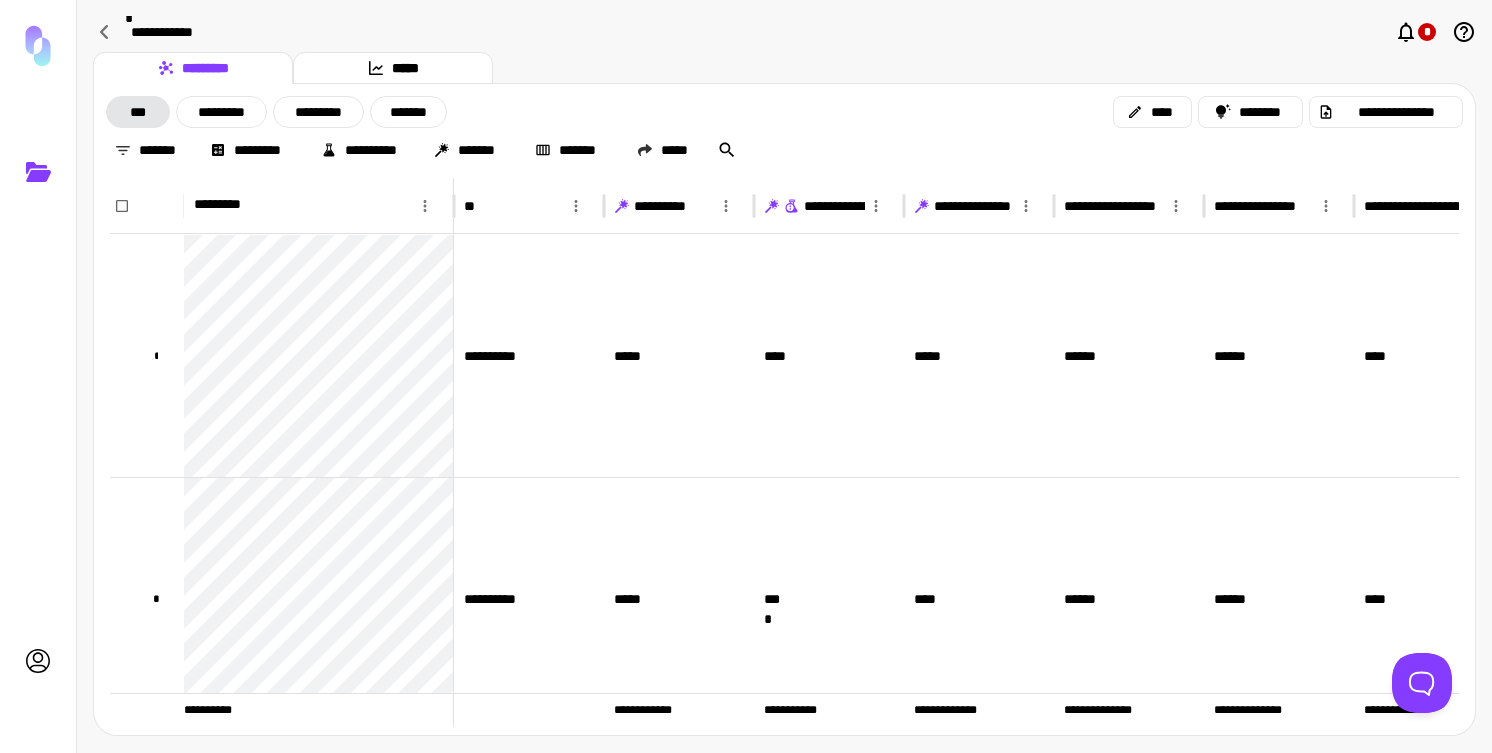 click on "**********" at bounding box center (860, 206) 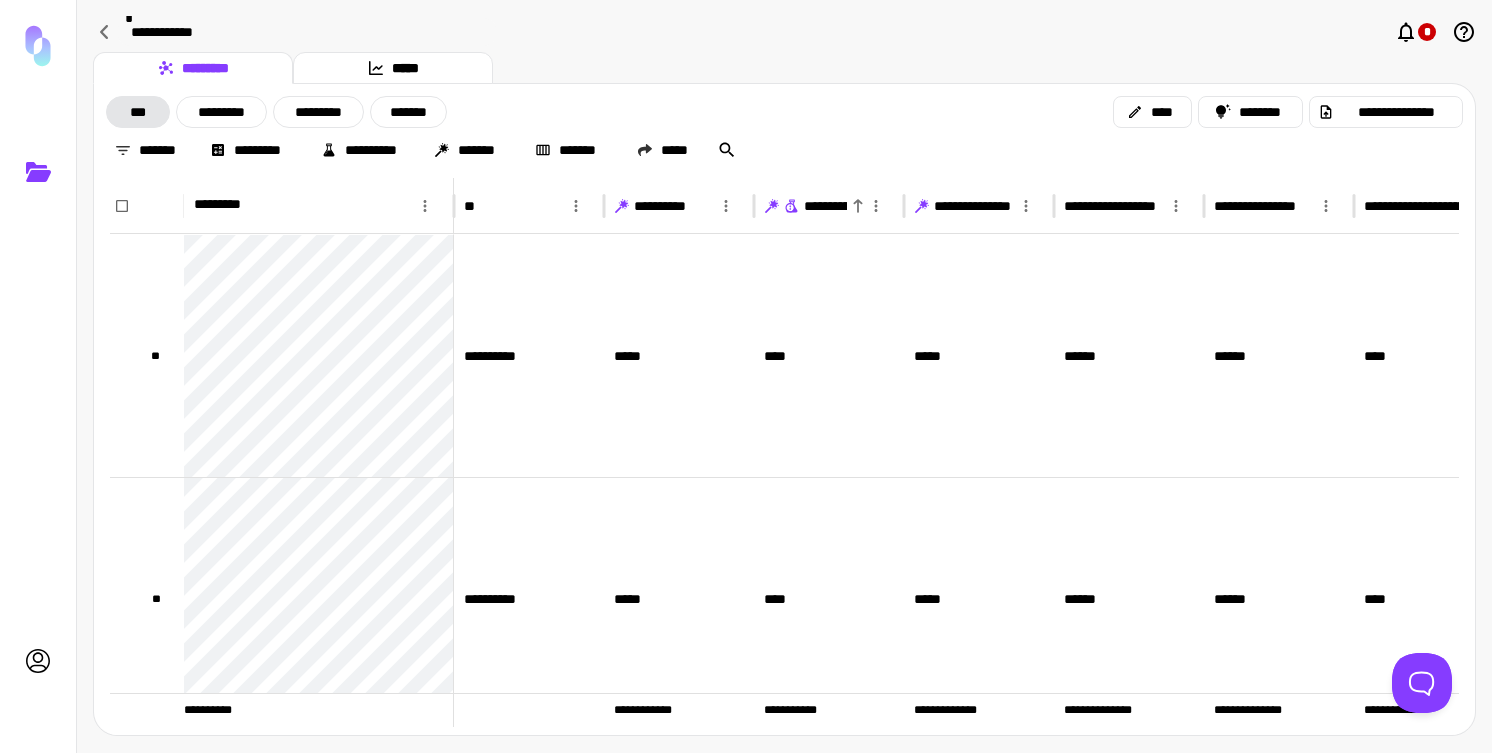 click on "**********" at bounding box center (860, 206) 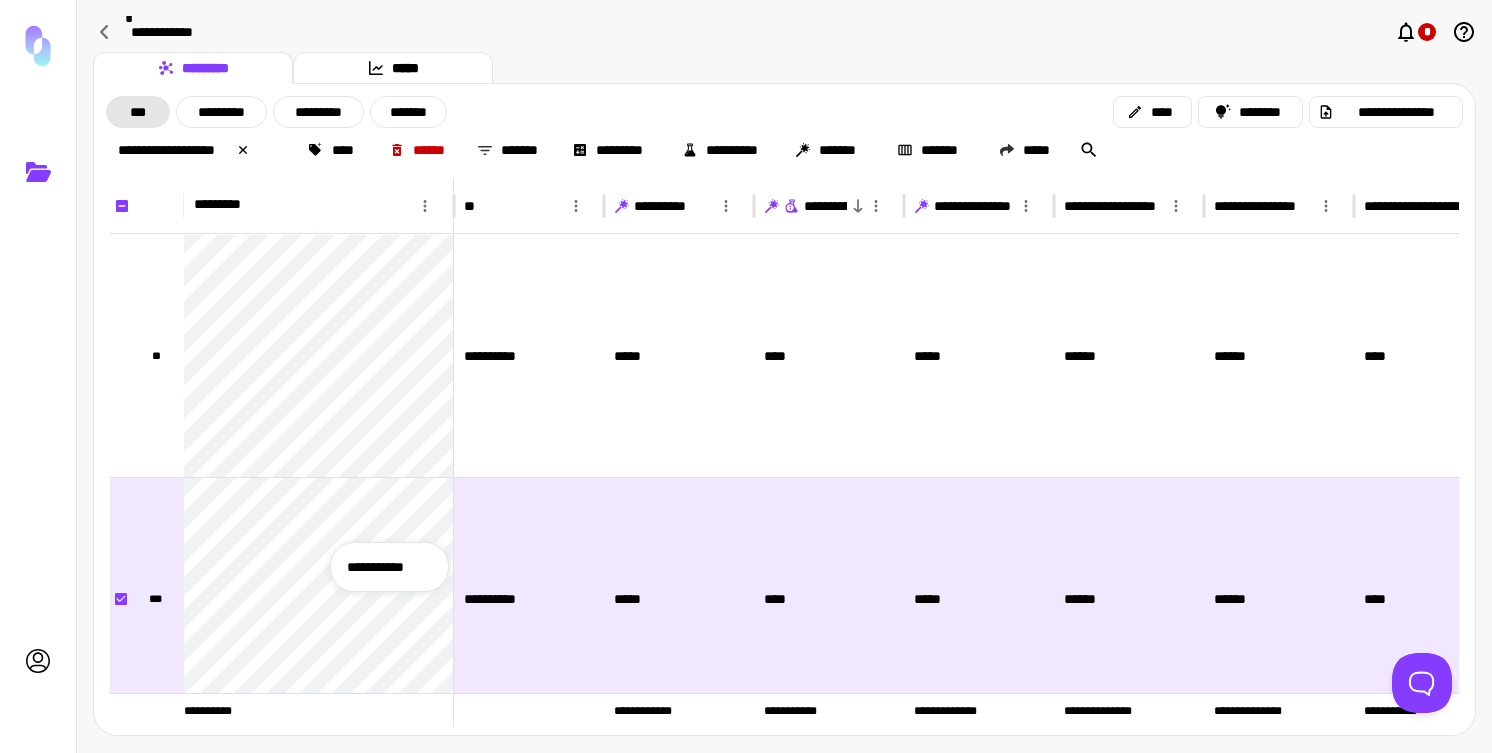 click on "**********" at bounding box center [389, 567] 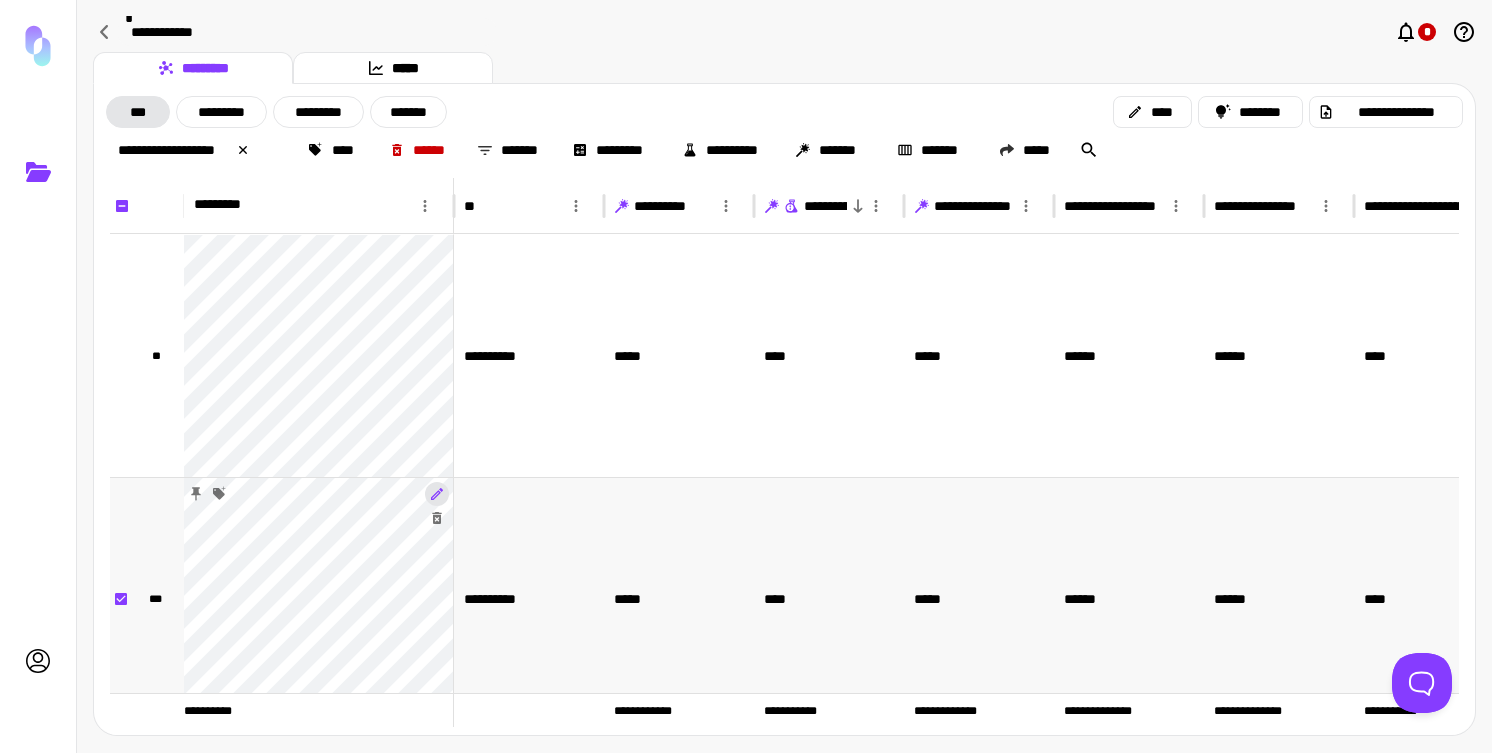 click 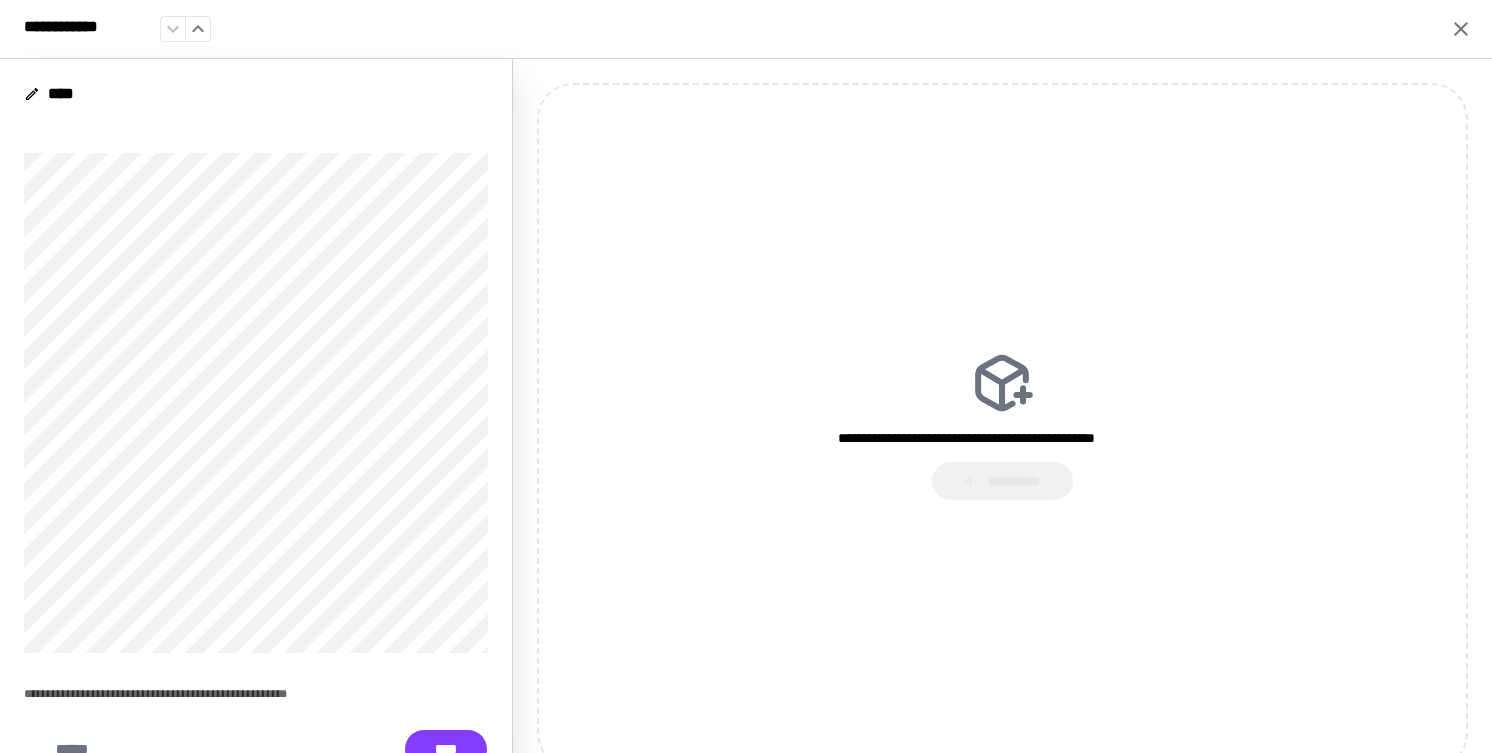 click 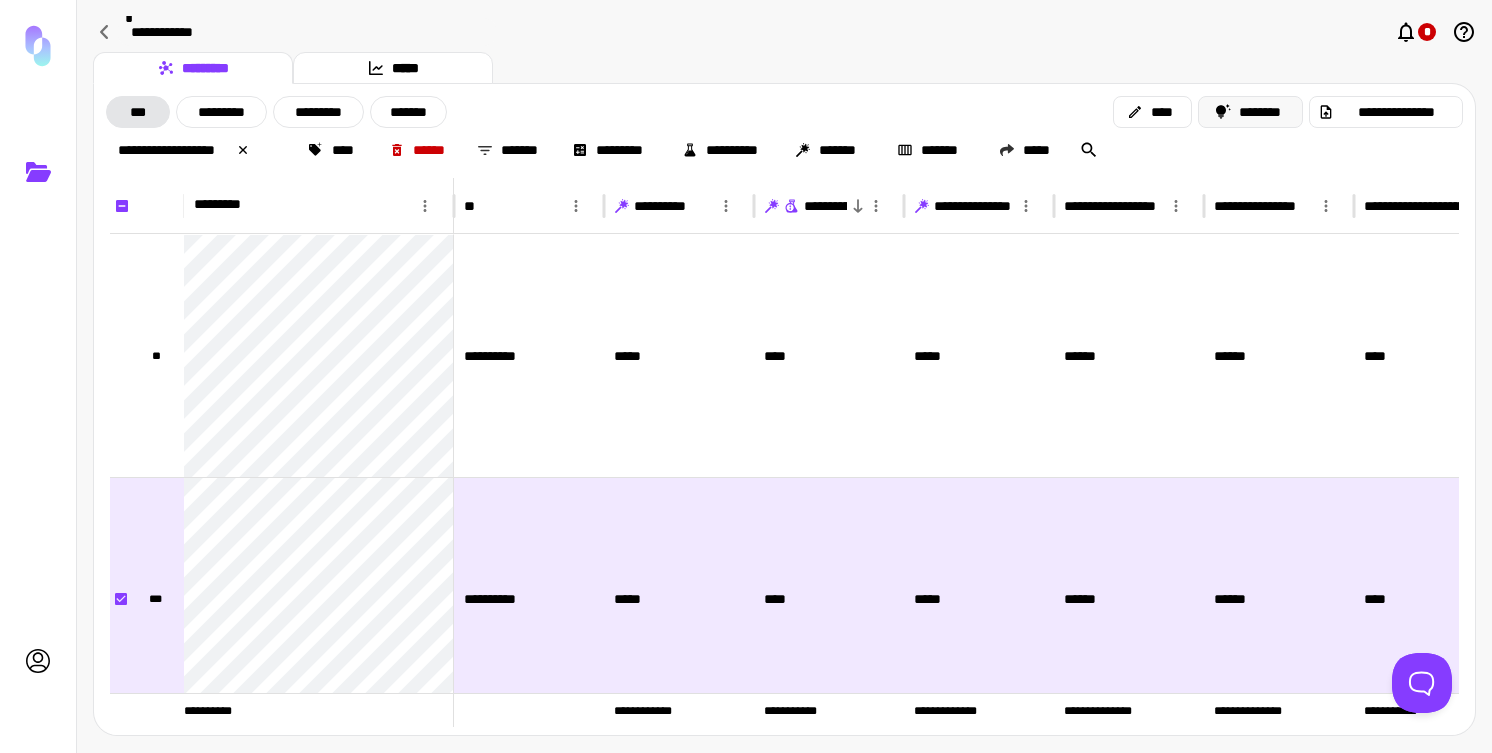 click on "********" at bounding box center [1251, 112] 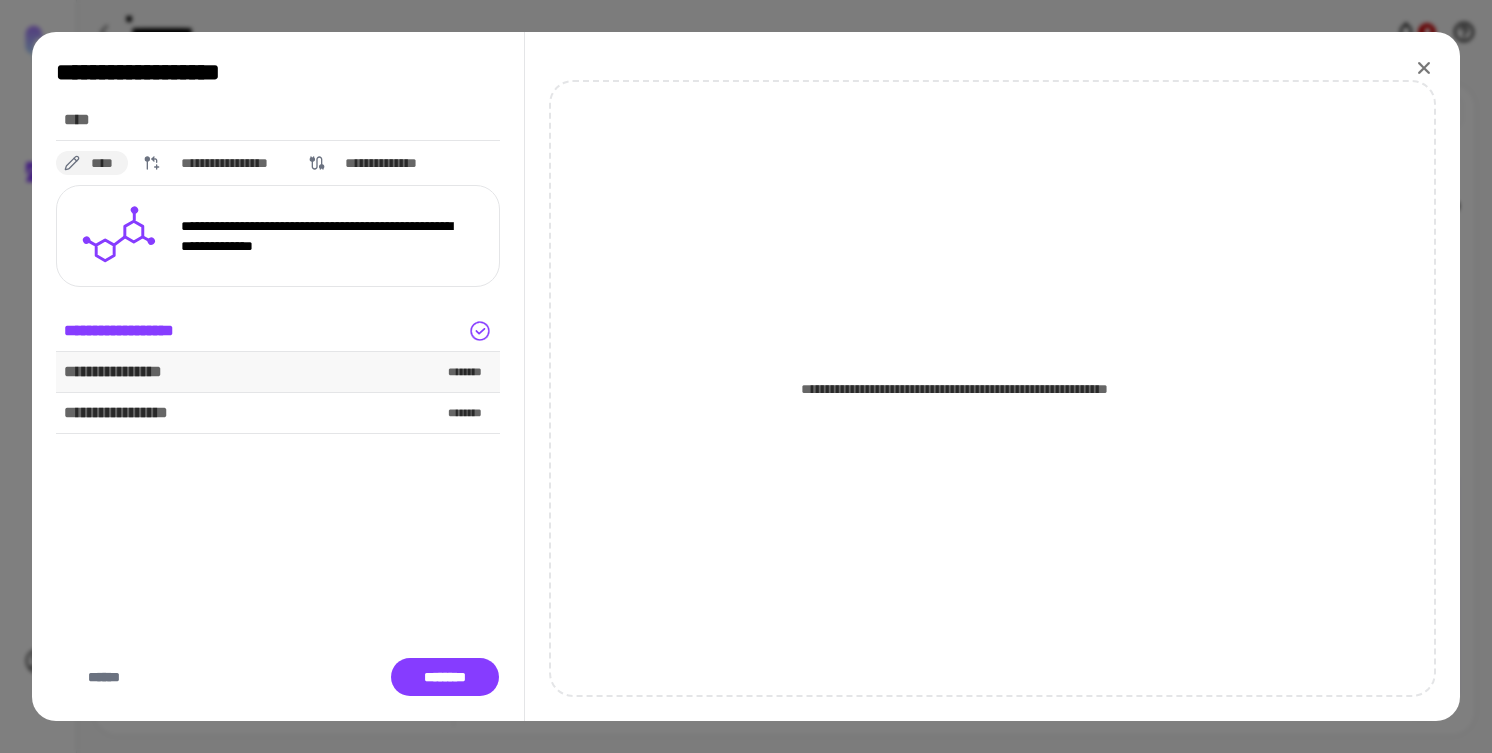 click on "**********" at bounding box center [278, 372] 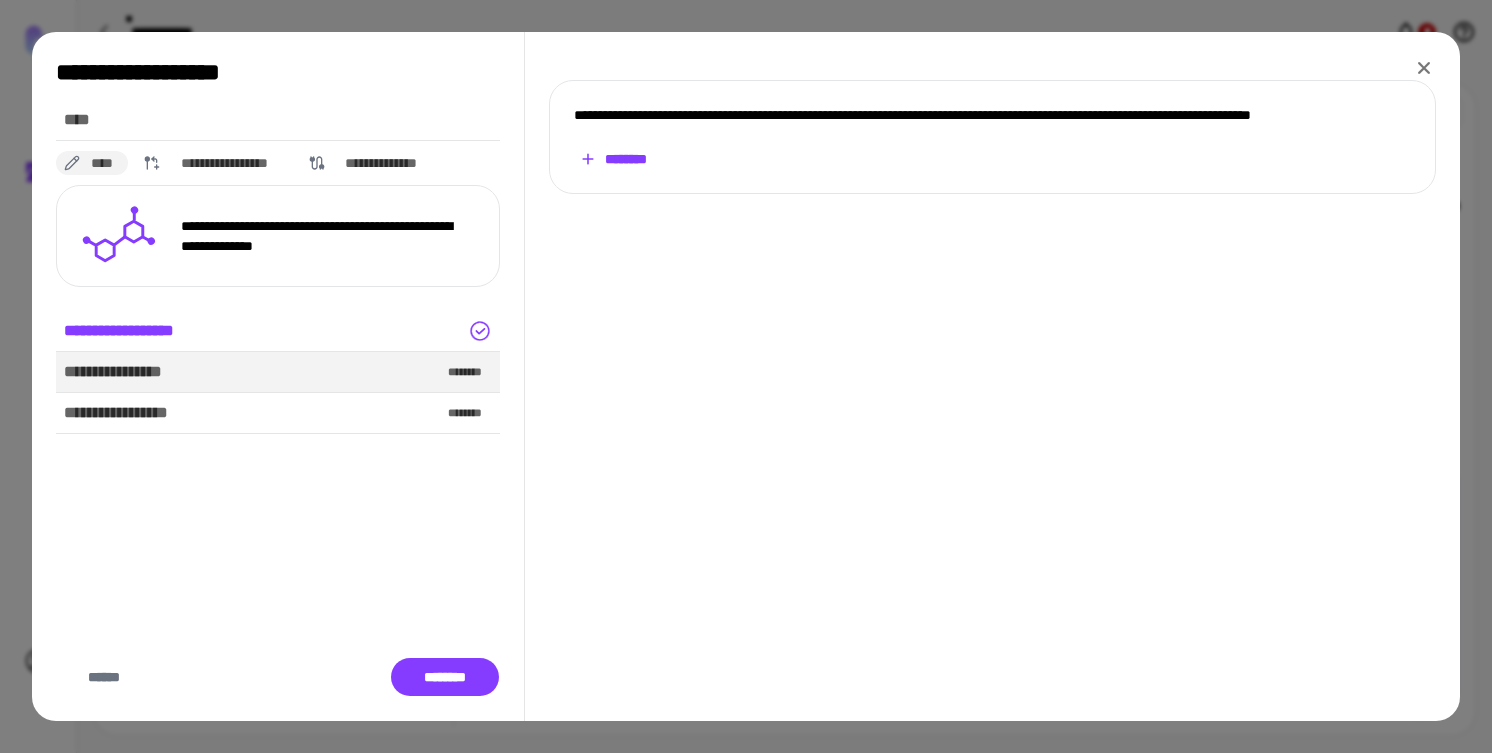 click on "********" at bounding box center [614, 159] 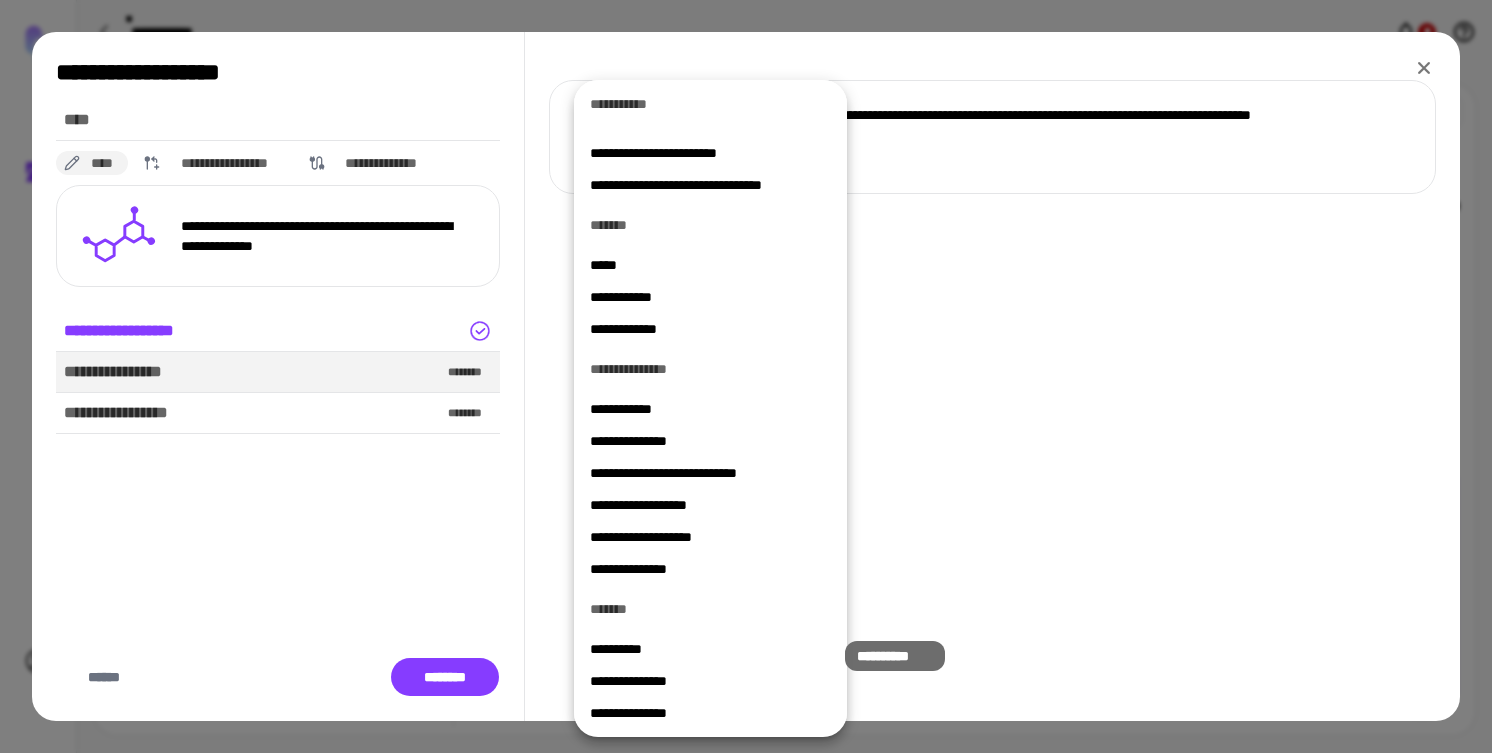 scroll, scrollTop: 221, scrollLeft: 0, axis: vertical 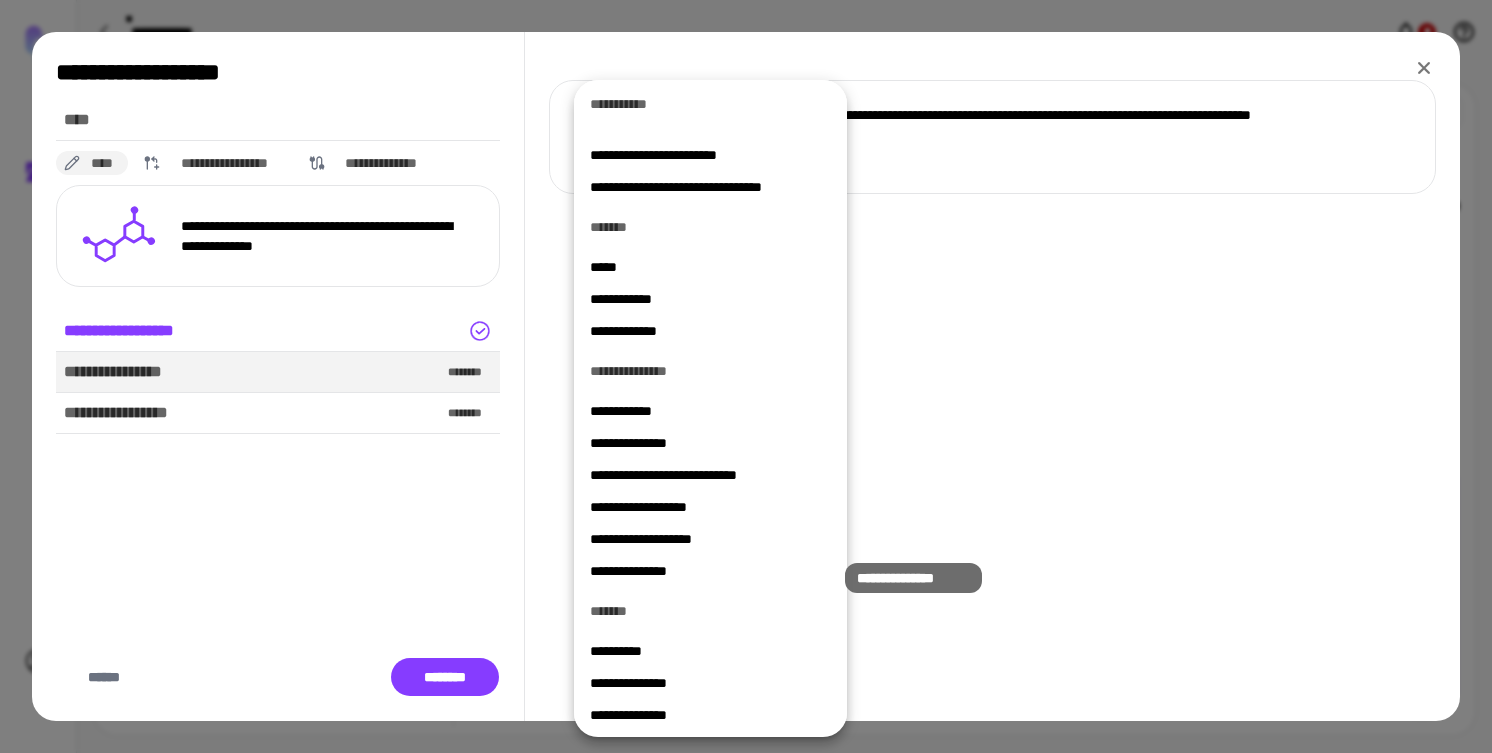 click on "**********" at bounding box center [710, 571] 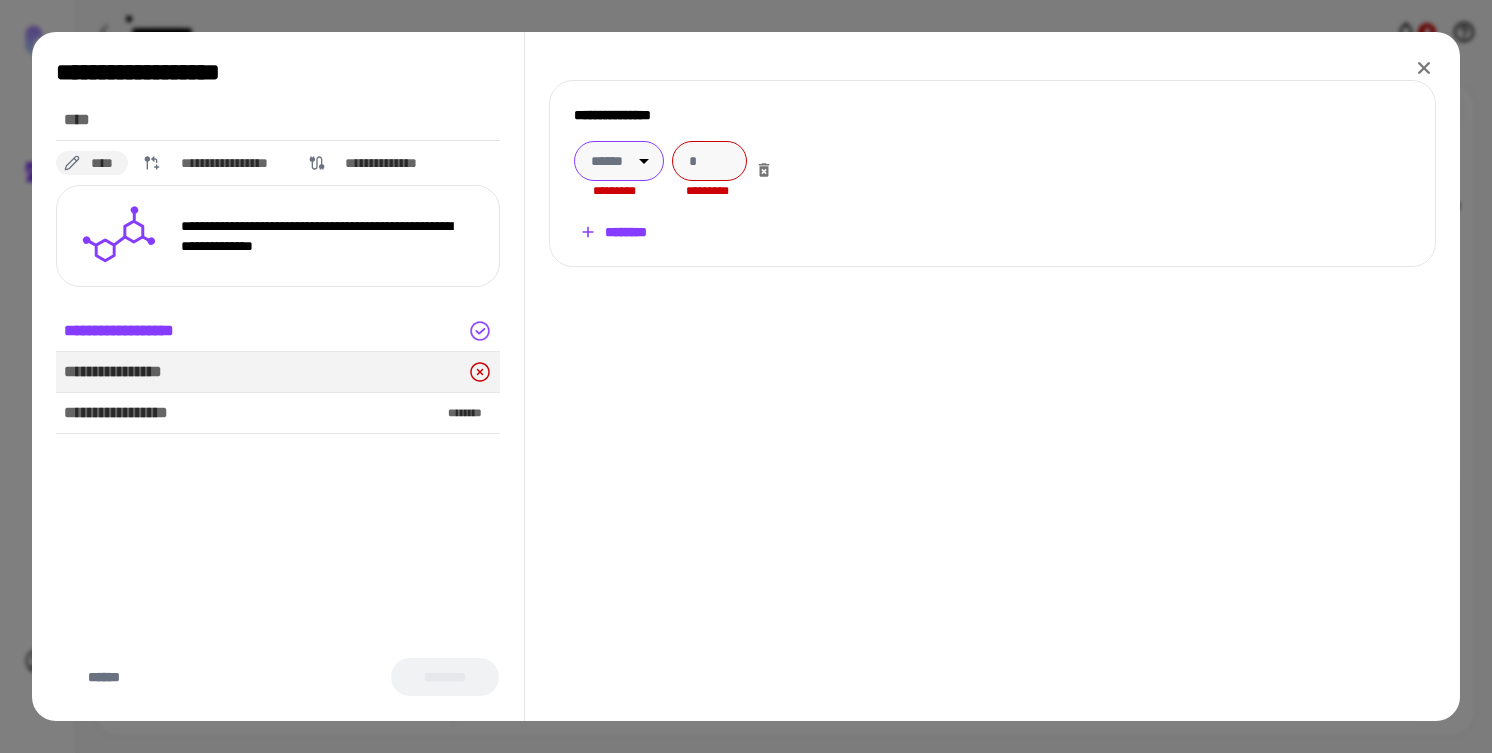 click on "**********" at bounding box center [746, 376] 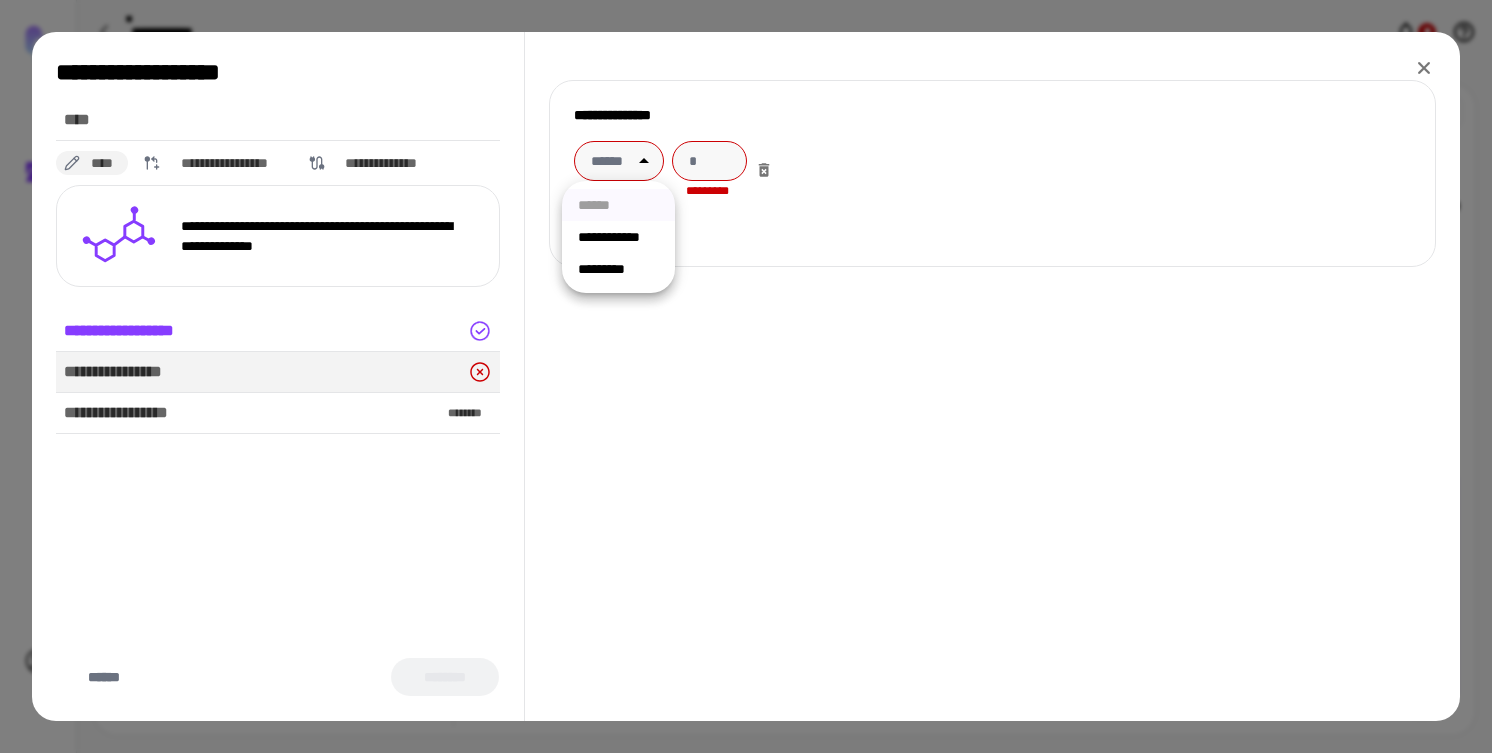 click on "*********" at bounding box center (618, 269) 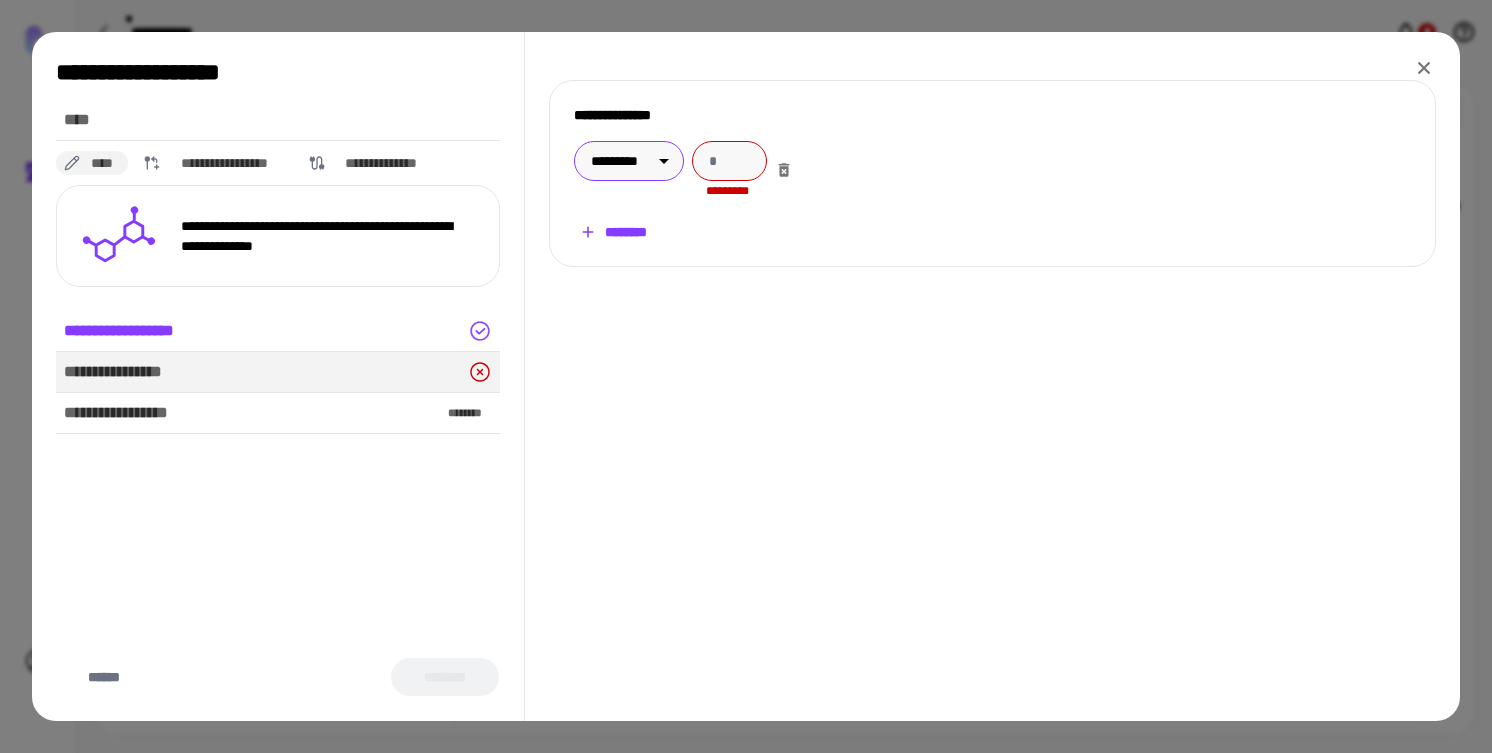 click on "**********" at bounding box center [746, 376] 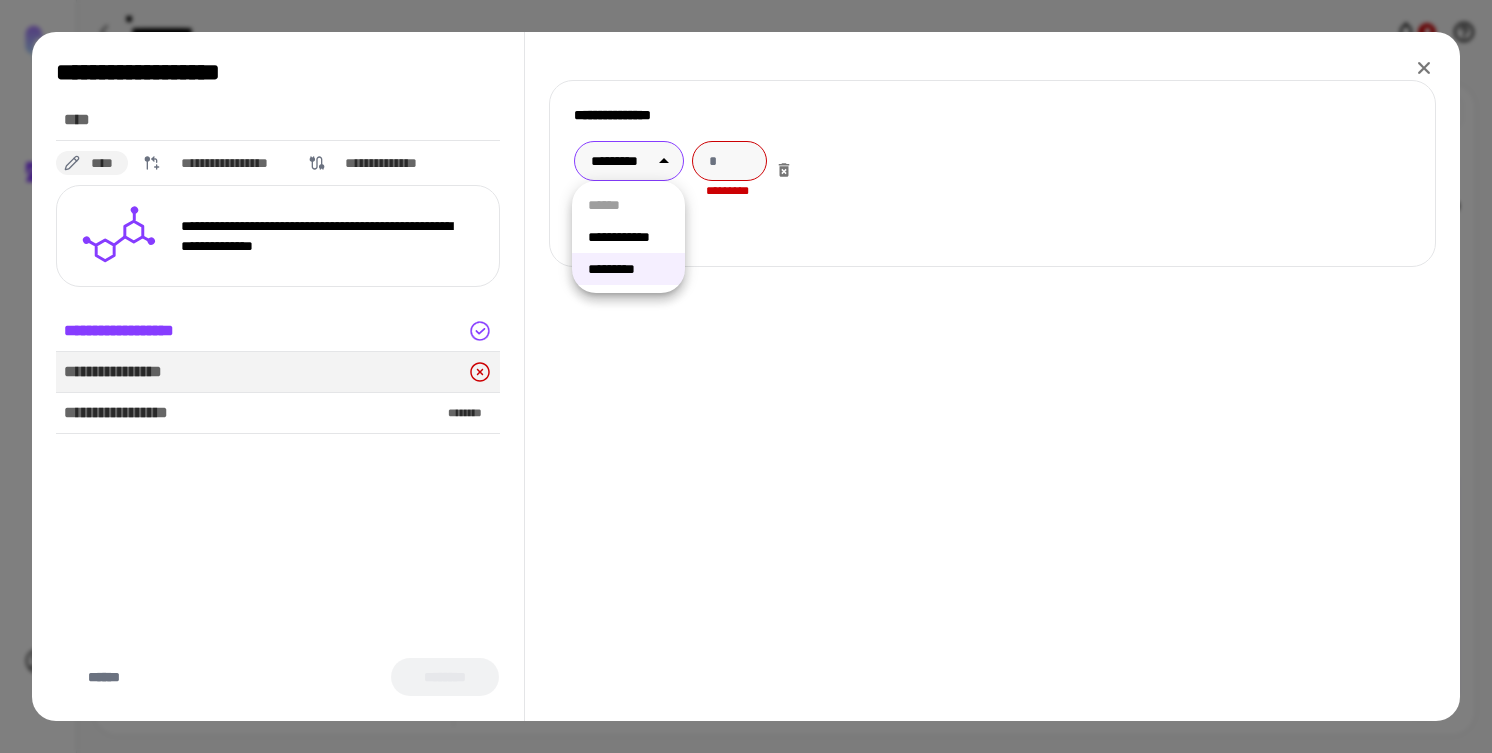 click on "**********" at bounding box center (628, 237) 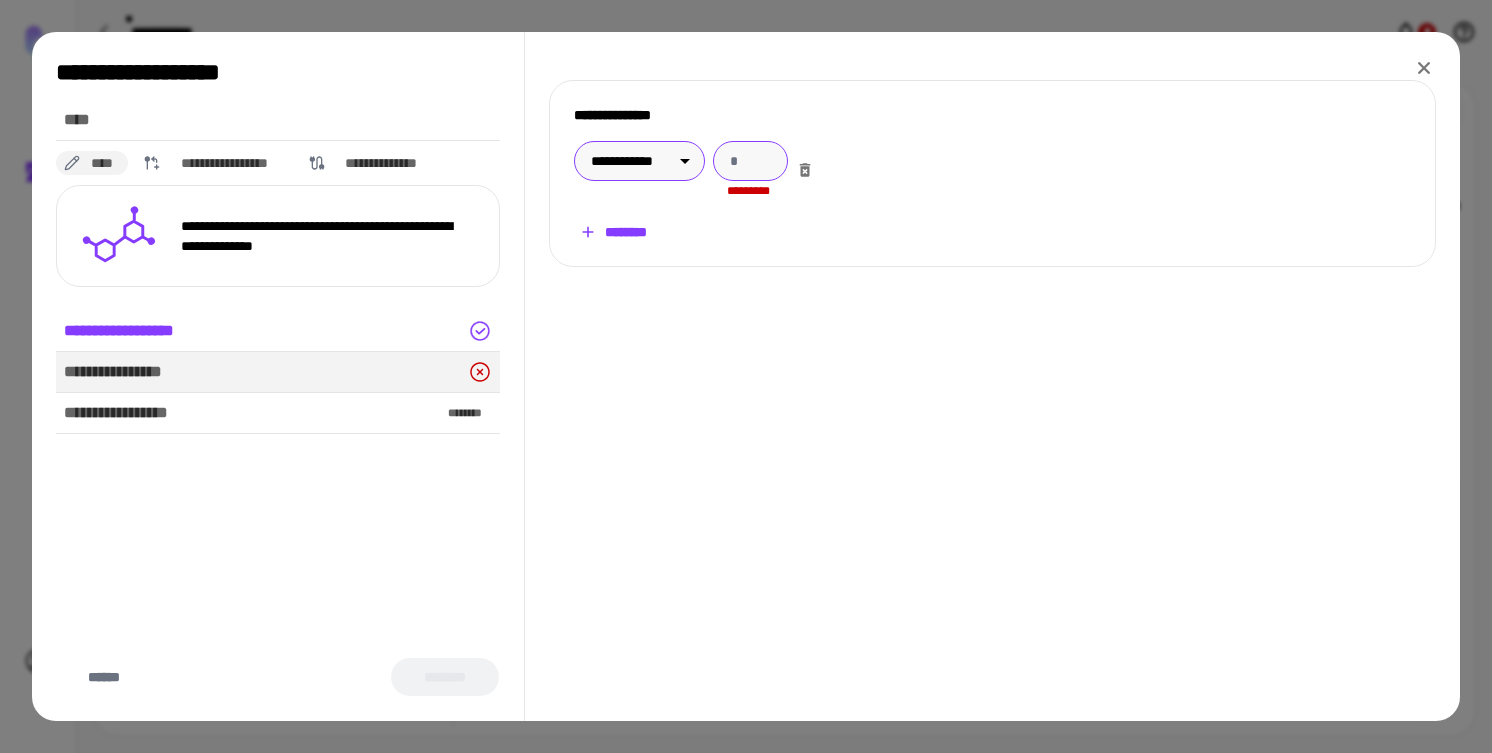 click at bounding box center (750, 161) 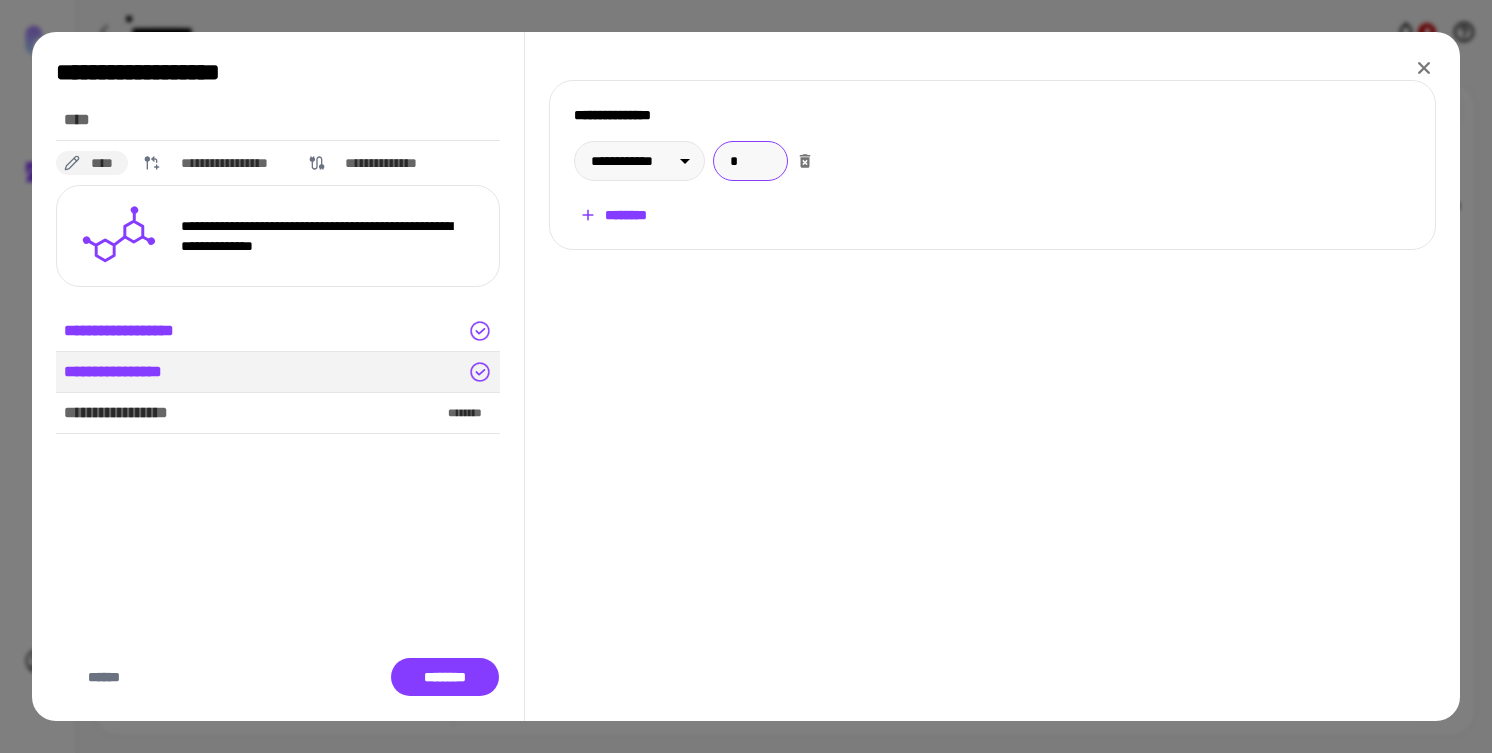 type on "*" 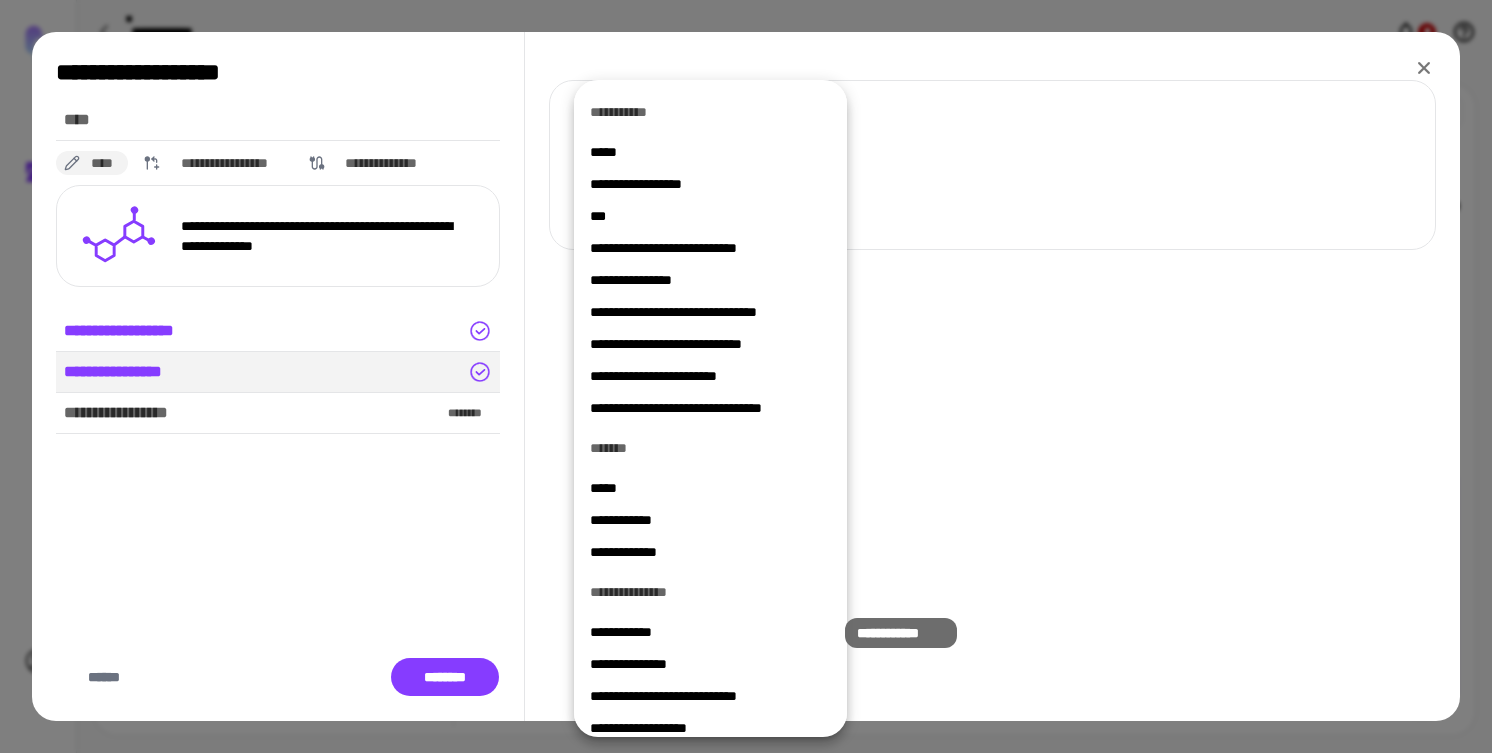 scroll, scrollTop: 223, scrollLeft: 0, axis: vertical 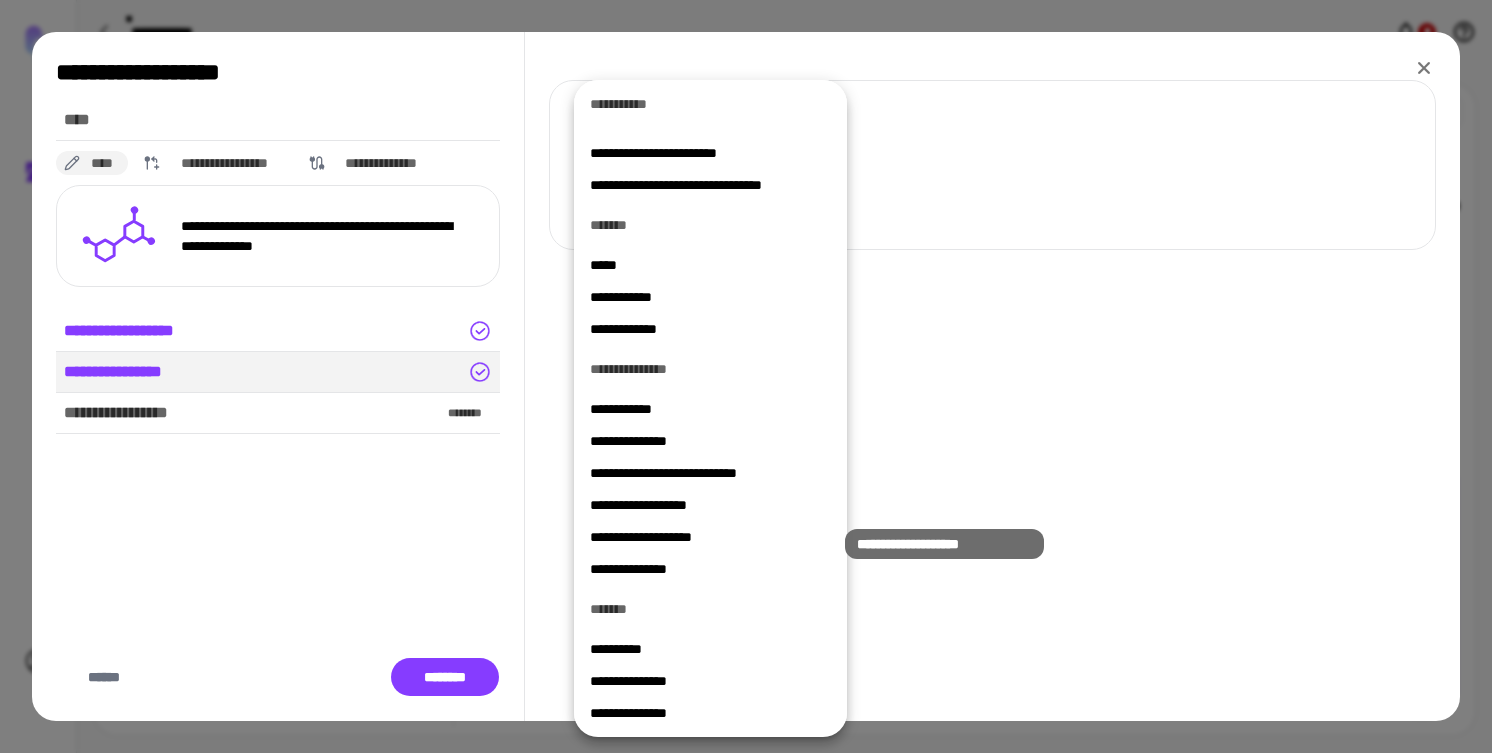 click on "**********" at bounding box center (710, 537) 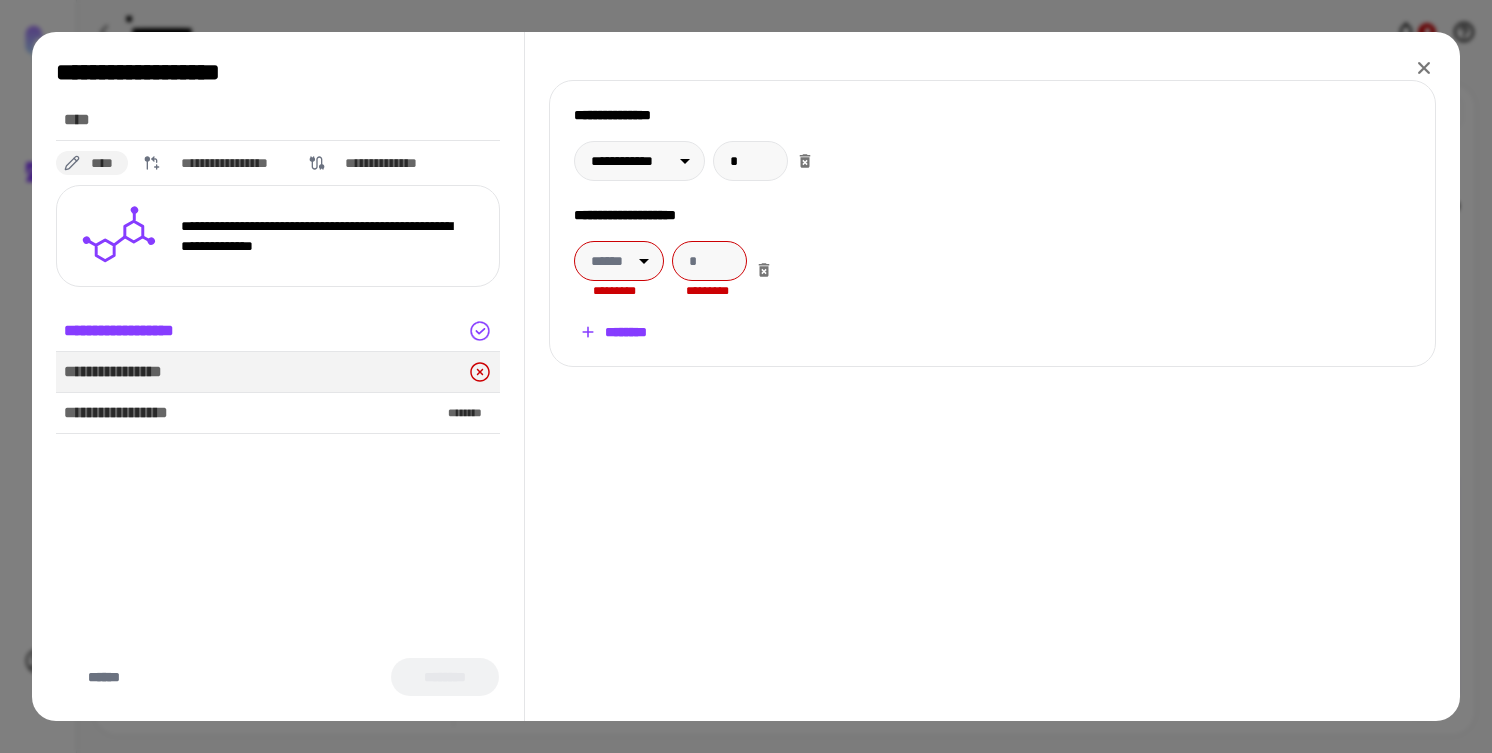 click on "*********" at bounding box center [619, 291] 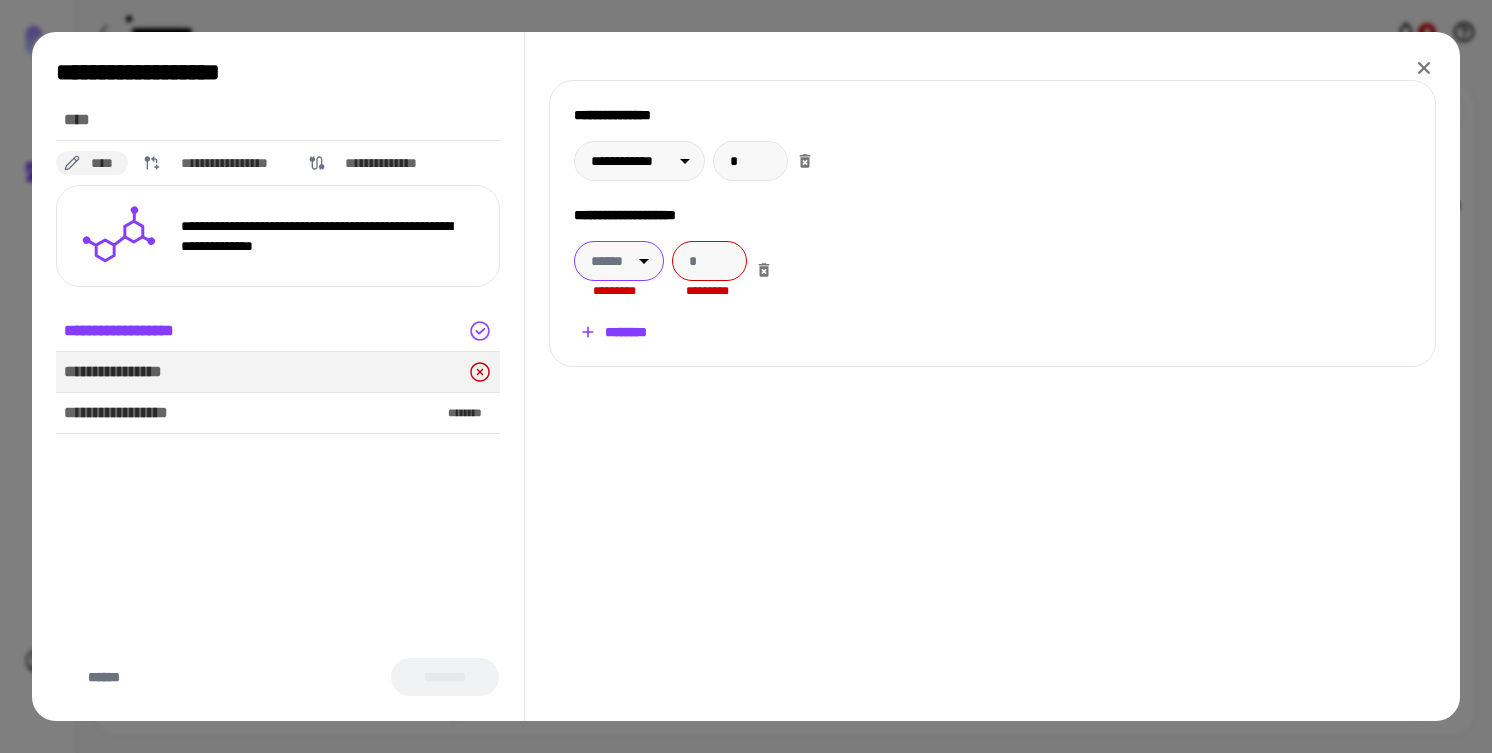 click on "**********" at bounding box center [746, 376] 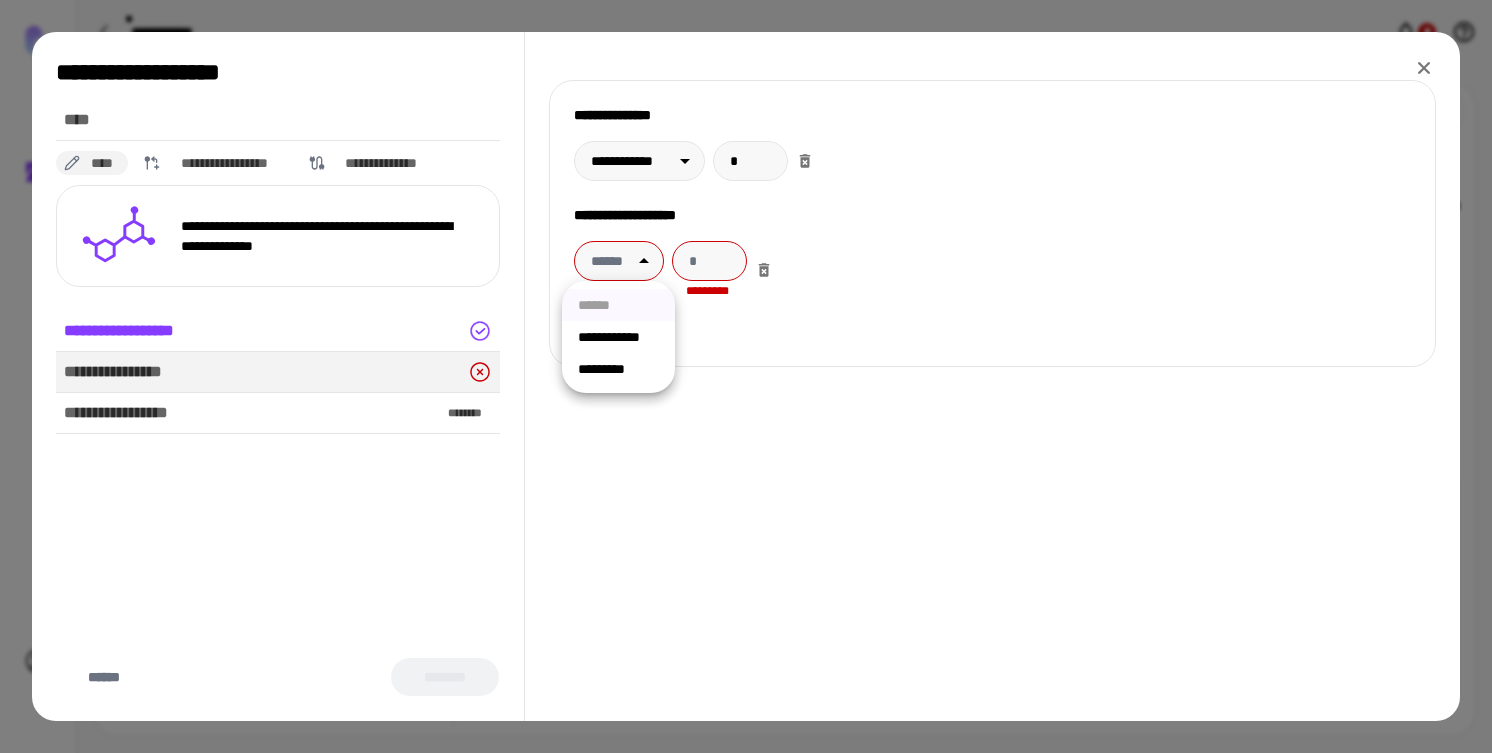 click on "*********" at bounding box center (618, 369) 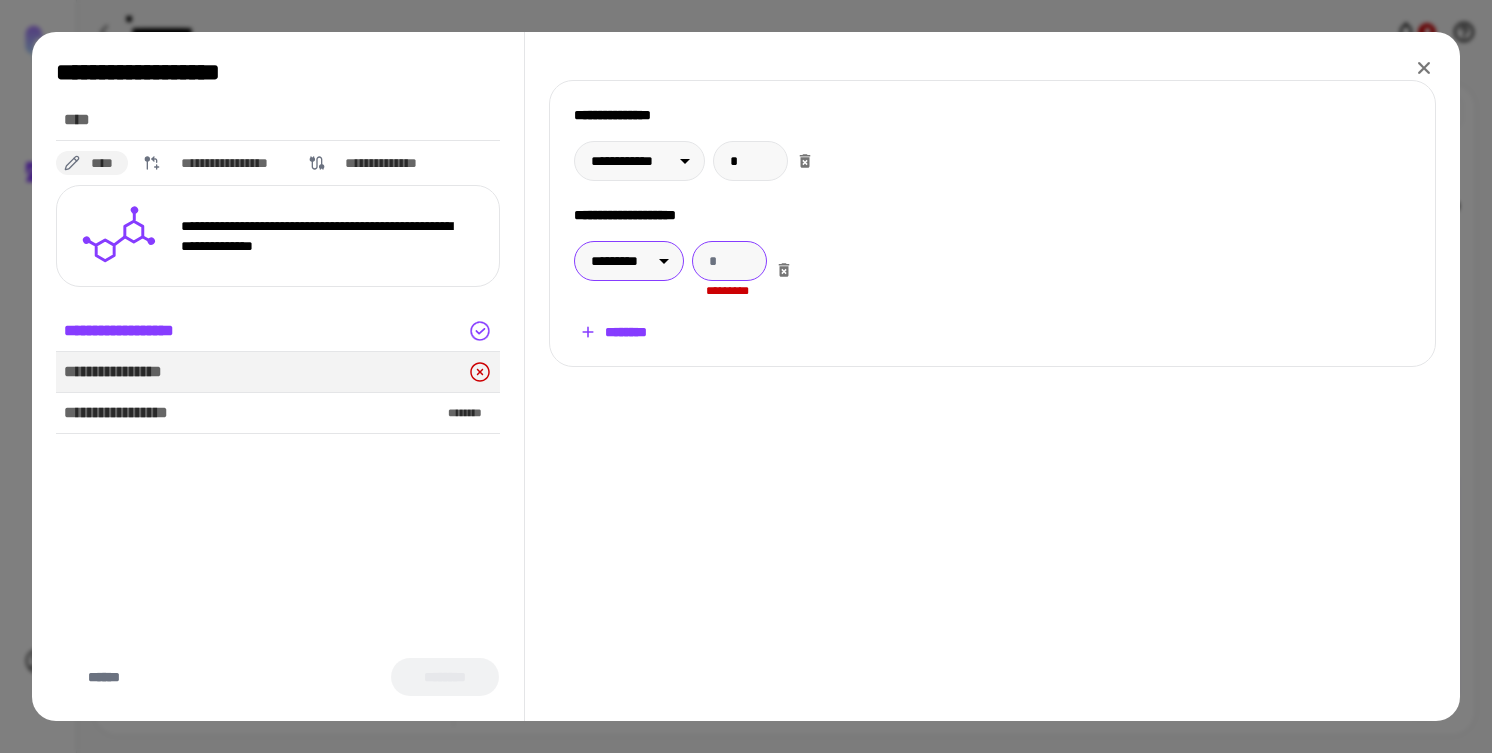 click at bounding box center (729, 261) 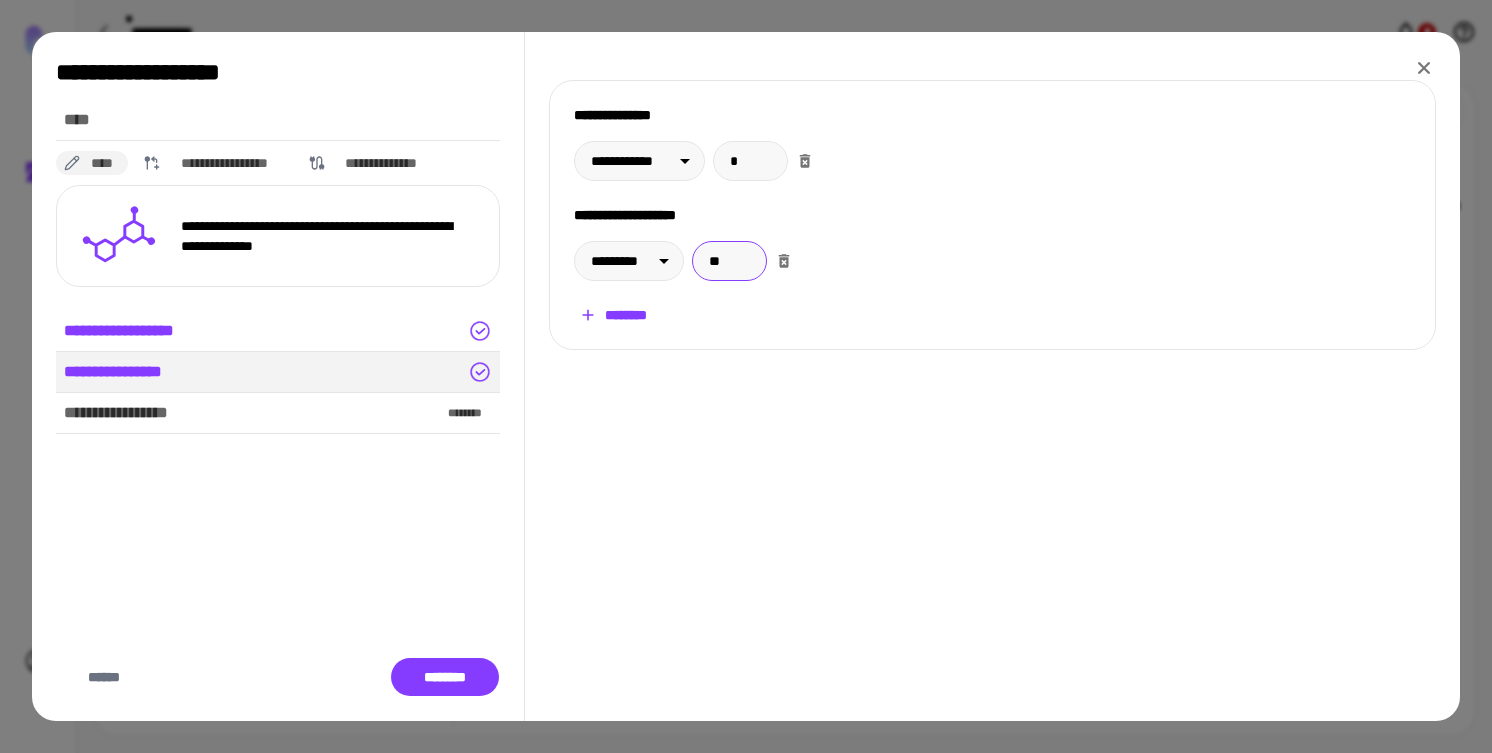 type on "**" 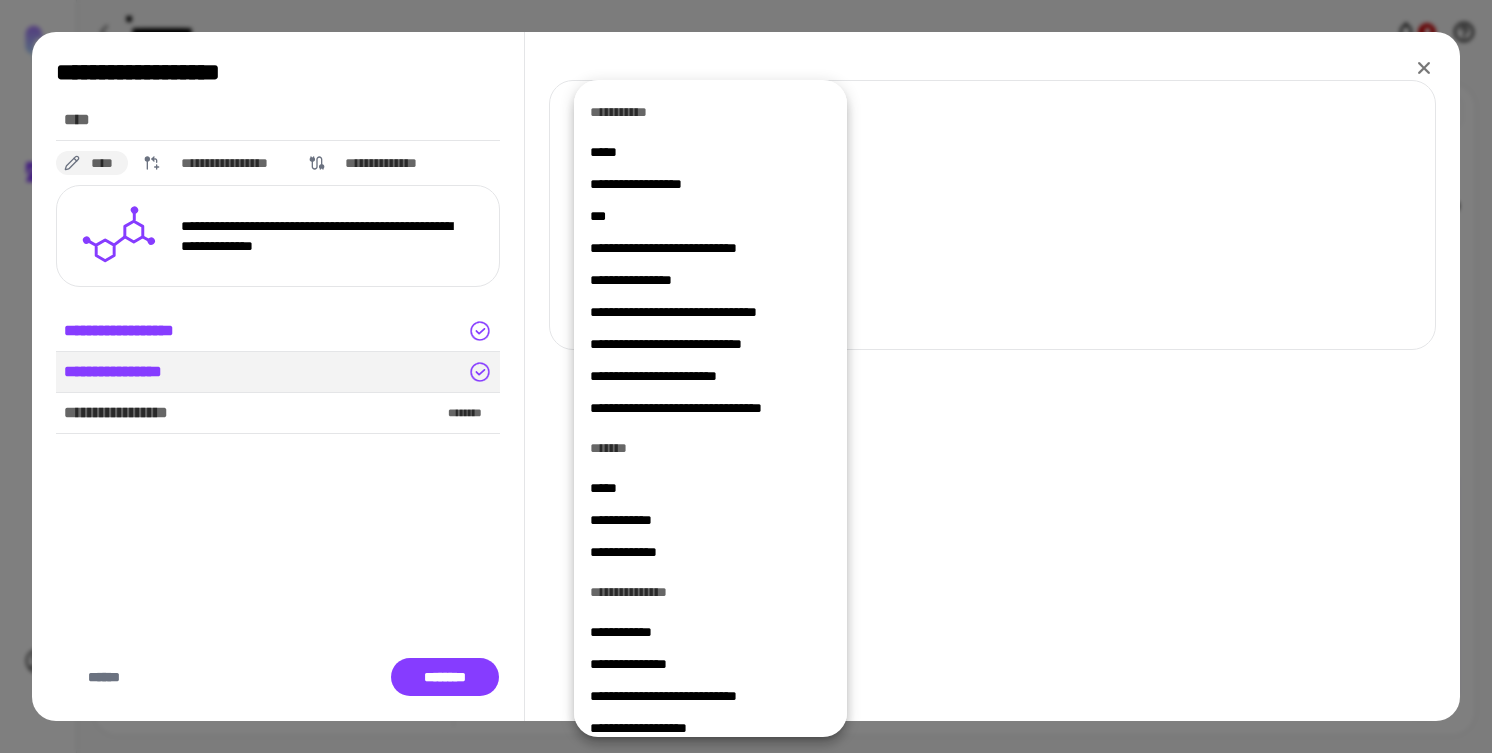 click on "**********" at bounding box center (710, 280) 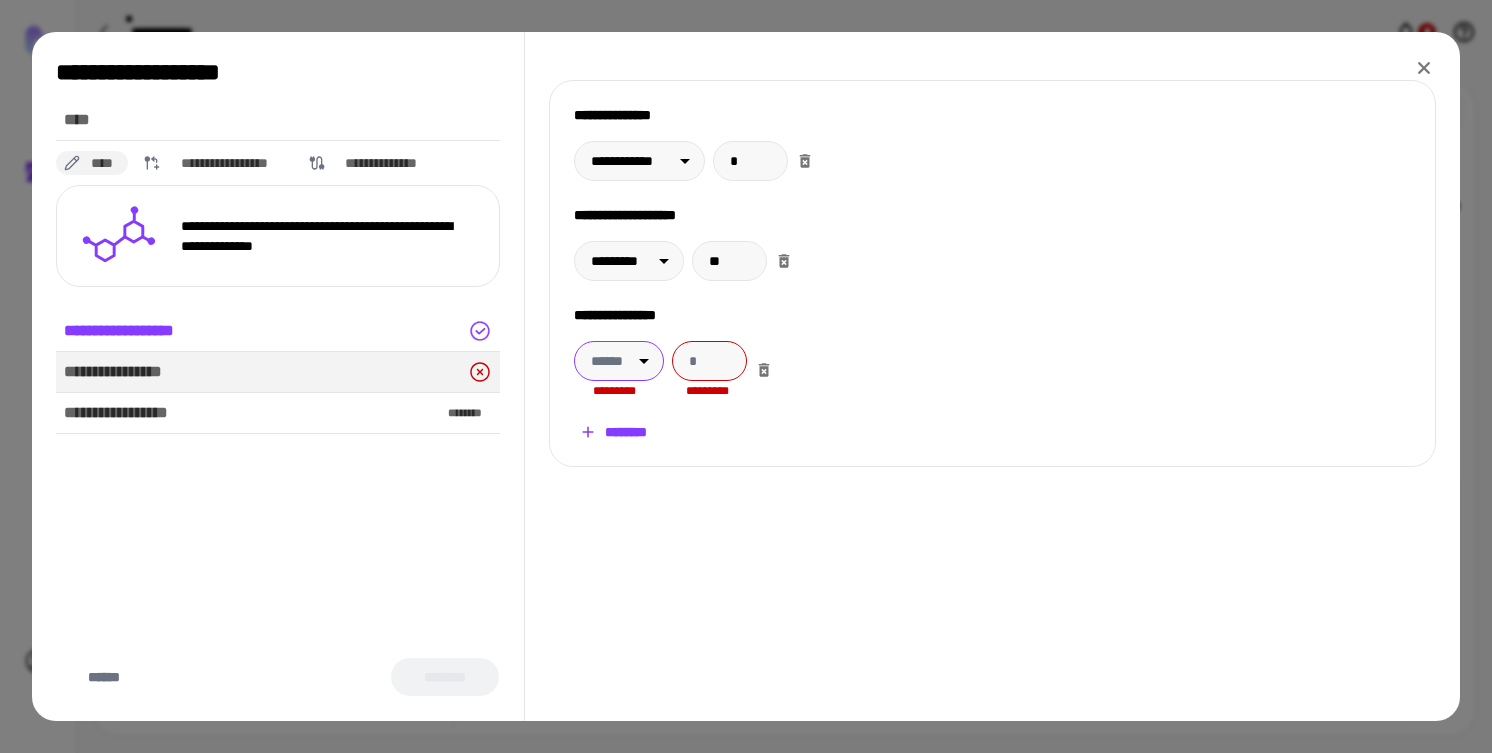 click on "**********" at bounding box center (746, 376) 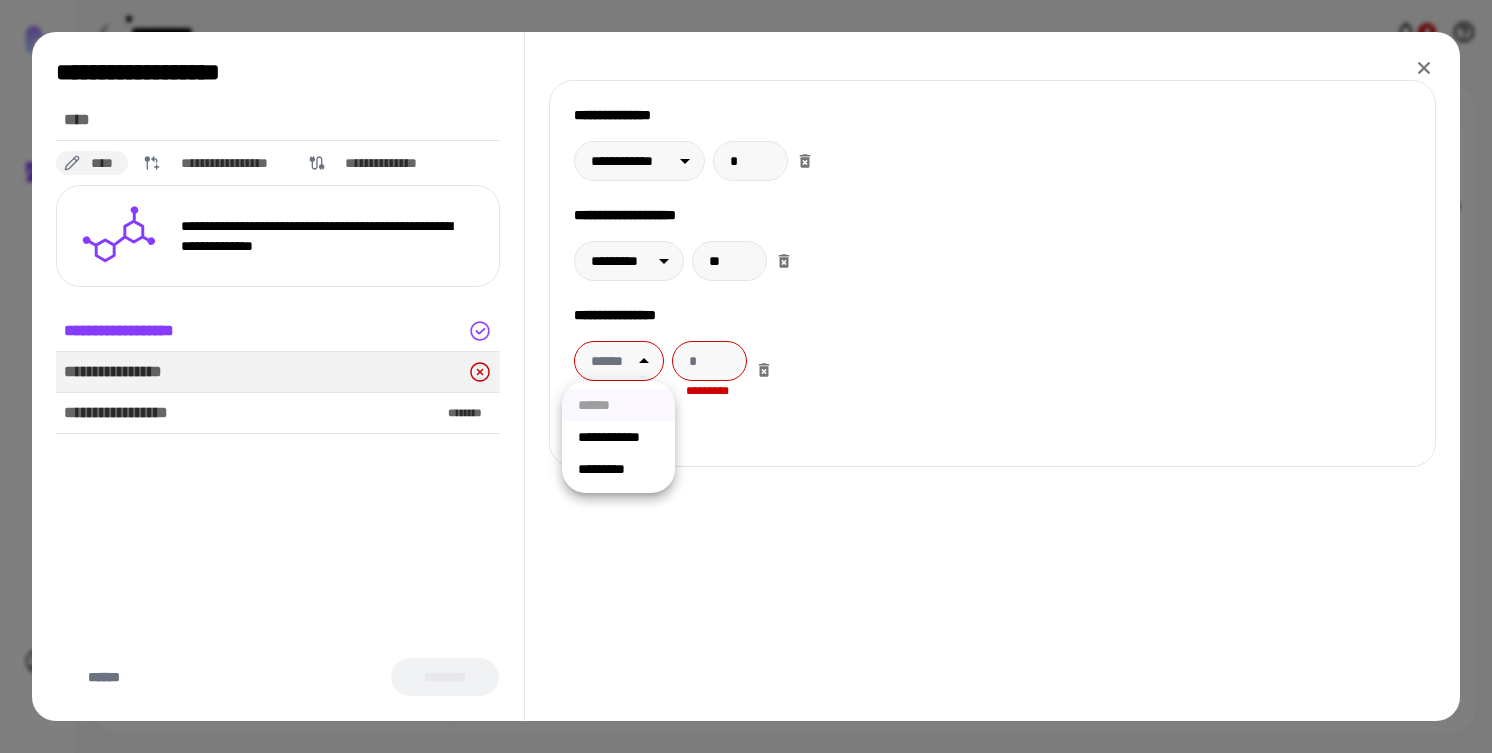 click on "*********" at bounding box center (618, 469) 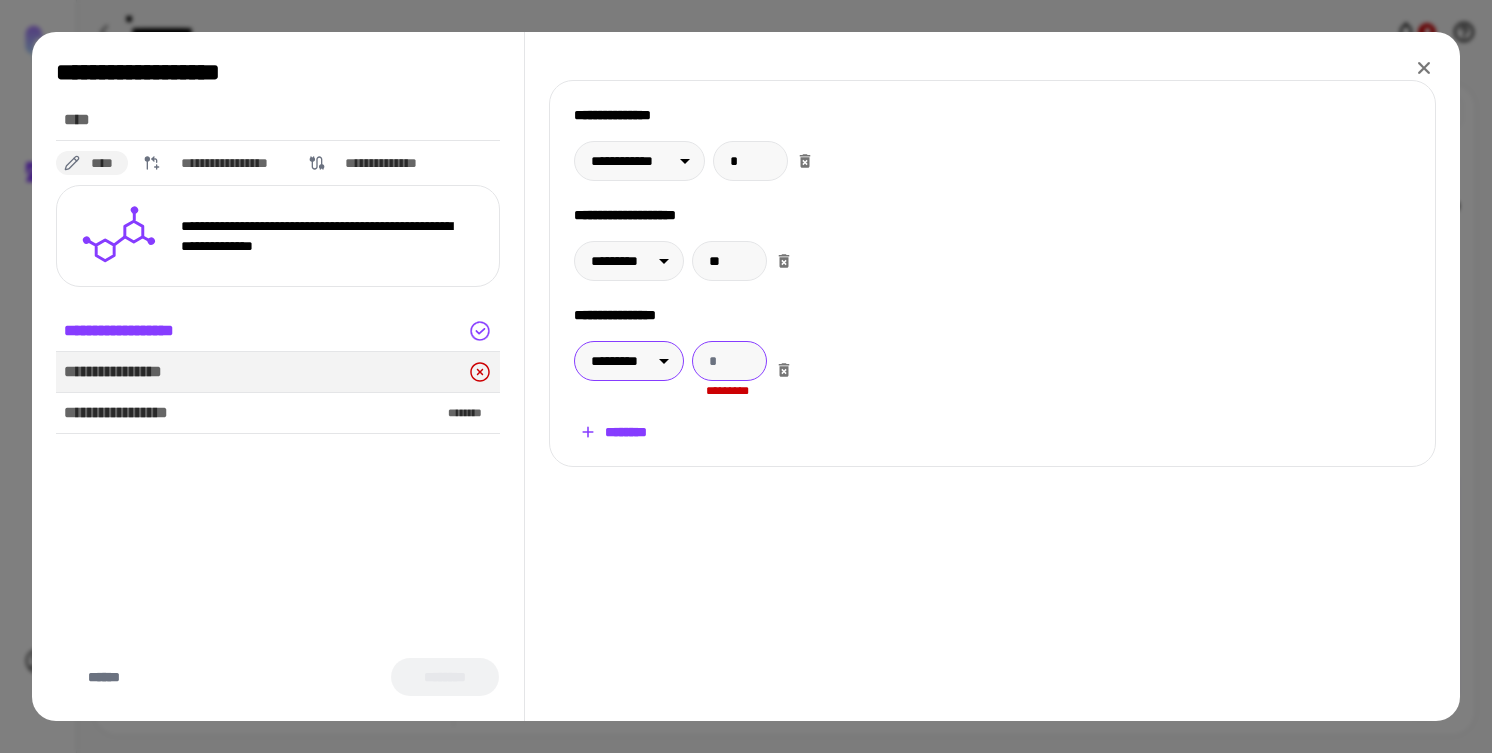 click at bounding box center [729, 361] 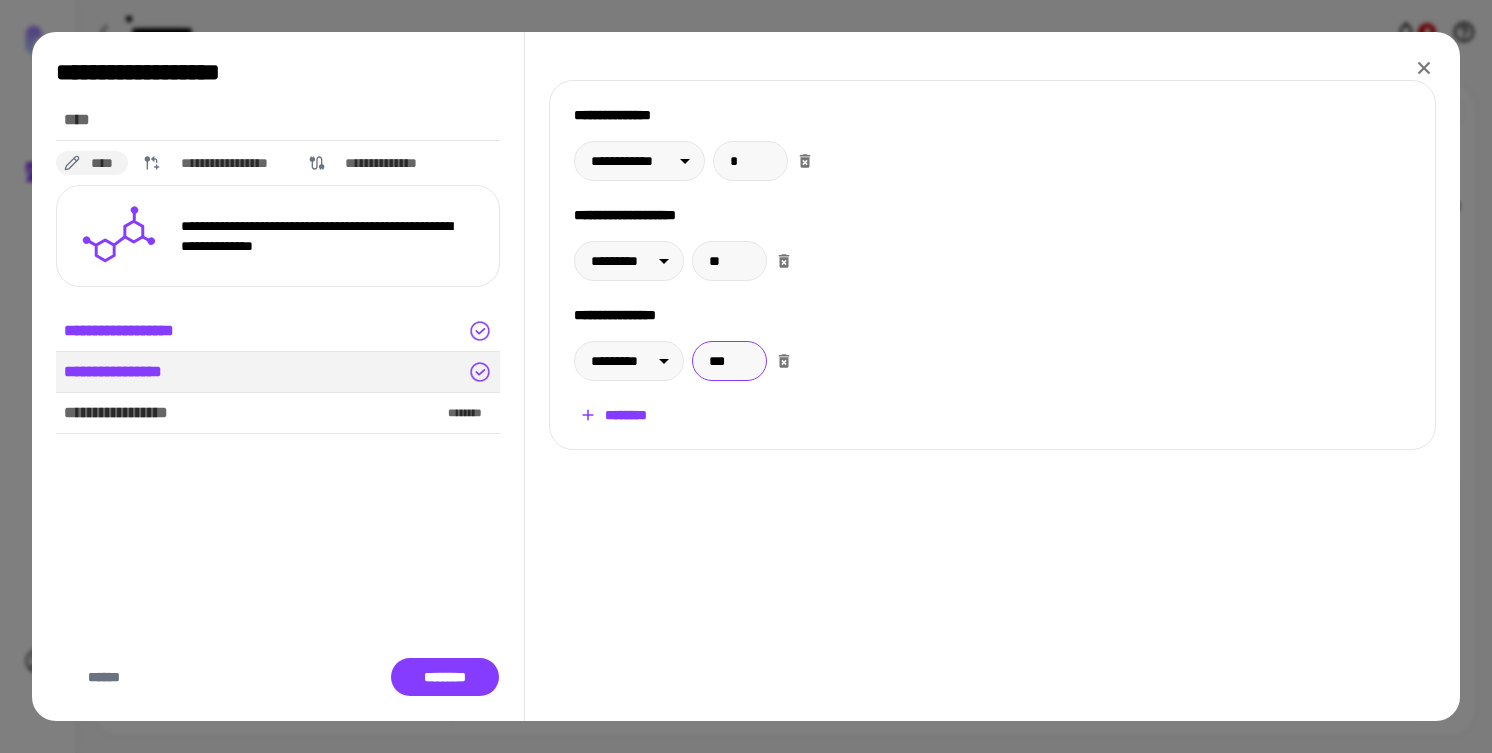 type on "***" 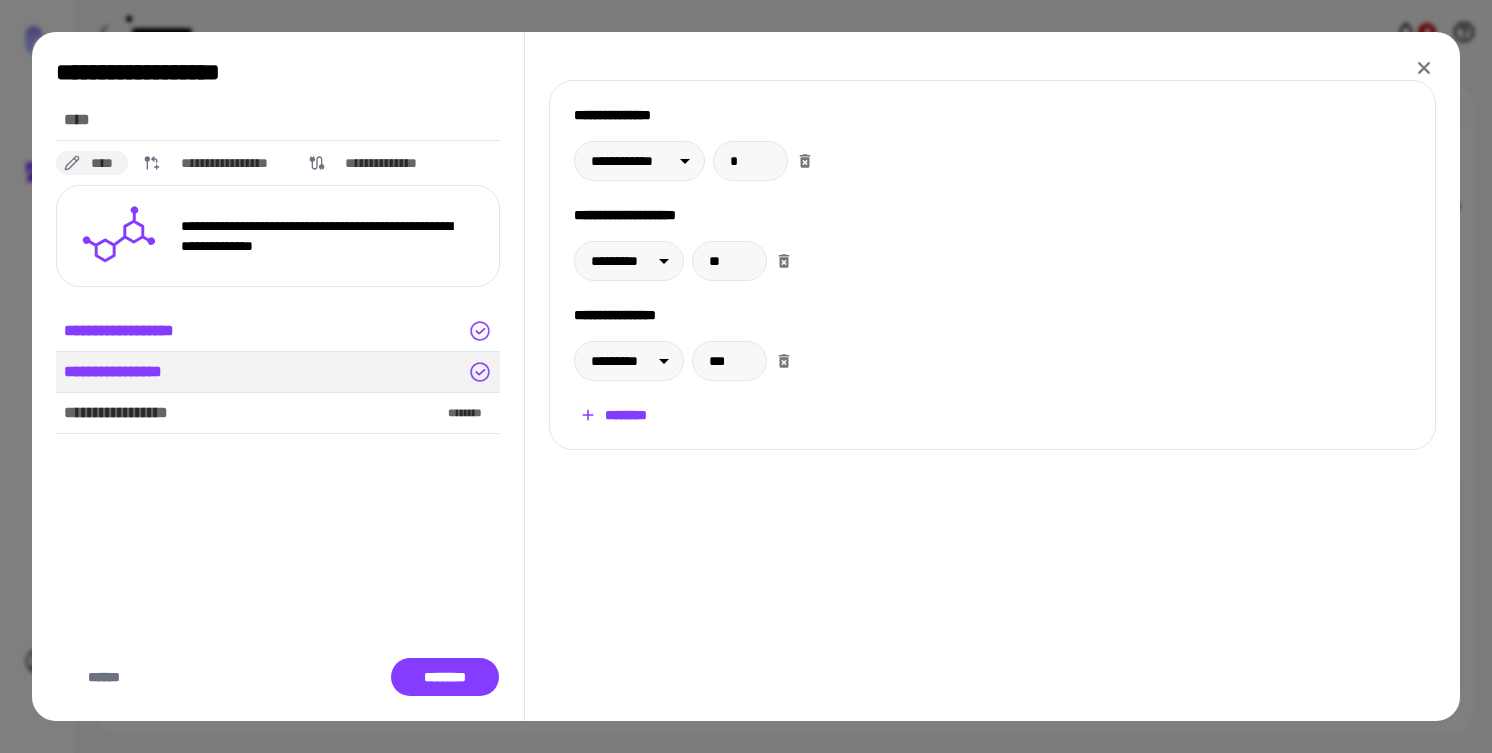 click 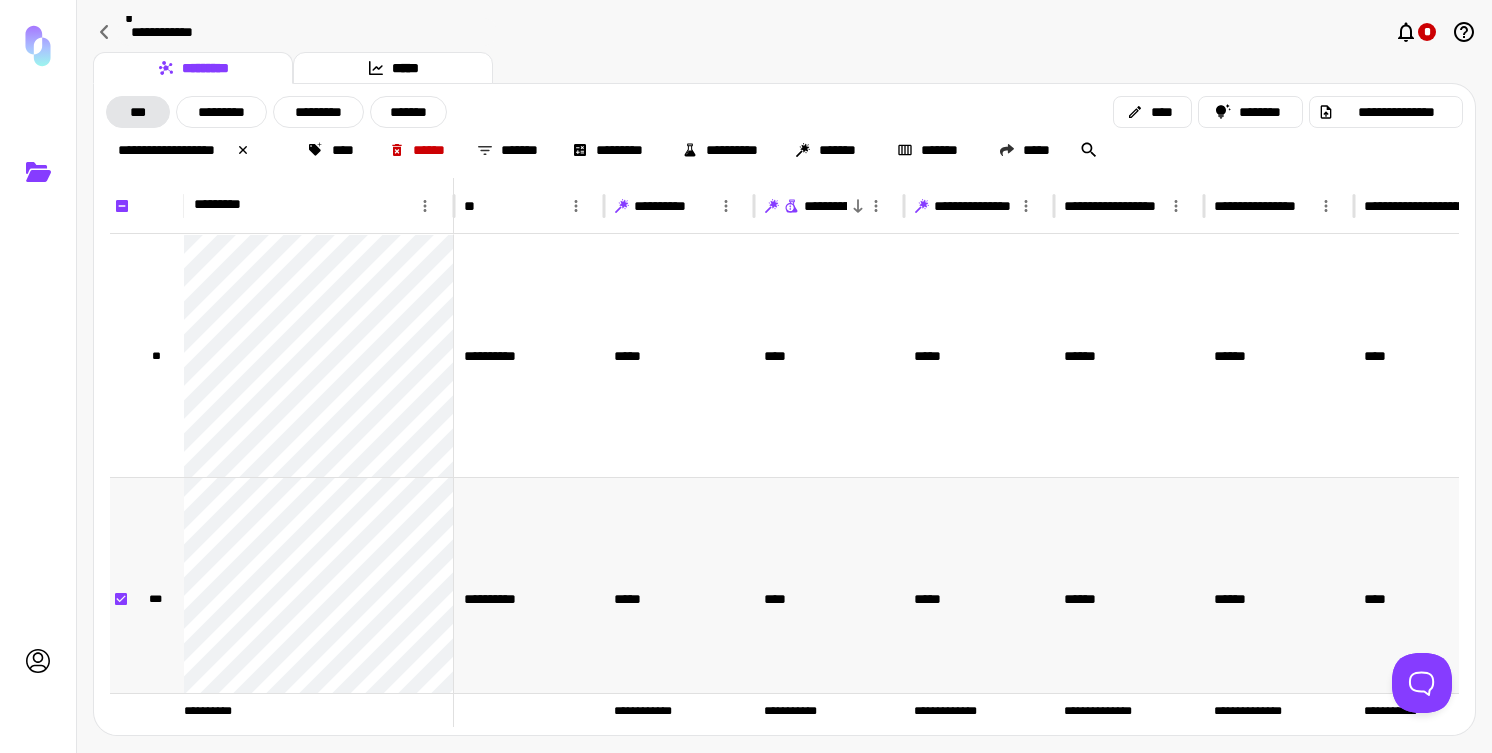 scroll, scrollTop: 175, scrollLeft: 0, axis: vertical 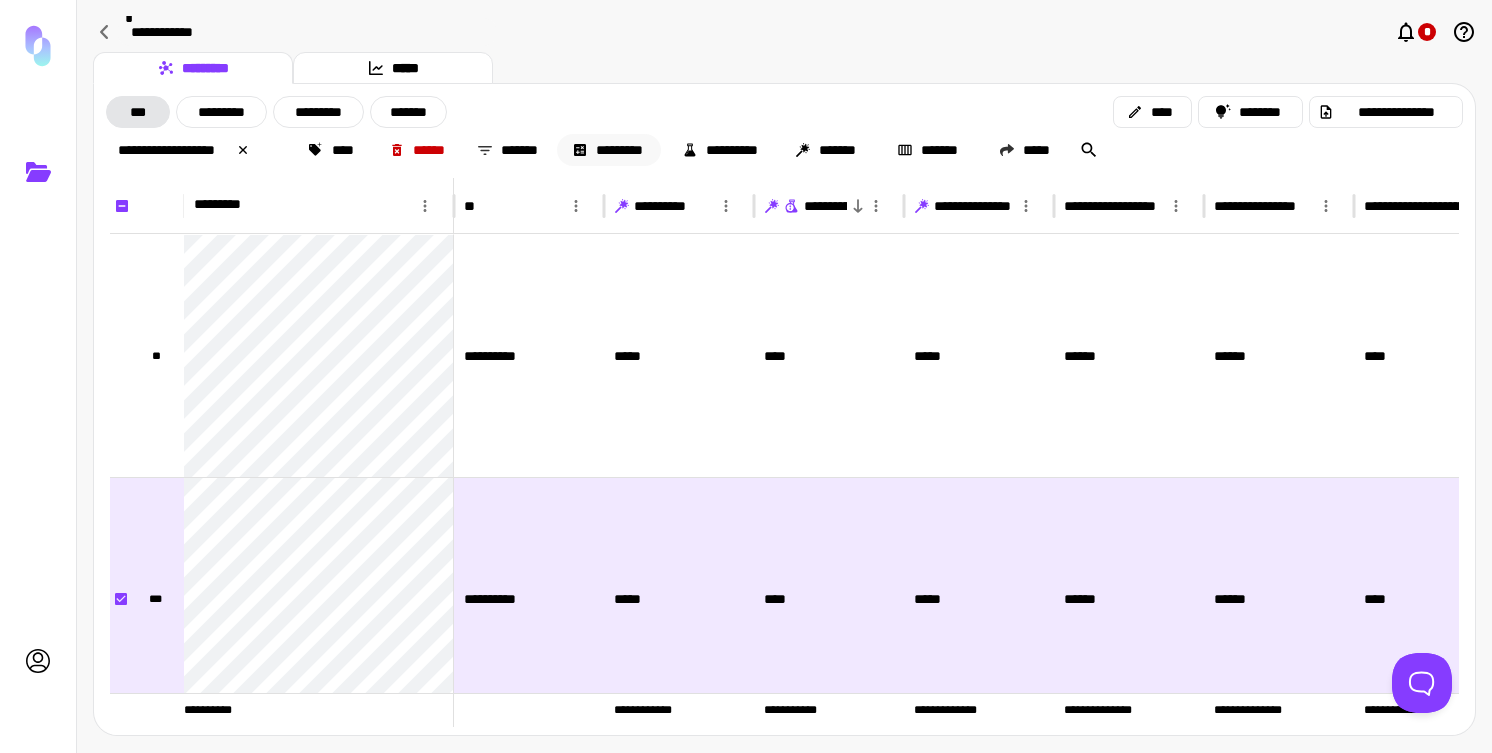 click on "*********" at bounding box center [609, 150] 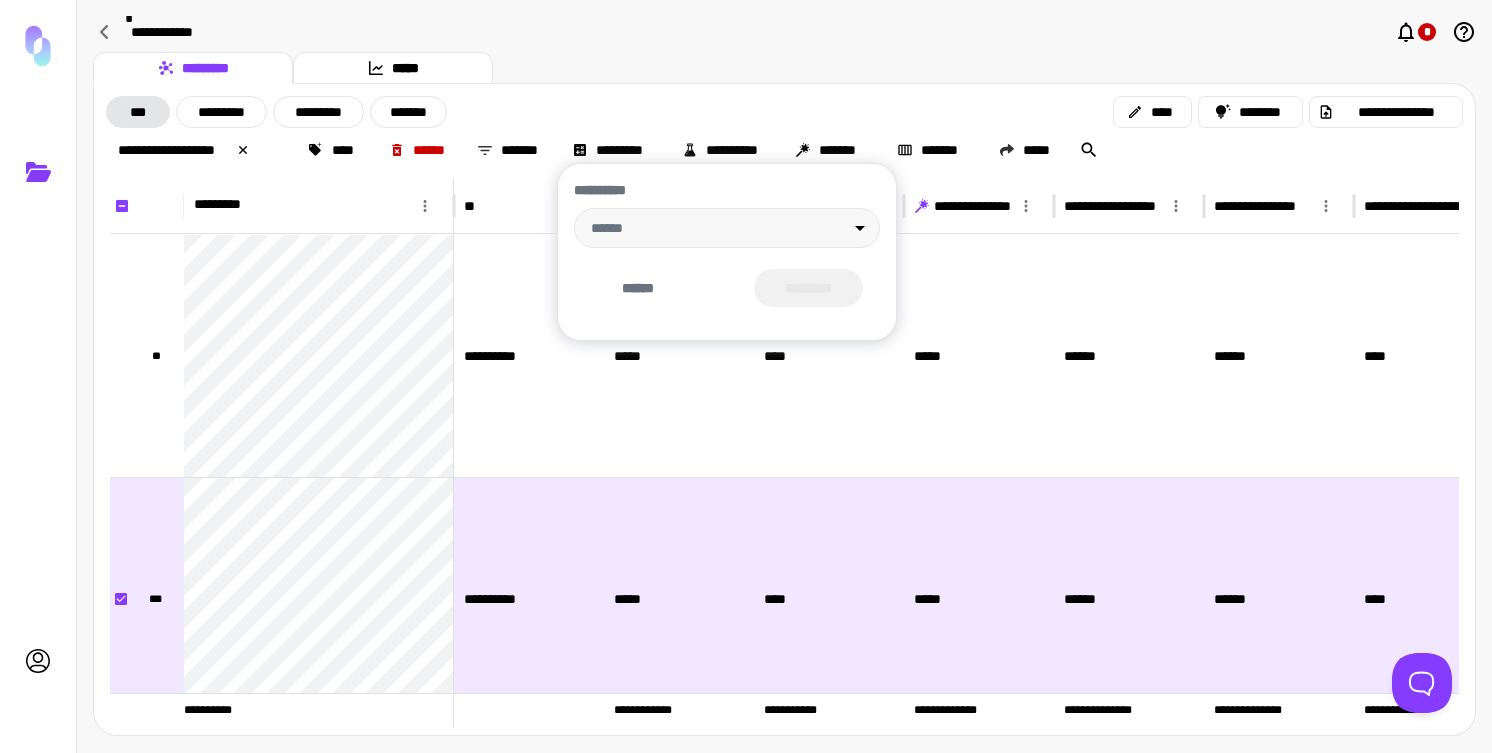 click at bounding box center [746, 376] 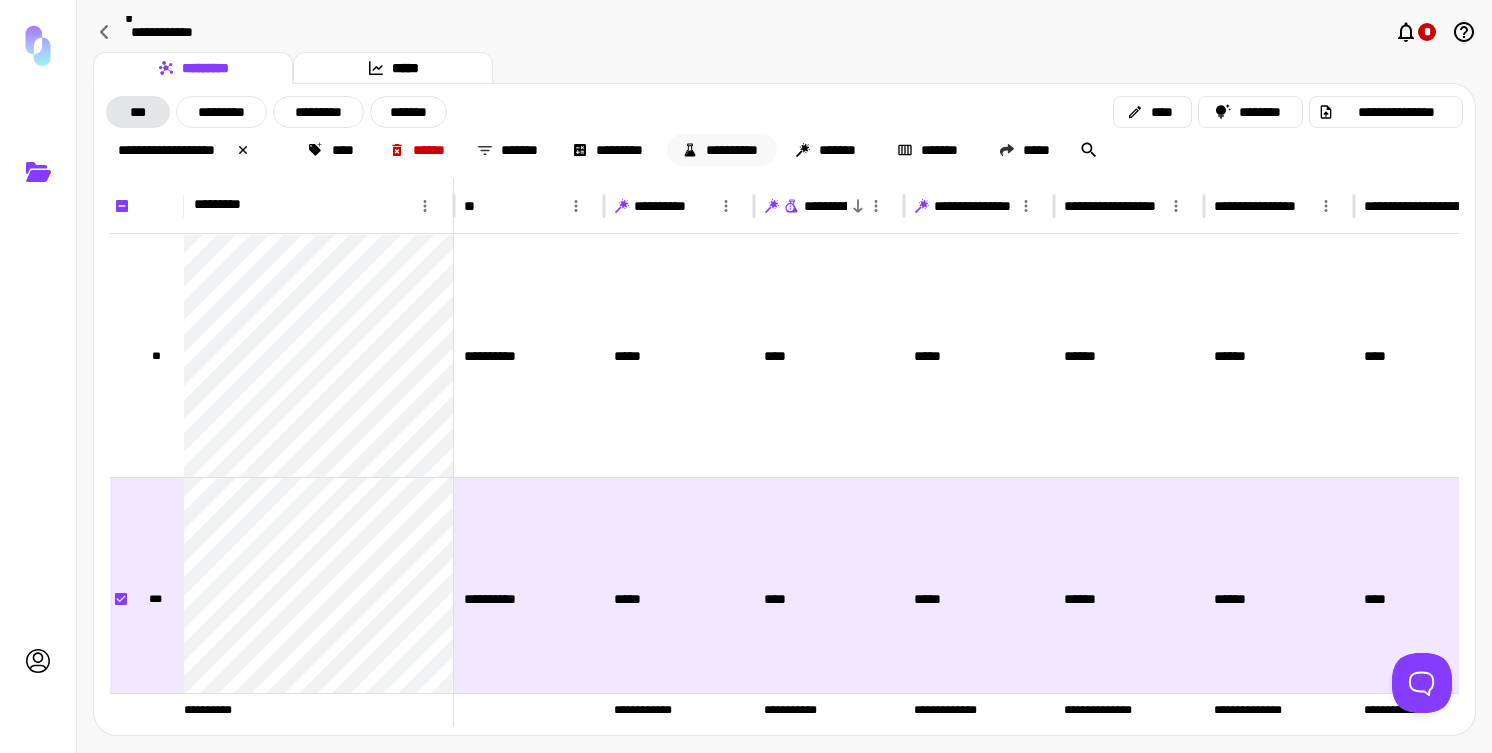 click on "**********" at bounding box center [721, 150] 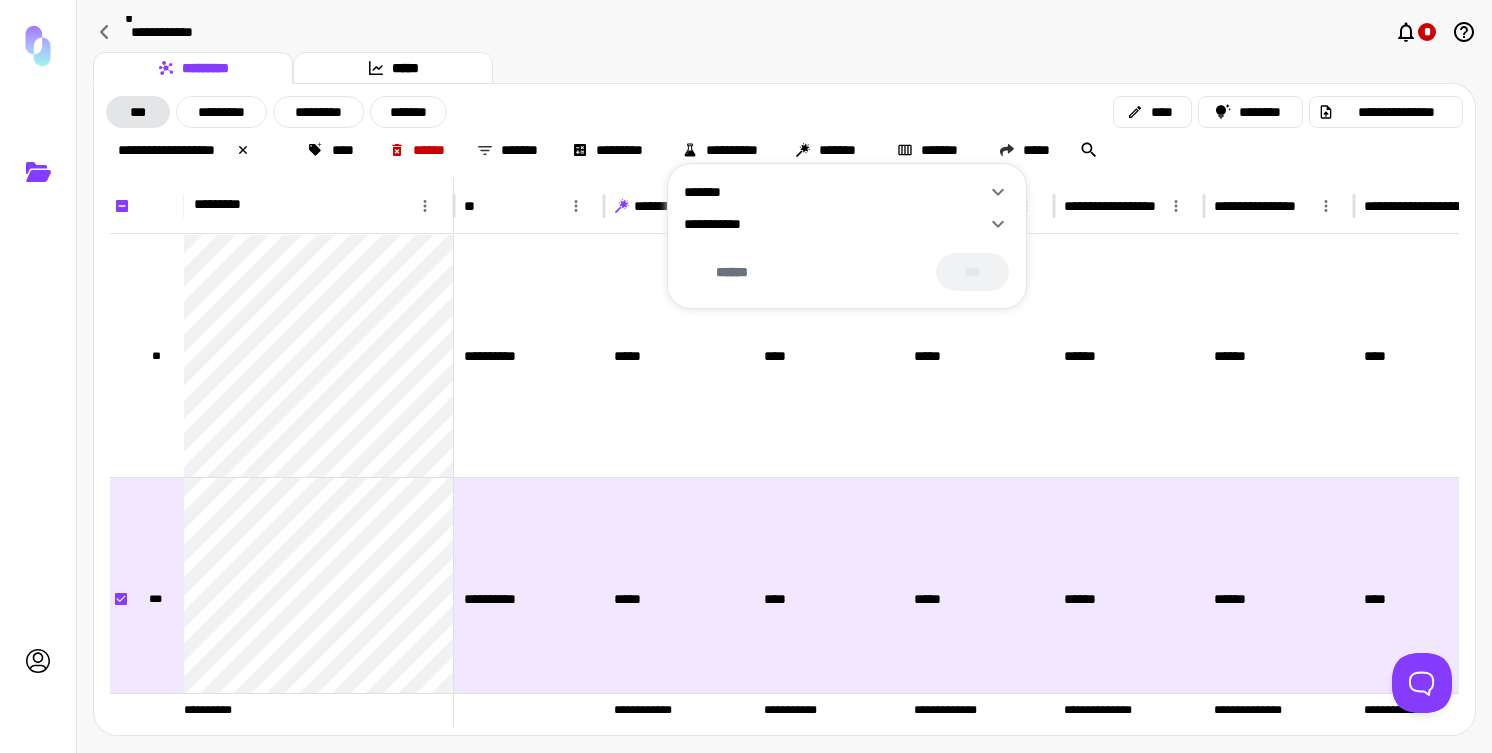 click on "**********" at bounding box center (835, 224) 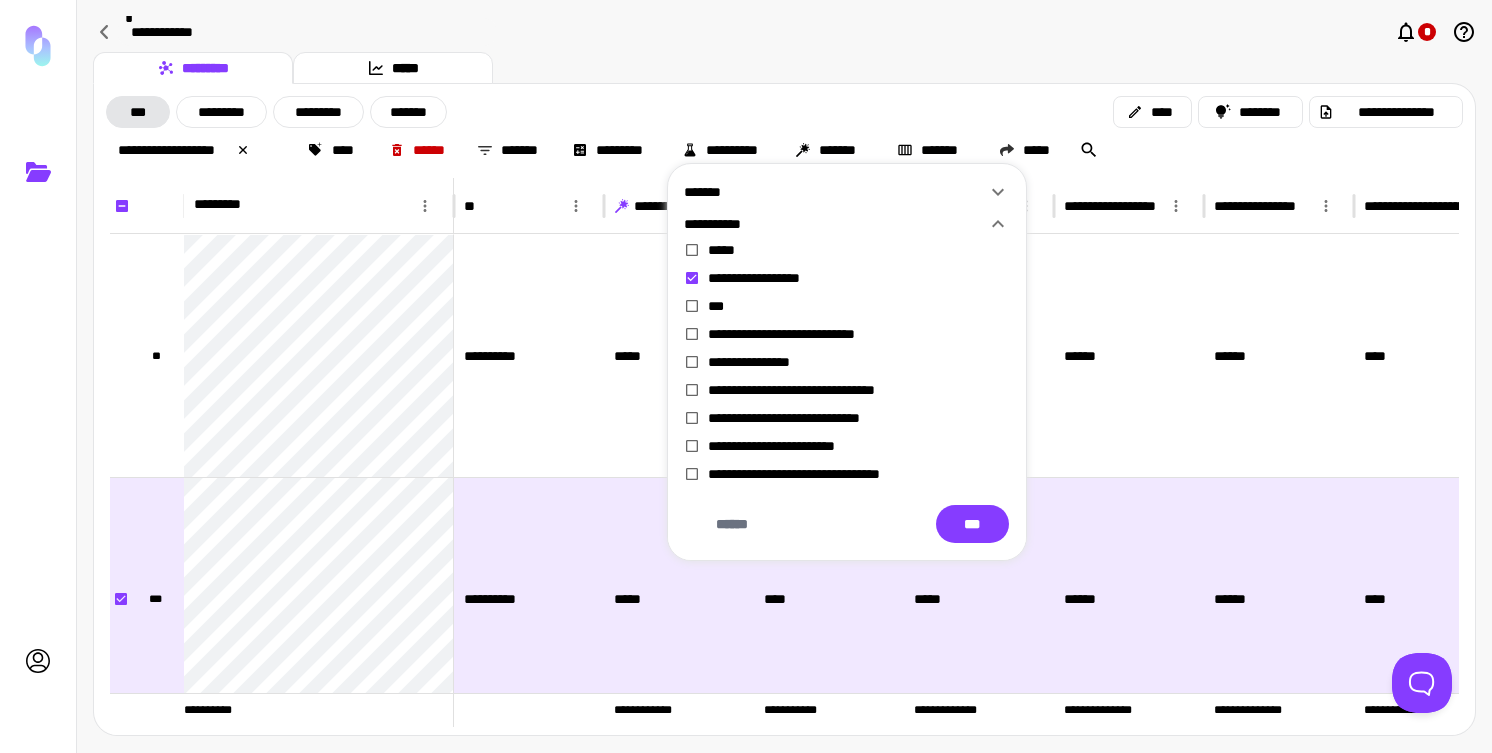 click on "****** ***" at bounding box center [847, 524] 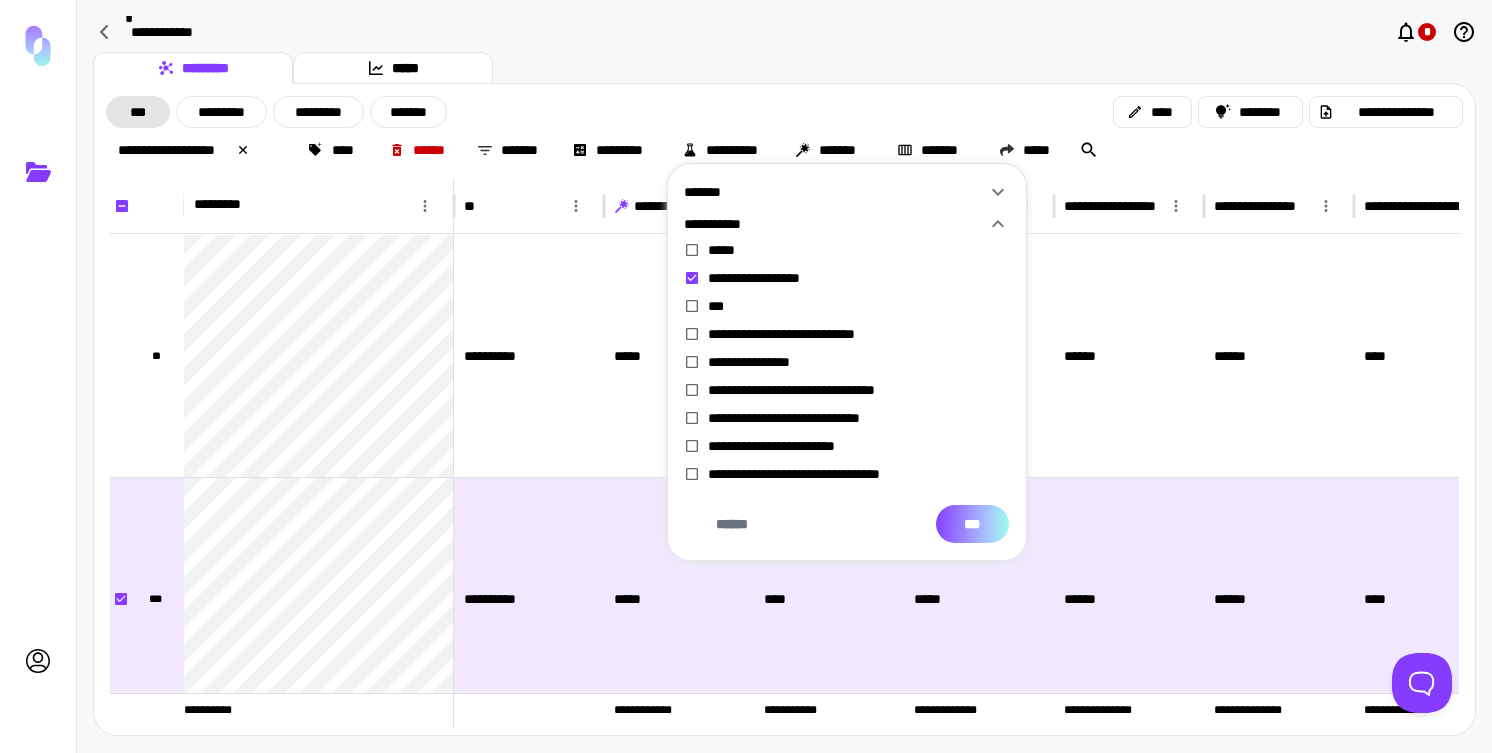 click on "***" at bounding box center (972, 524) 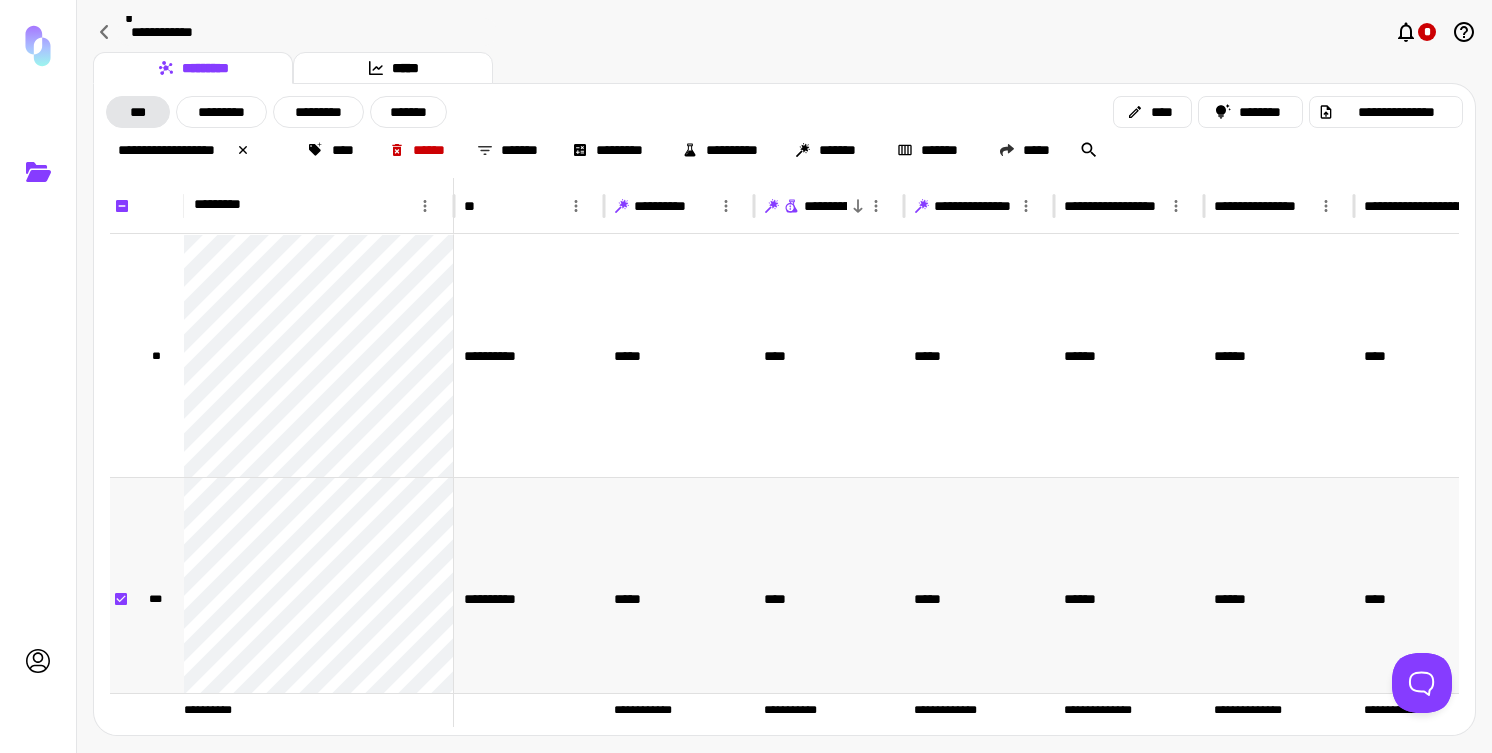 scroll, scrollTop: 0, scrollLeft: 71, axis: horizontal 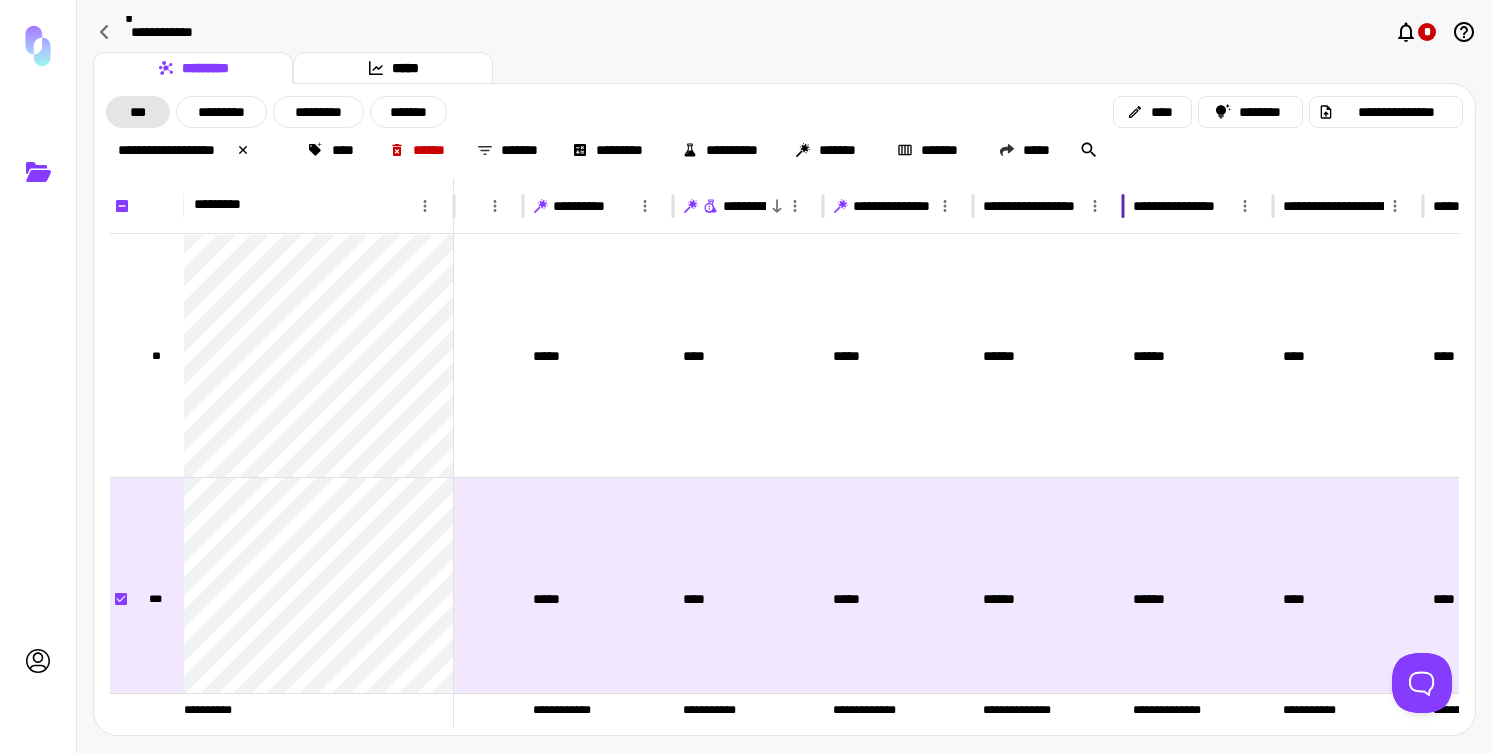 click on "**********" at bounding box center (1024, 206) 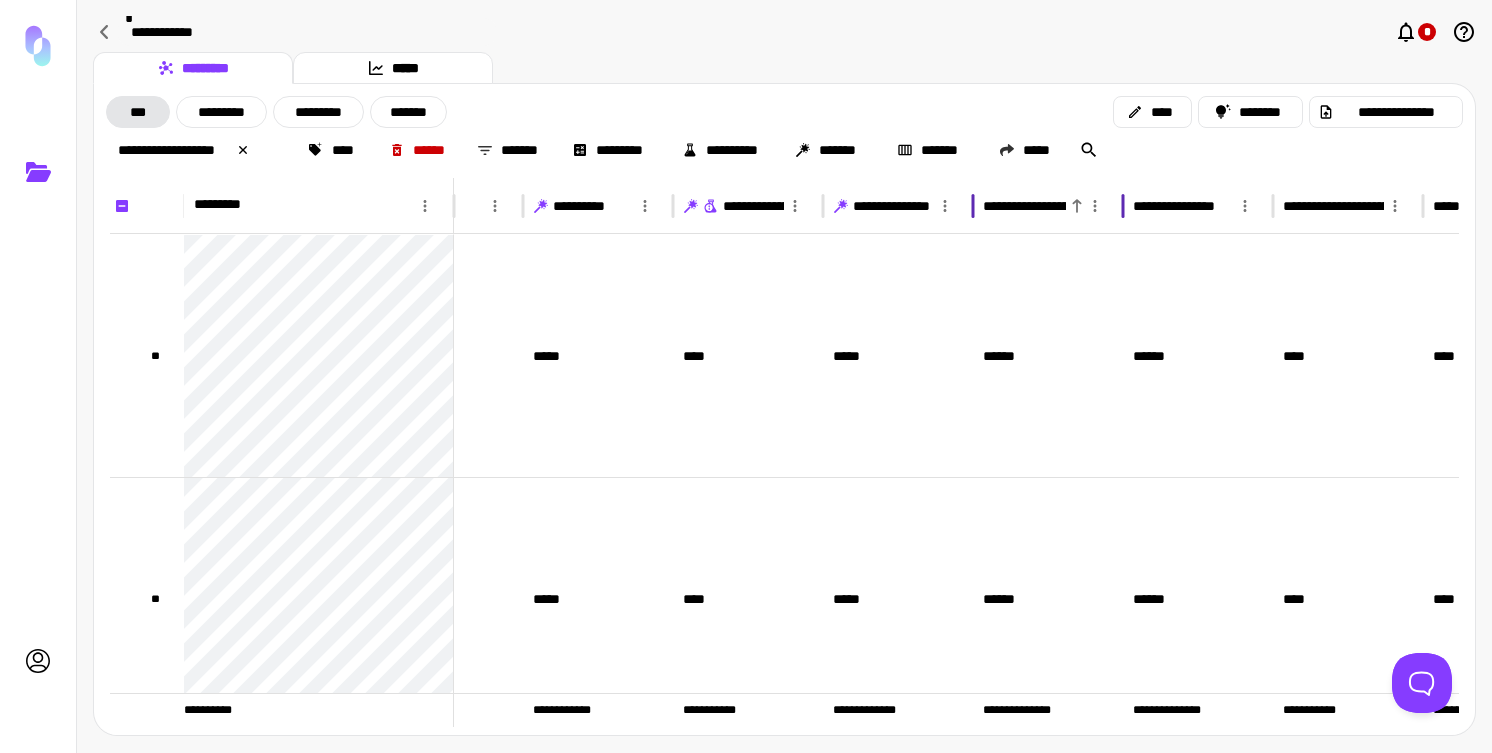 click on "**********" at bounding box center [1024, 206] 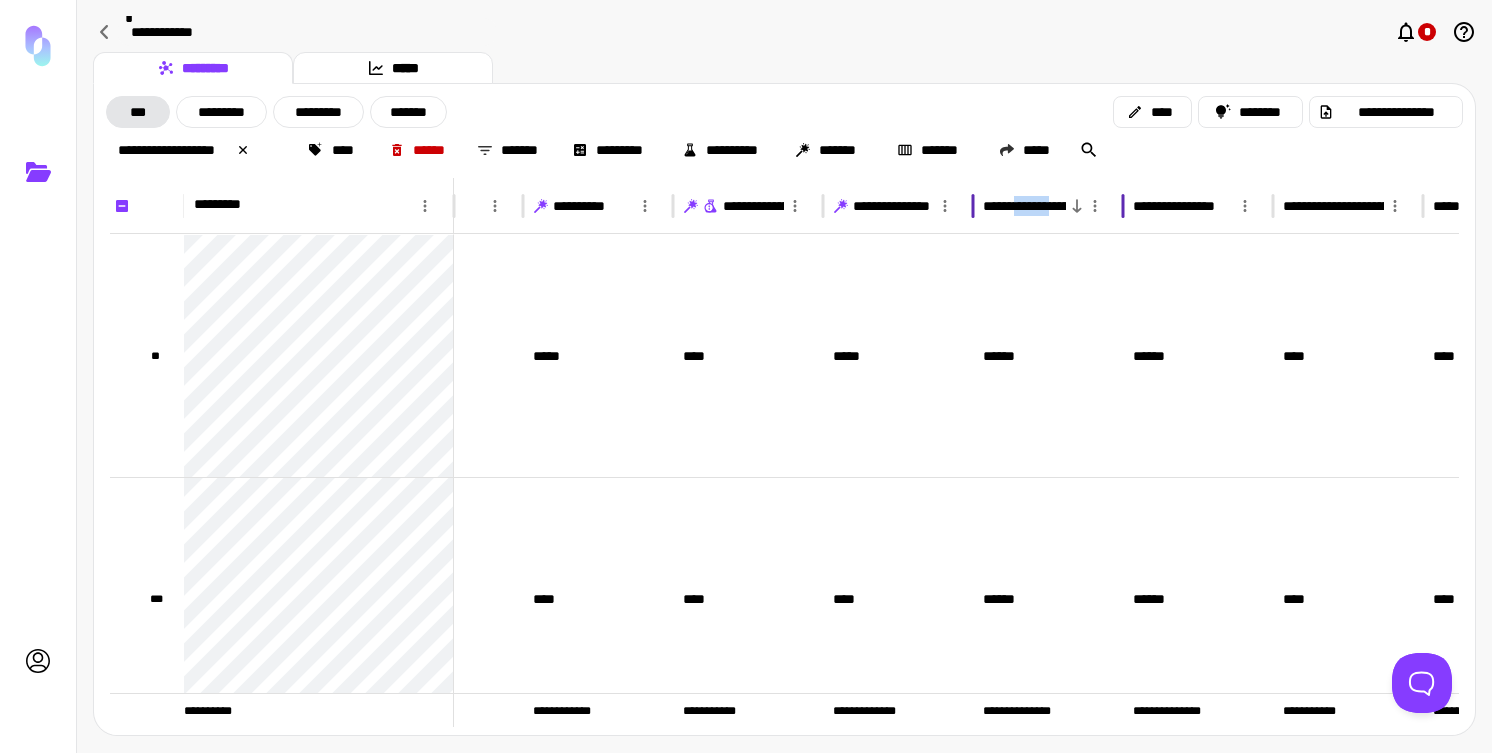 click on "**********" at bounding box center [1024, 206] 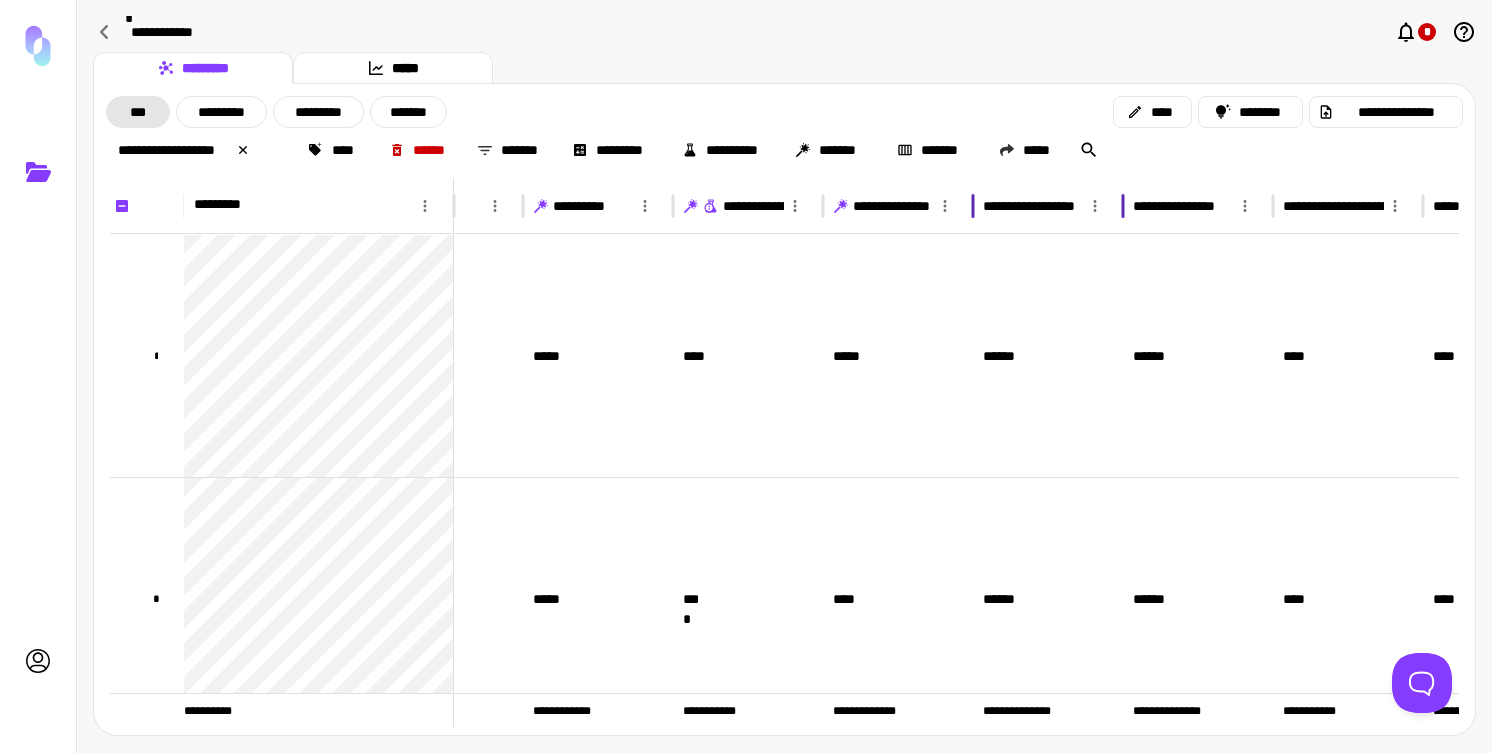 click on "**********" at bounding box center [1024, 206] 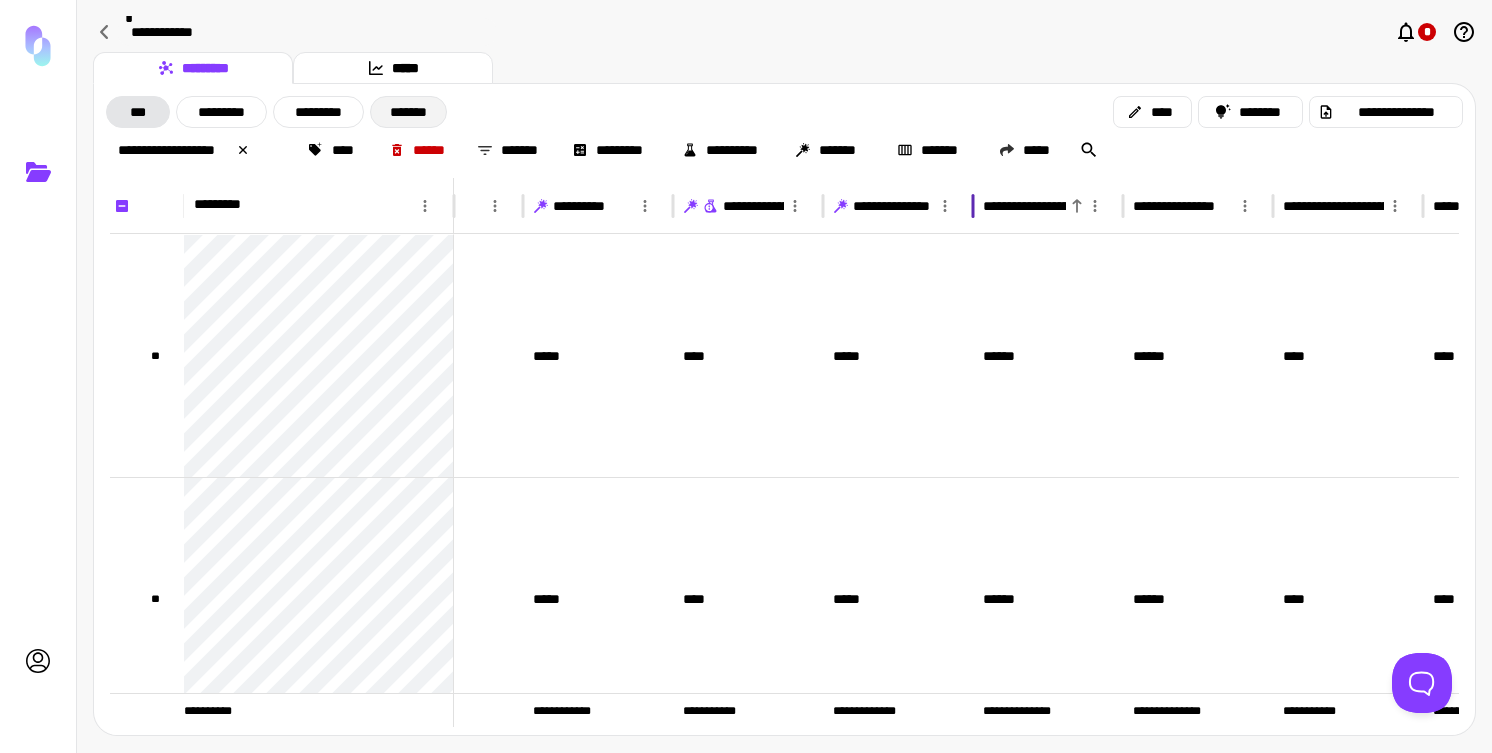 click on "*******" at bounding box center [408, 112] 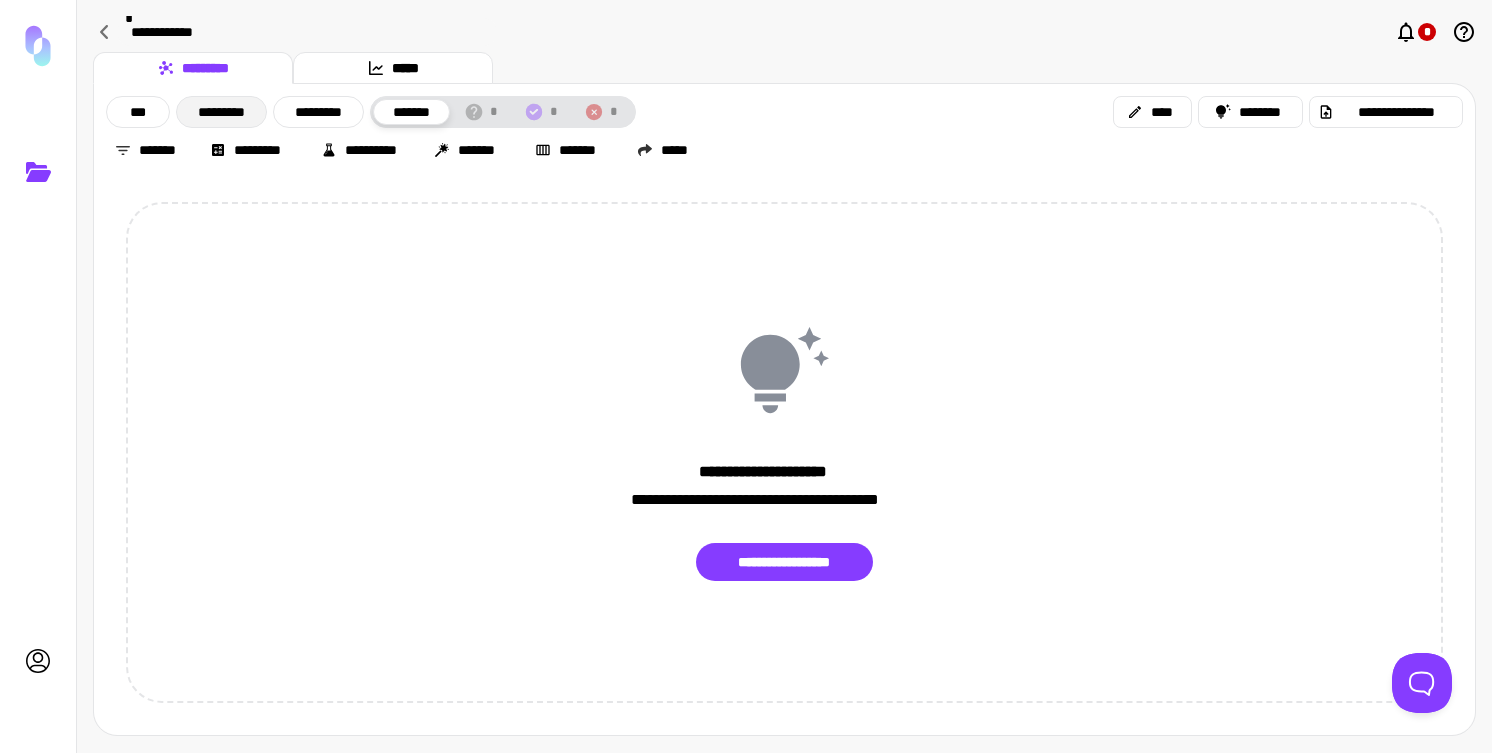 click on "*********" at bounding box center [221, 112] 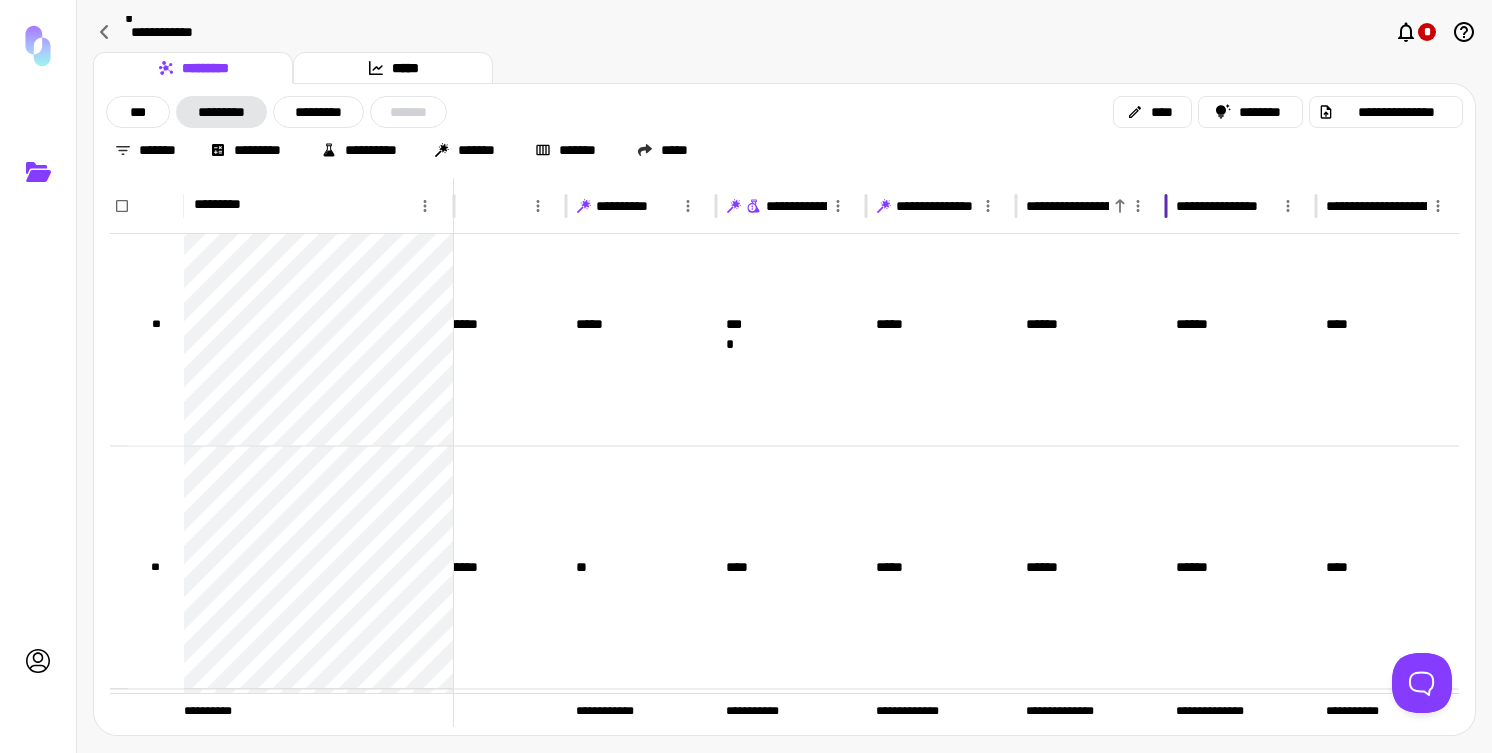 click on "**********" at bounding box center [1067, 206] 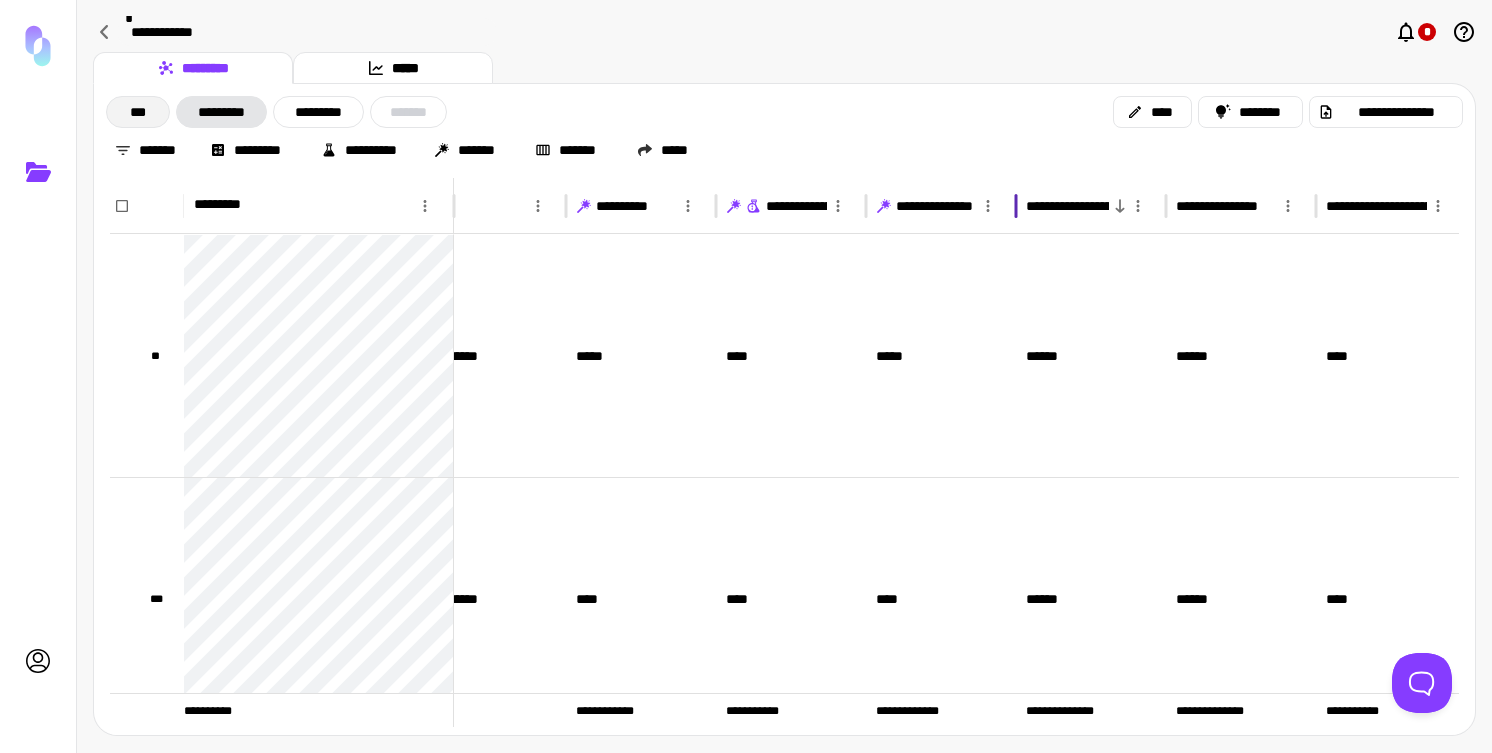 click on "***" at bounding box center [138, 112] 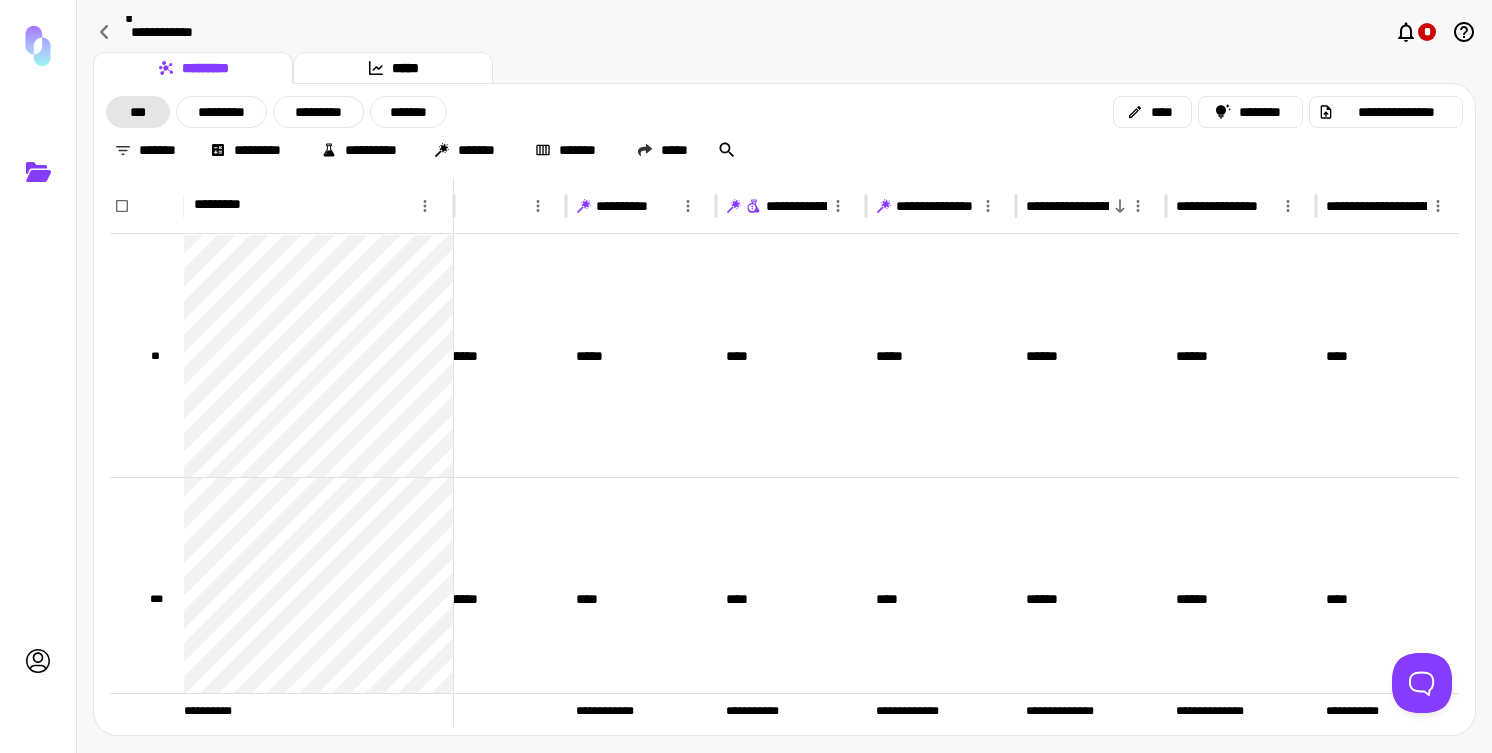 click on "**********" at bounding box center [822, 206] 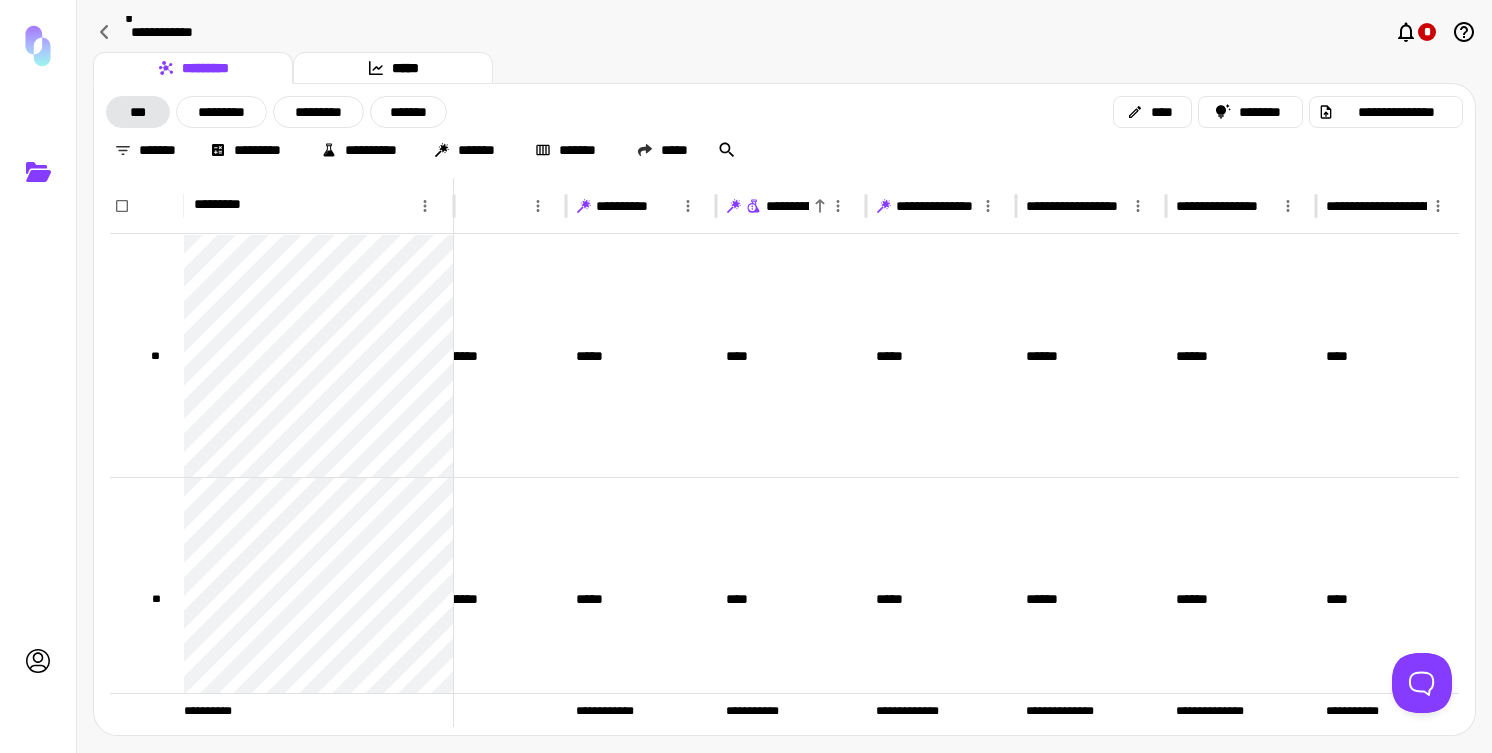 click on "**********" at bounding box center [822, 206] 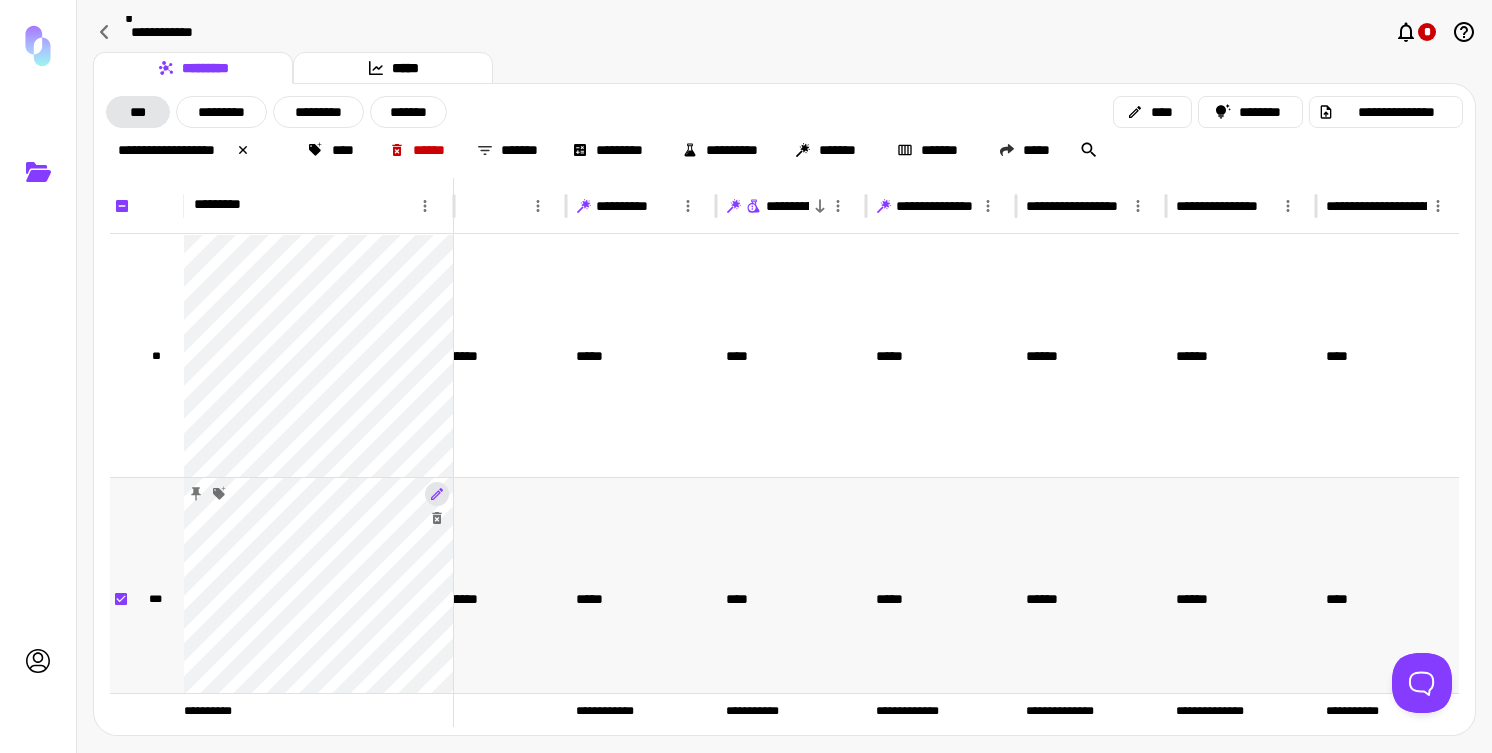 click at bounding box center (437, 494) 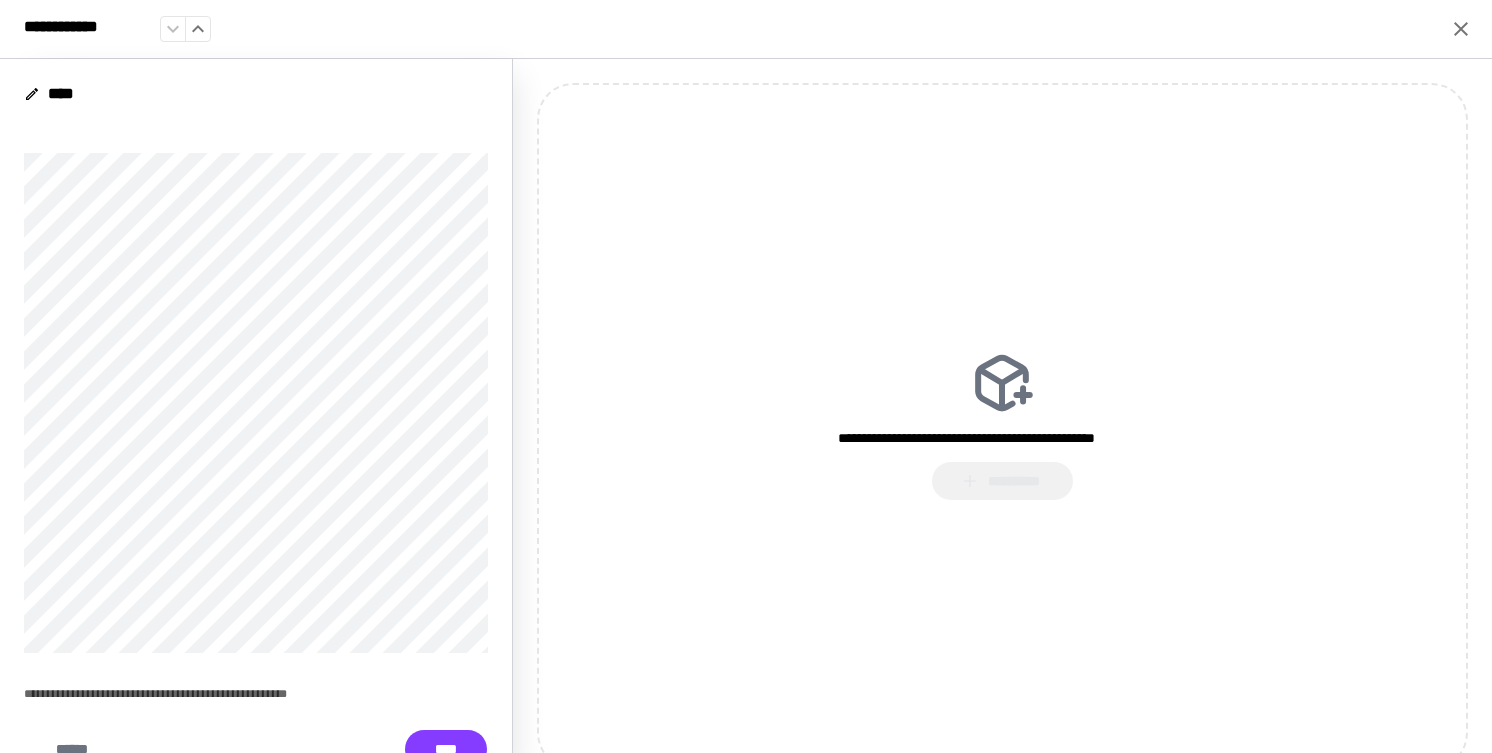 click on "**********" at bounding box center (746, 29) 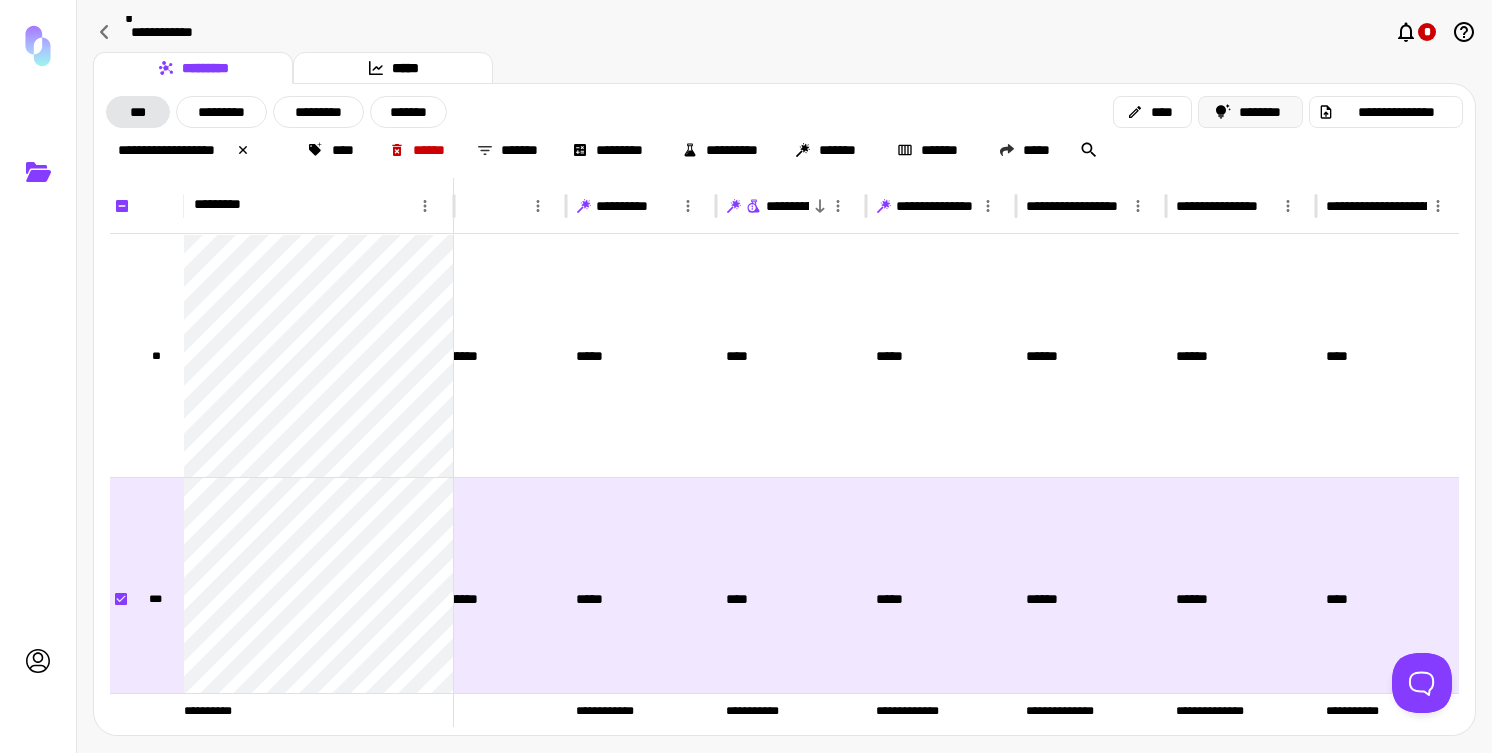 click on "********" at bounding box center (1251, 112) 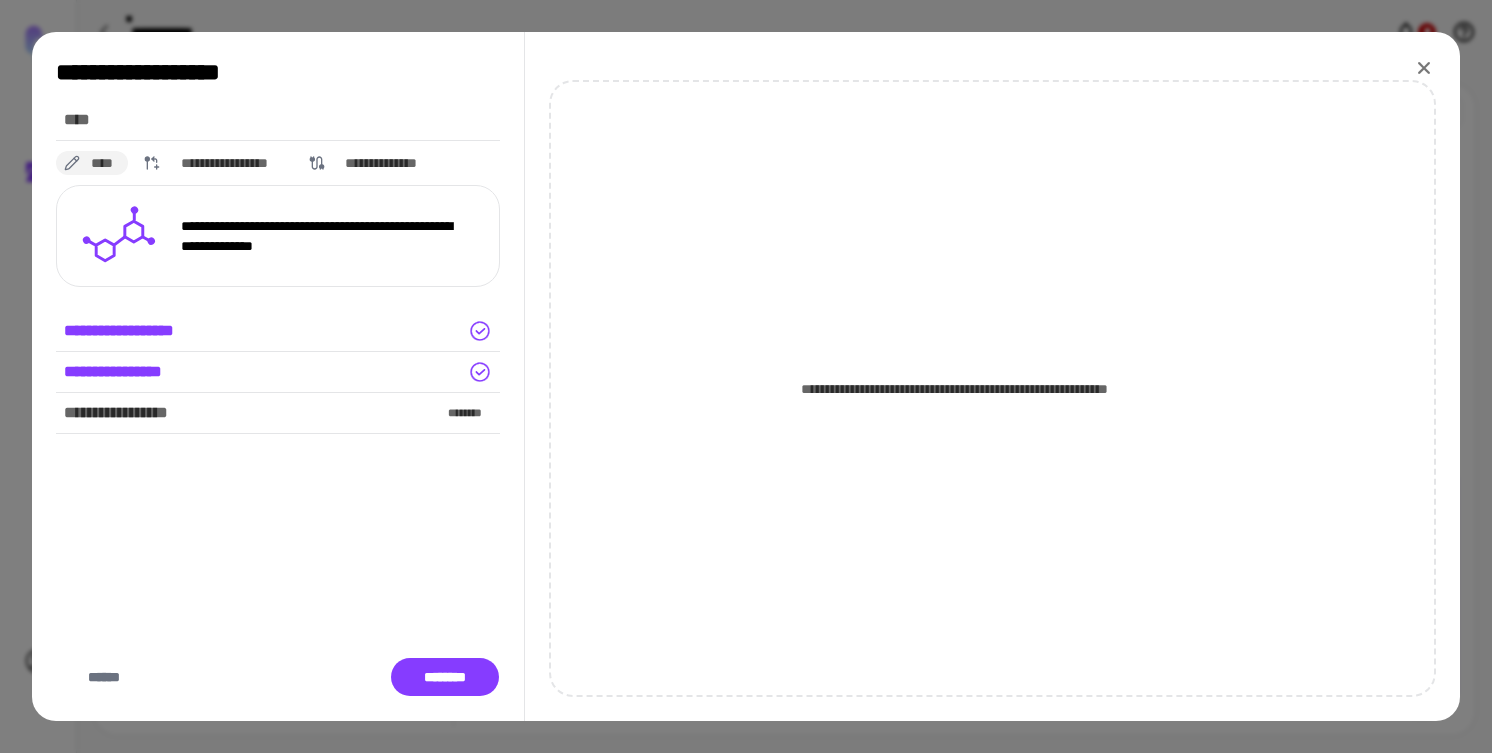 click on "**********" at bounding box center (278, 372) 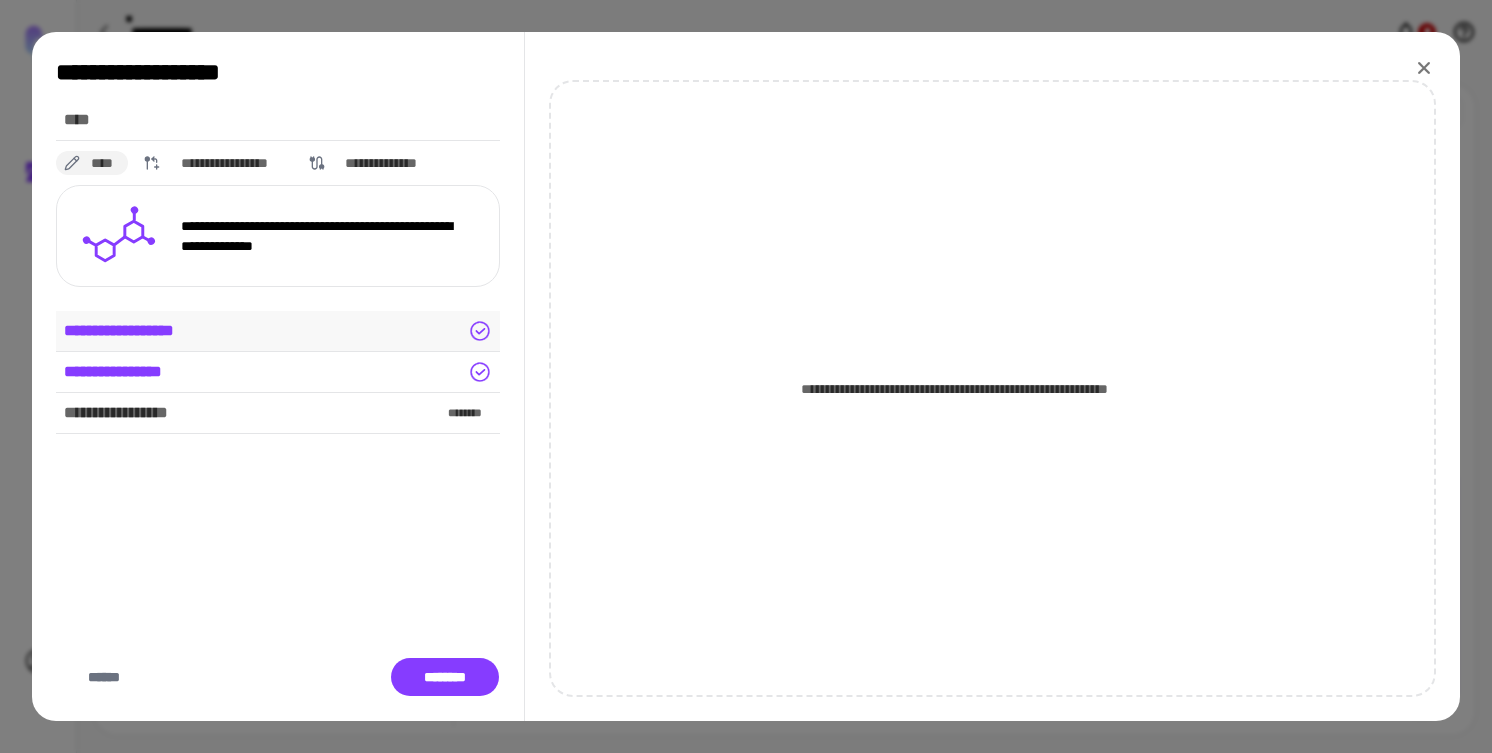 click on "**********" at bounding box center (278, 331) 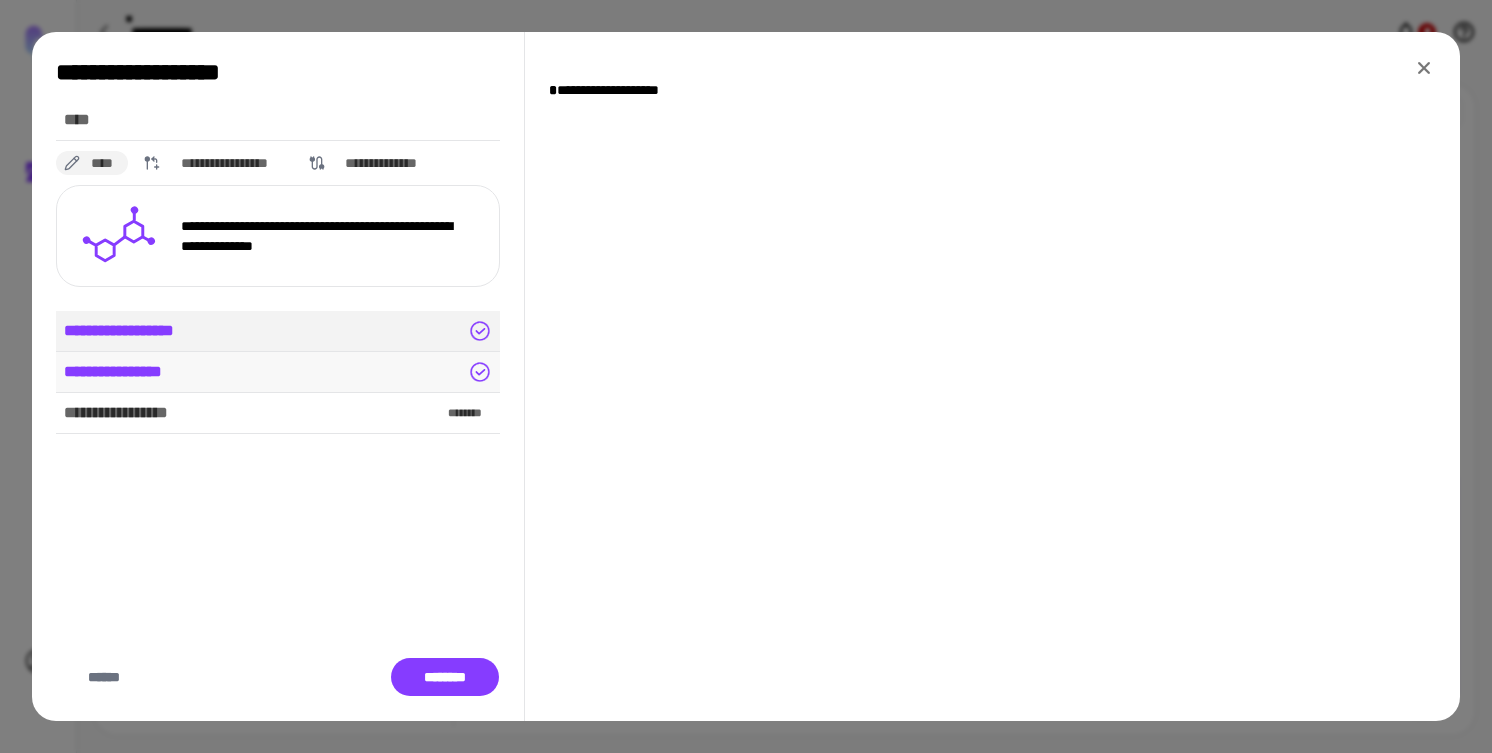 click on "**********" at bounding box center [278, 372] 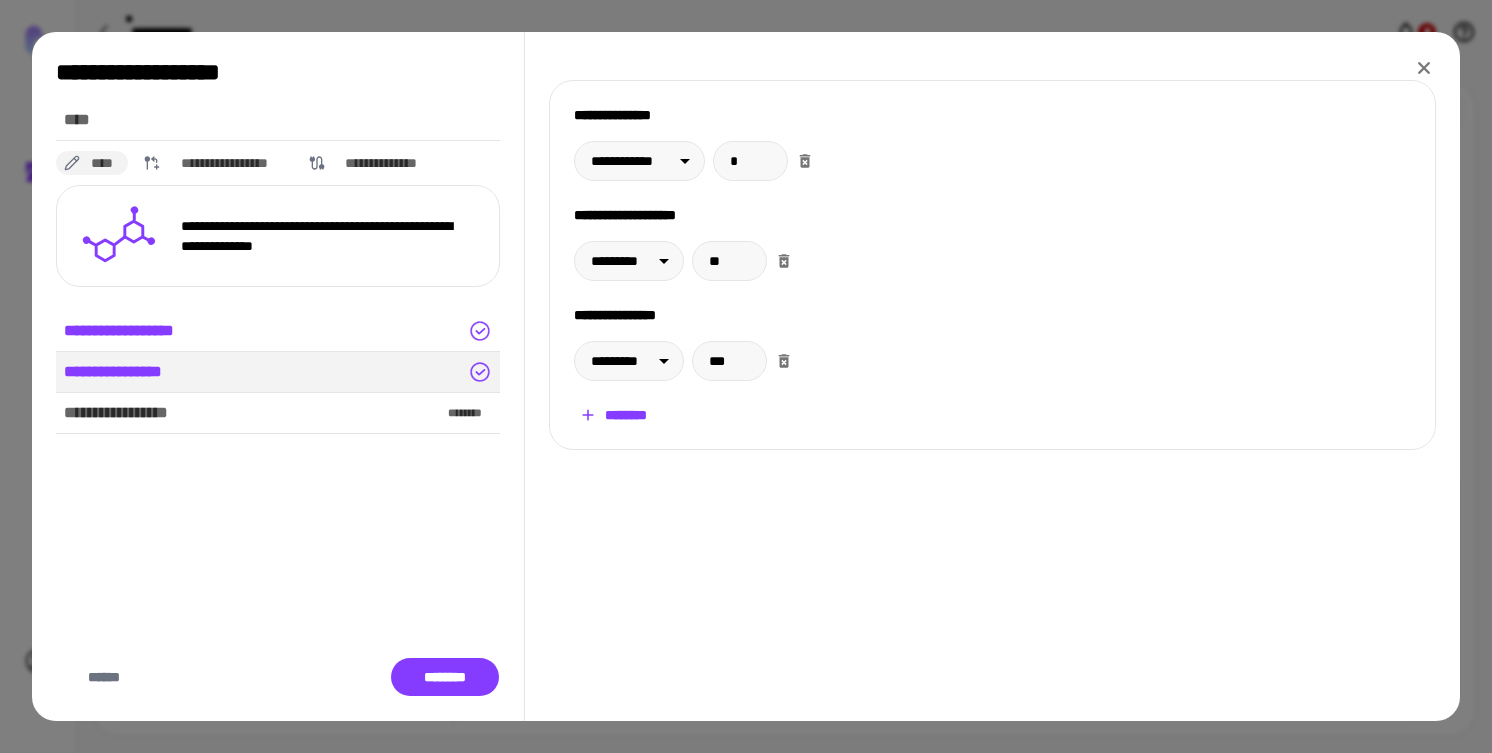 click on "**********" at bounding box center [278, 163] 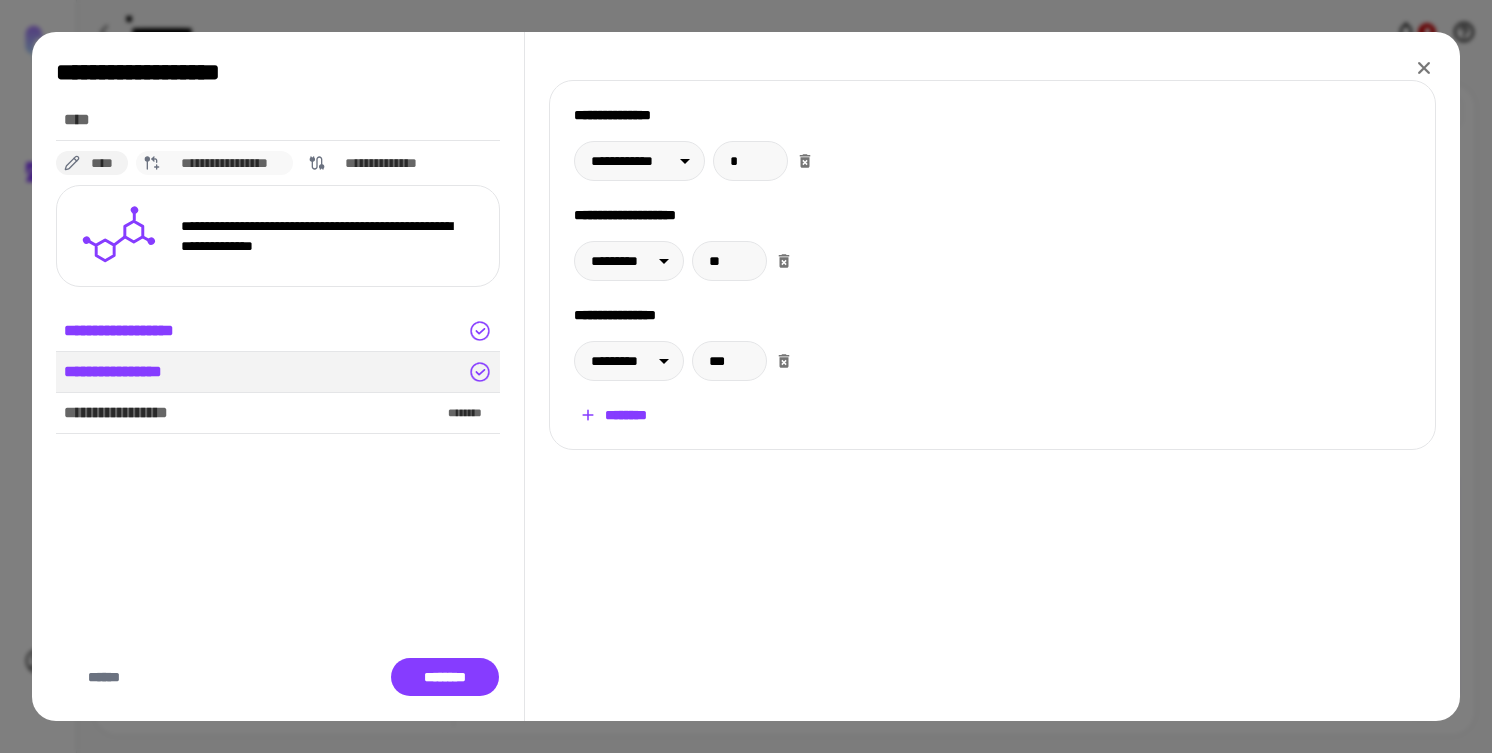 click on "**********" at bounding box center (225, 163) 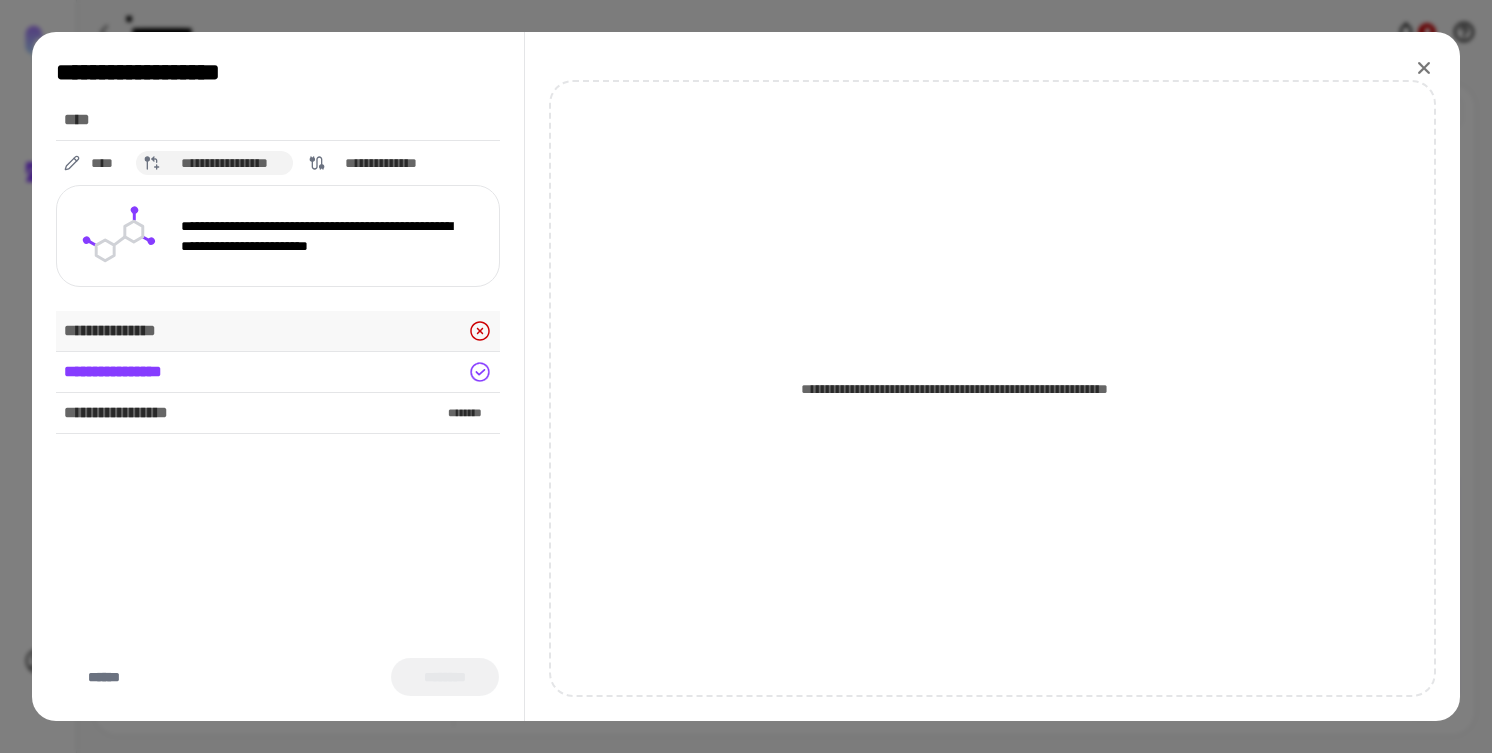 click on "**********" at bounding box center [278, 331] 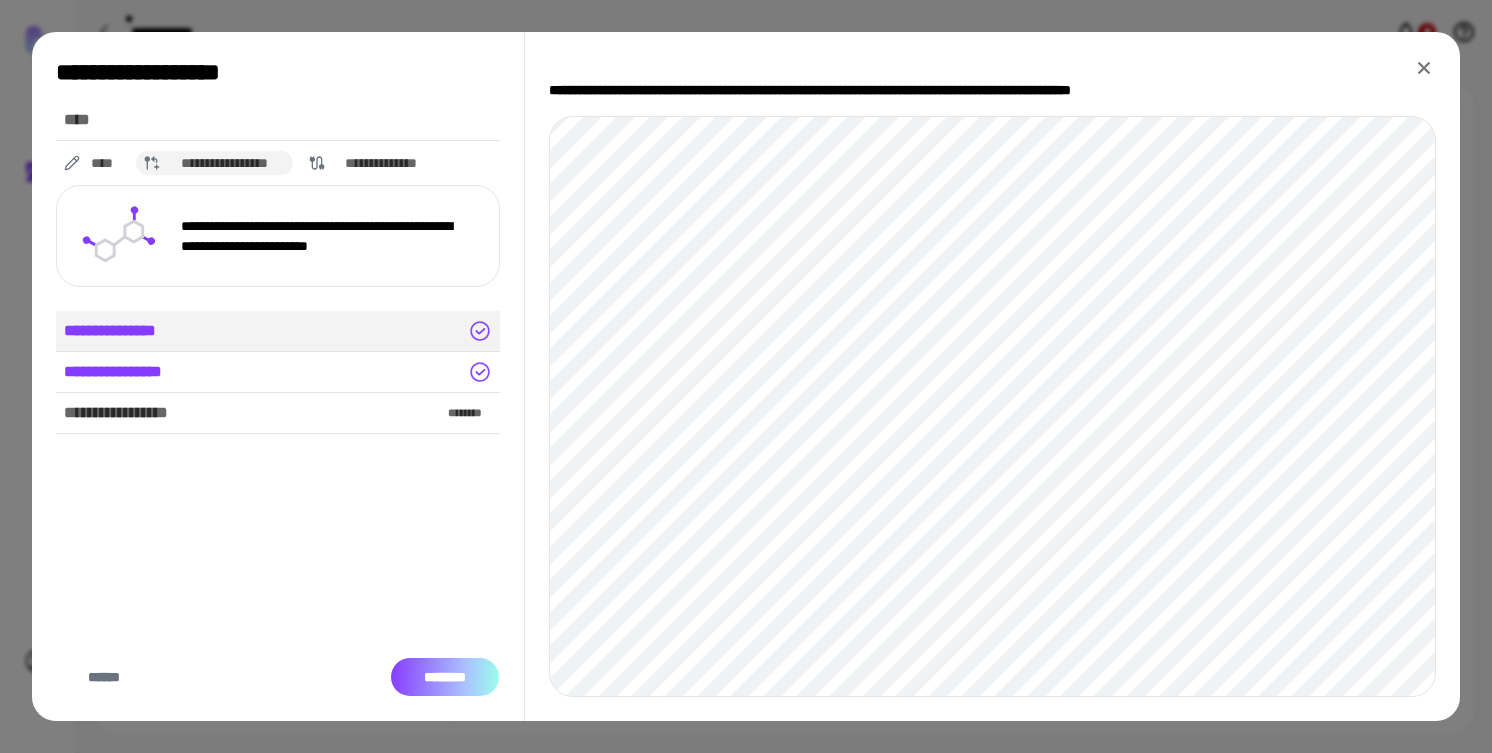 click on "********" at bounding box center (445, 677) 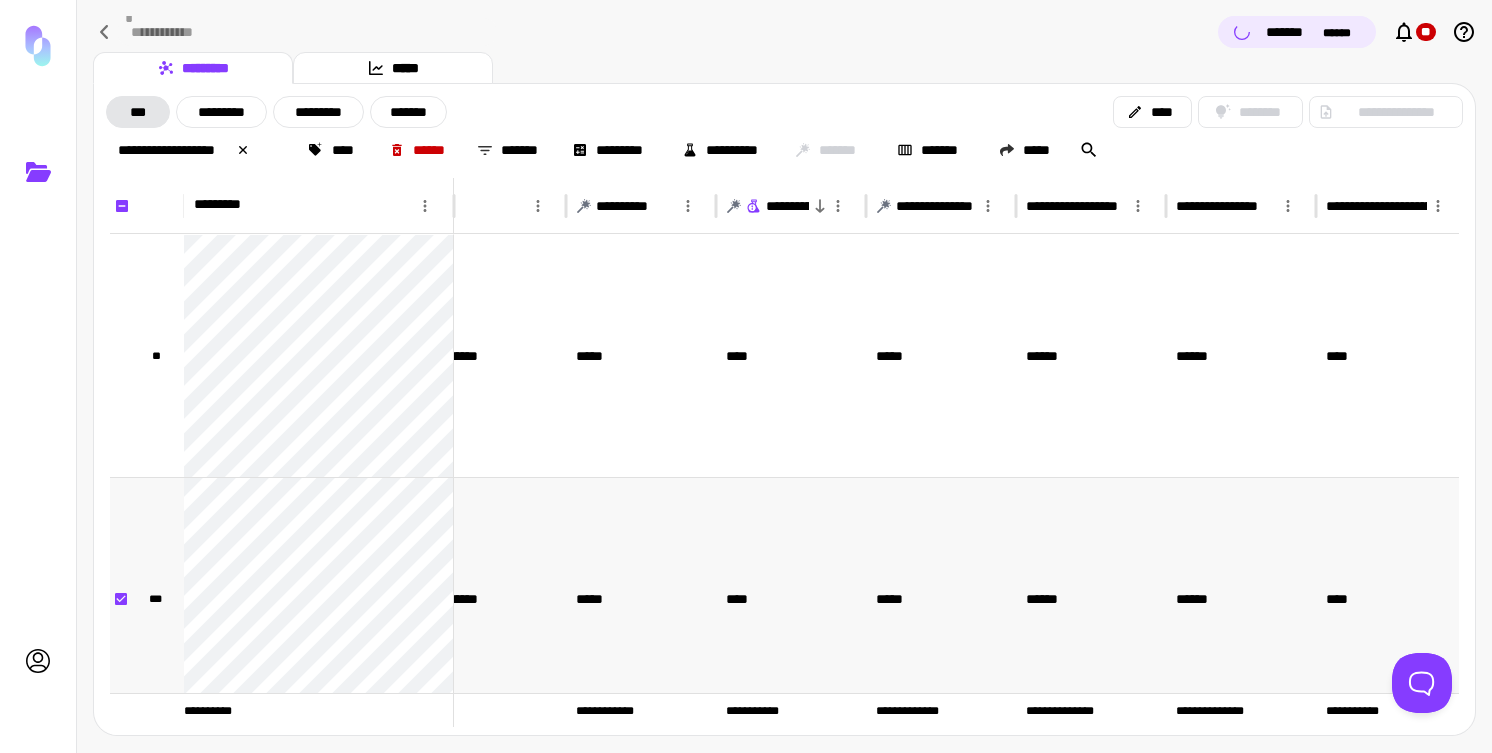 scroll, scrollTop: 373, scrollLeft: 38, axis: both 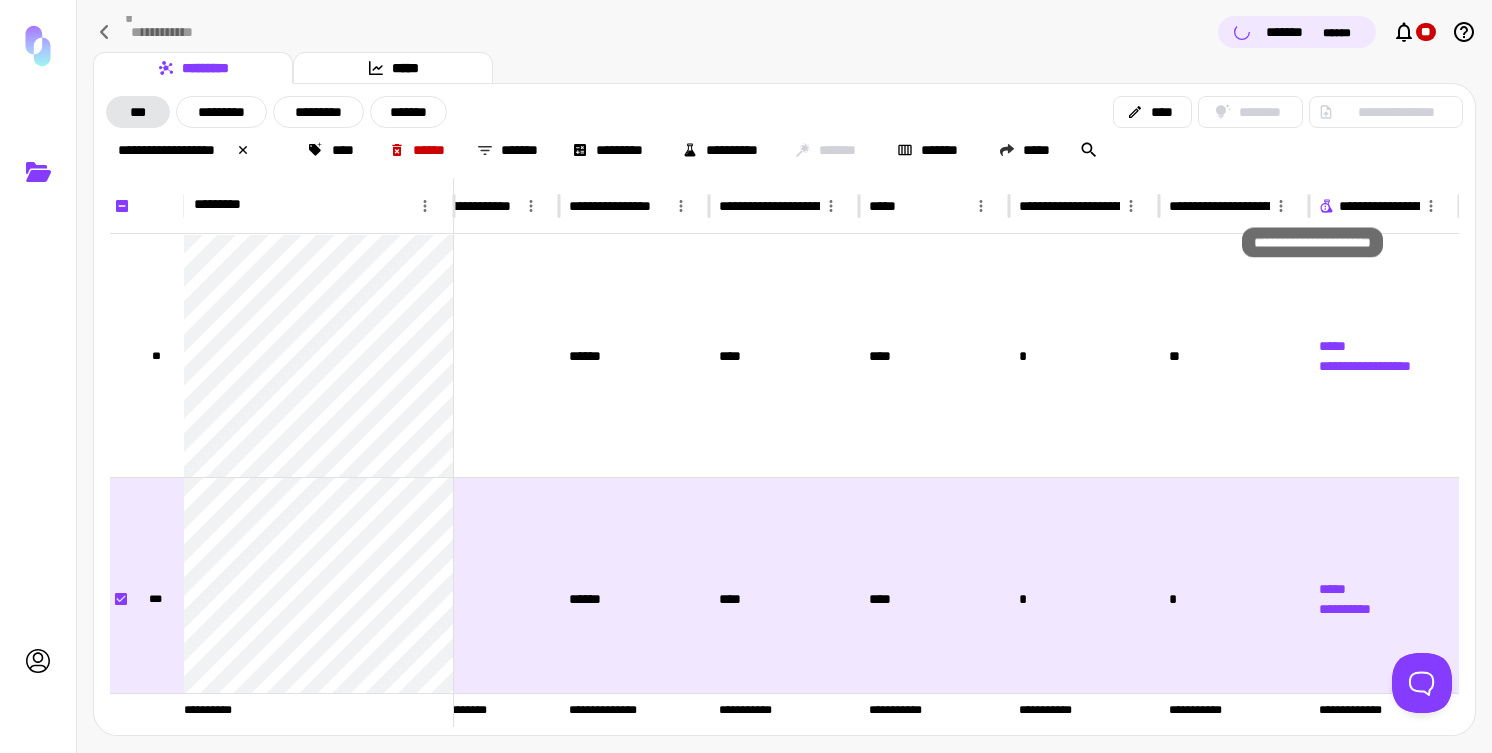 click 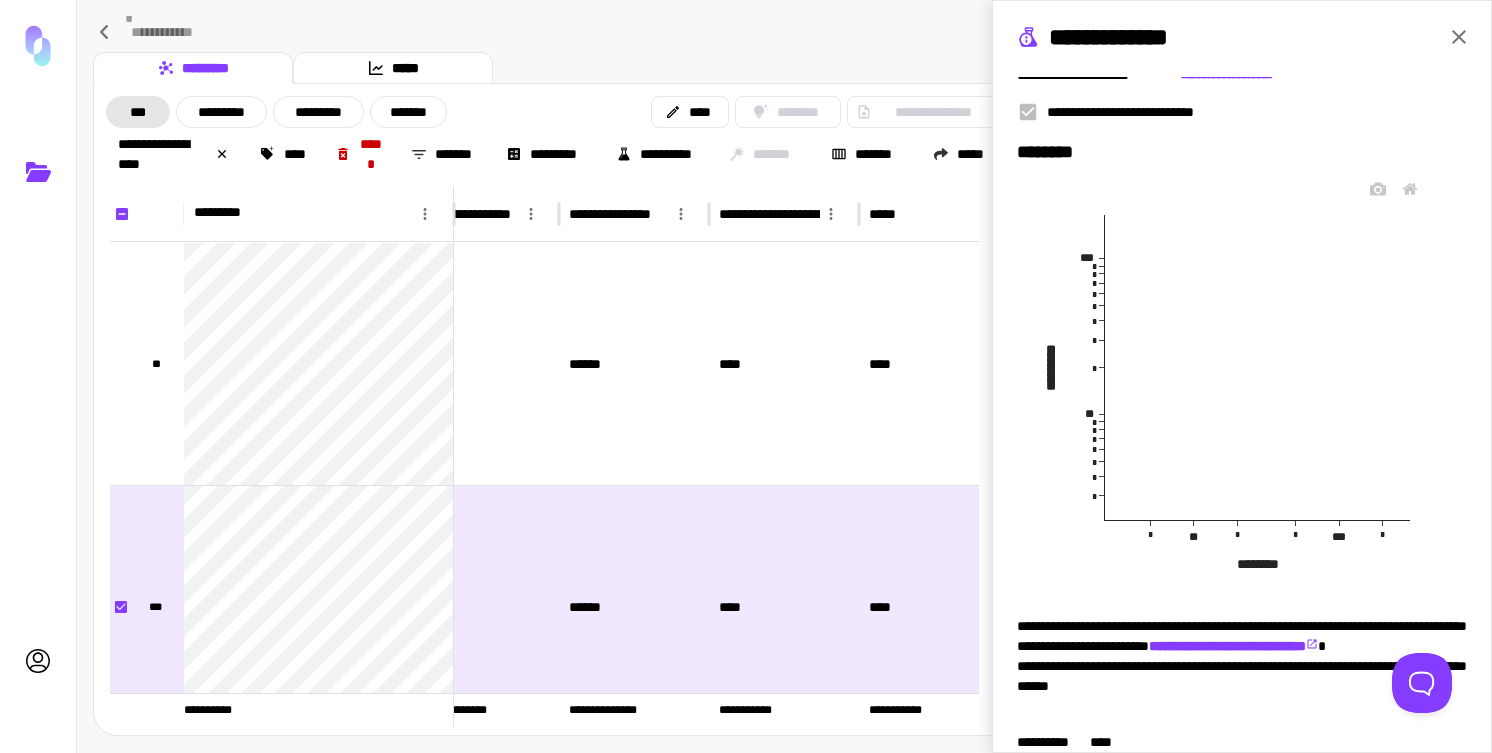 scroll, scrollTop: 214, scrollLeft: 0, axis: vertical 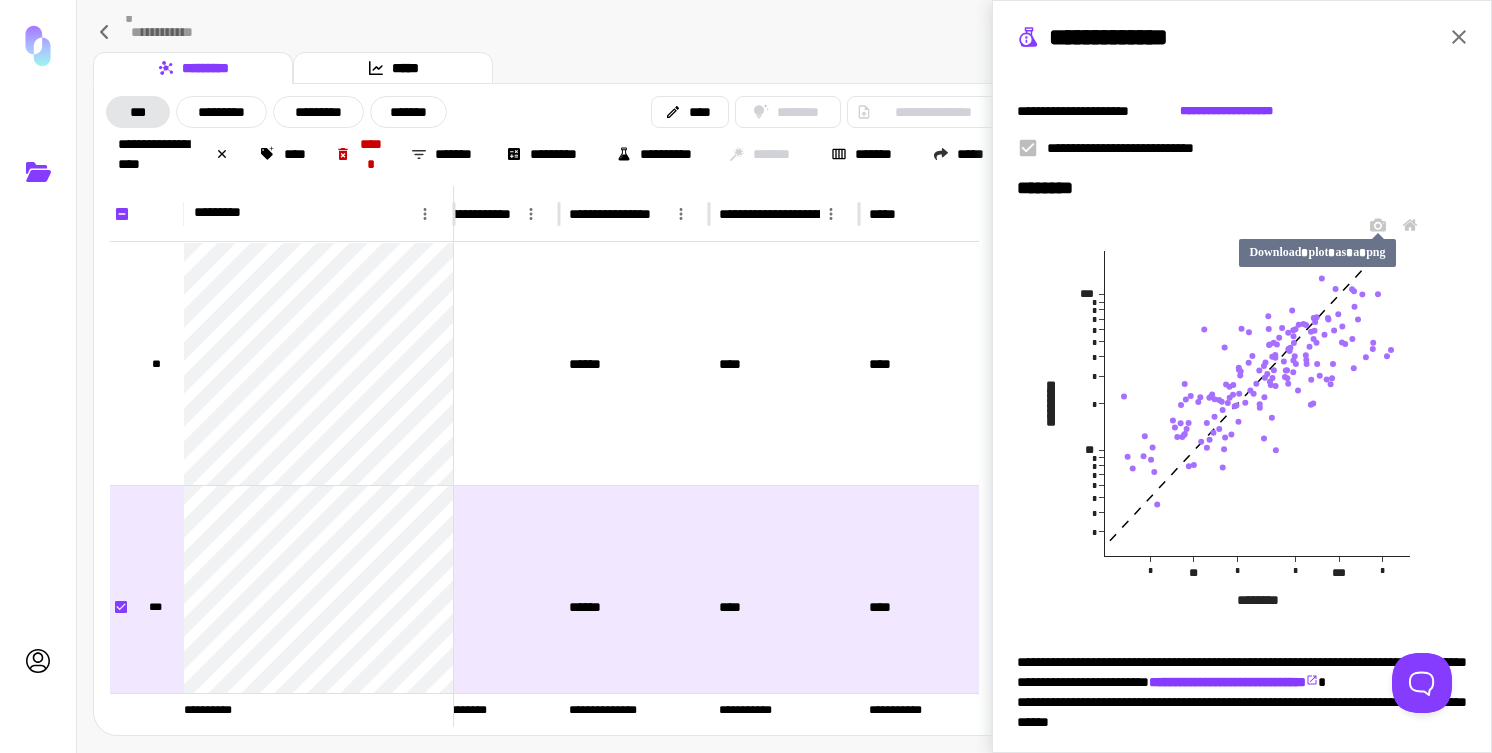click 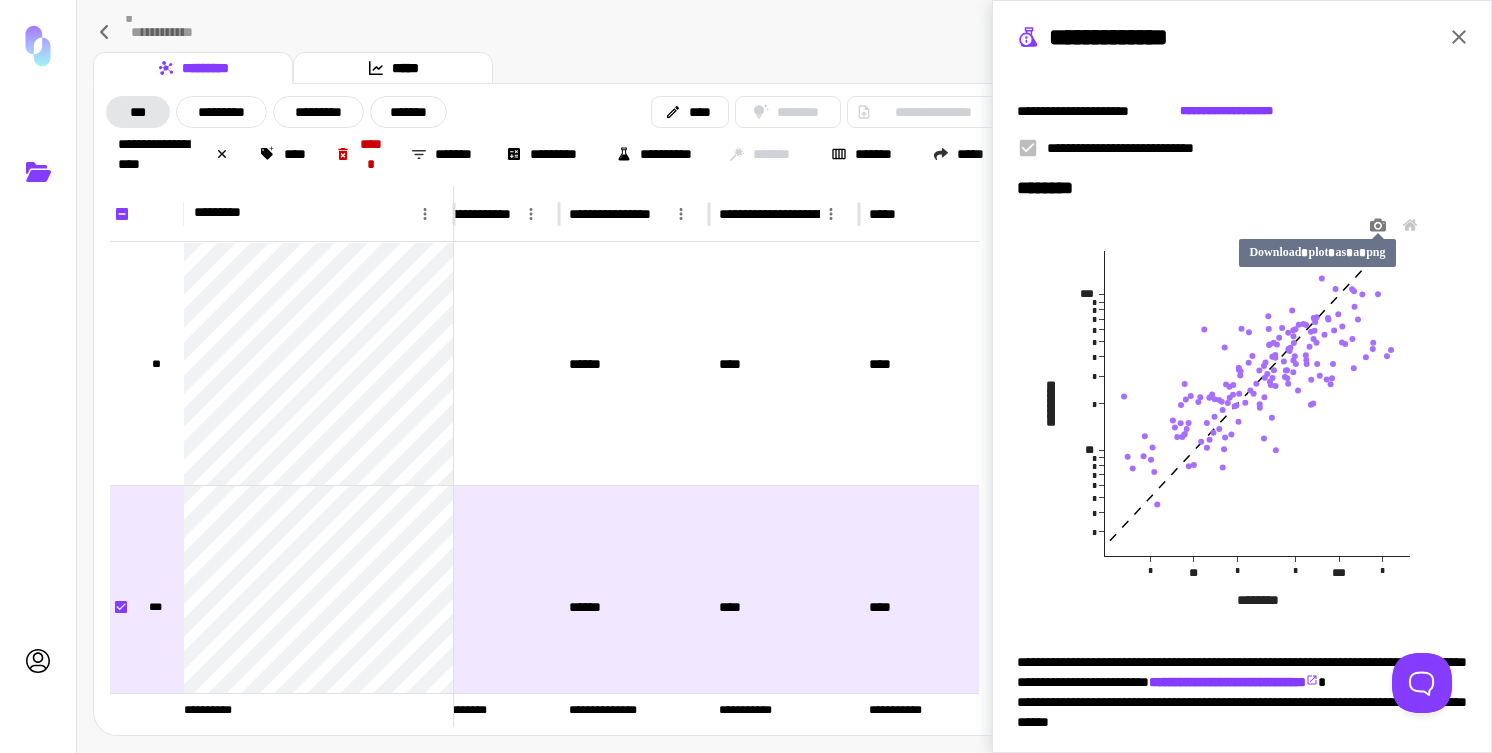 click 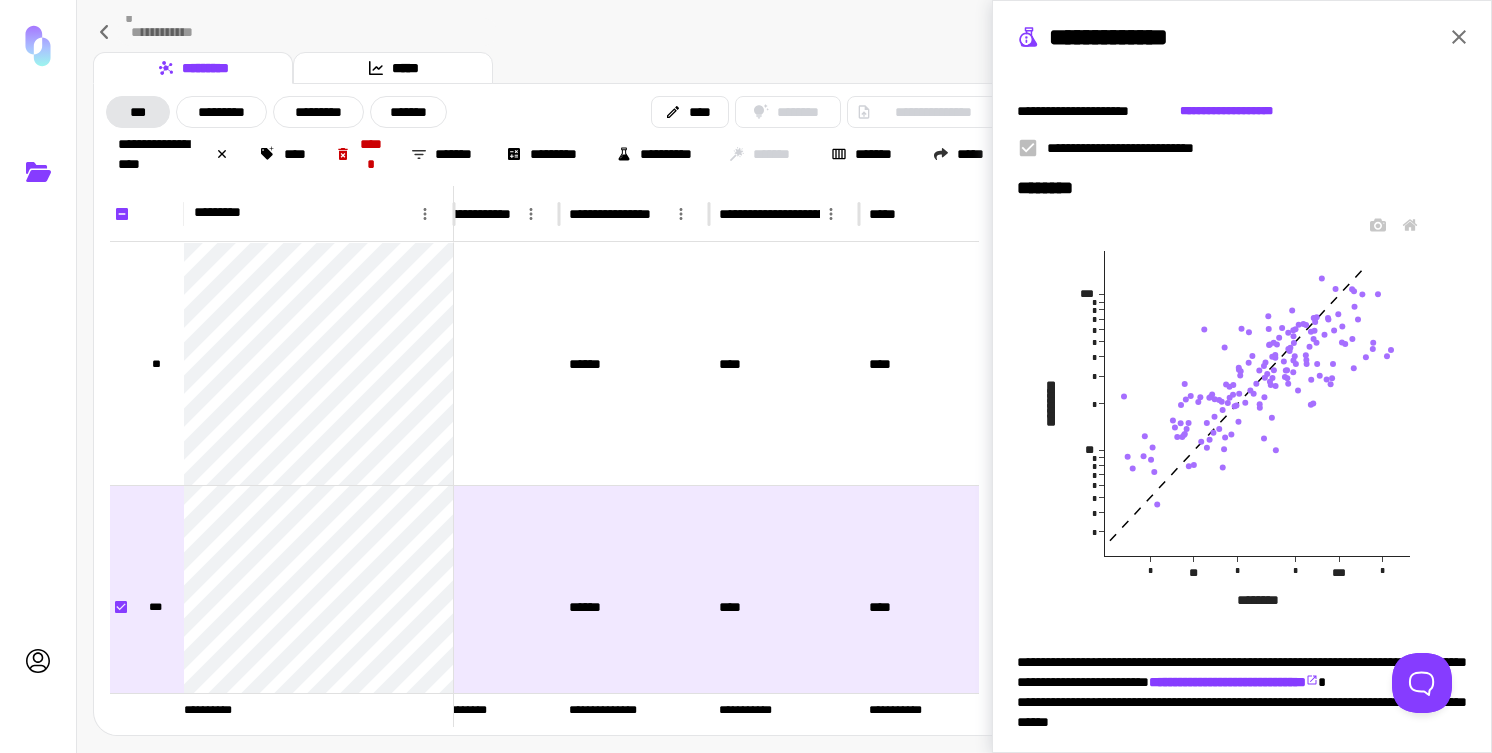 click on "* ** * * *** * * * * * * * * ** * * * * * * * * *** ******** *********" at bounding box center (1242, 418) 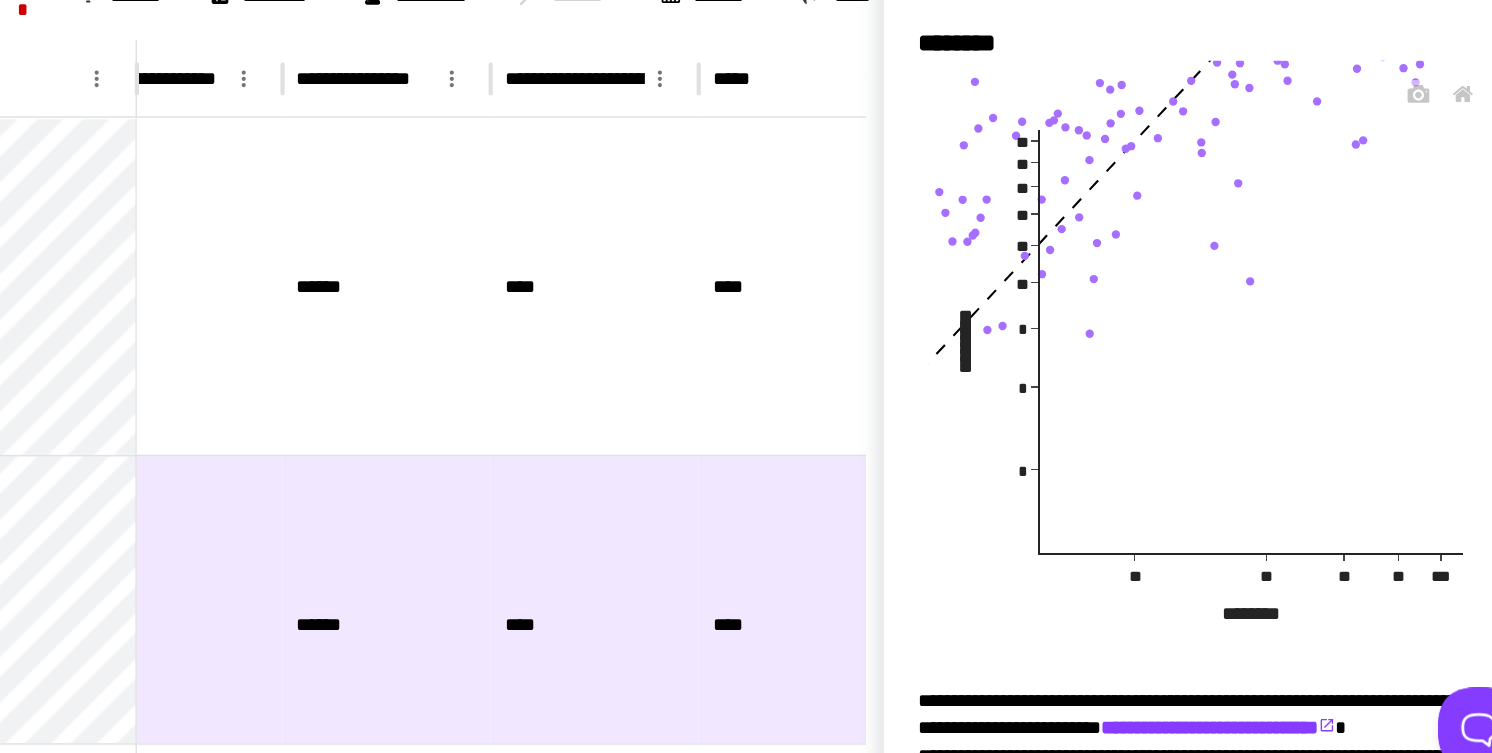 drag, startPoint x: 1285, startPoint y: 495, endPoint x: 1202, endPoint y: 482, distance: 84.0119 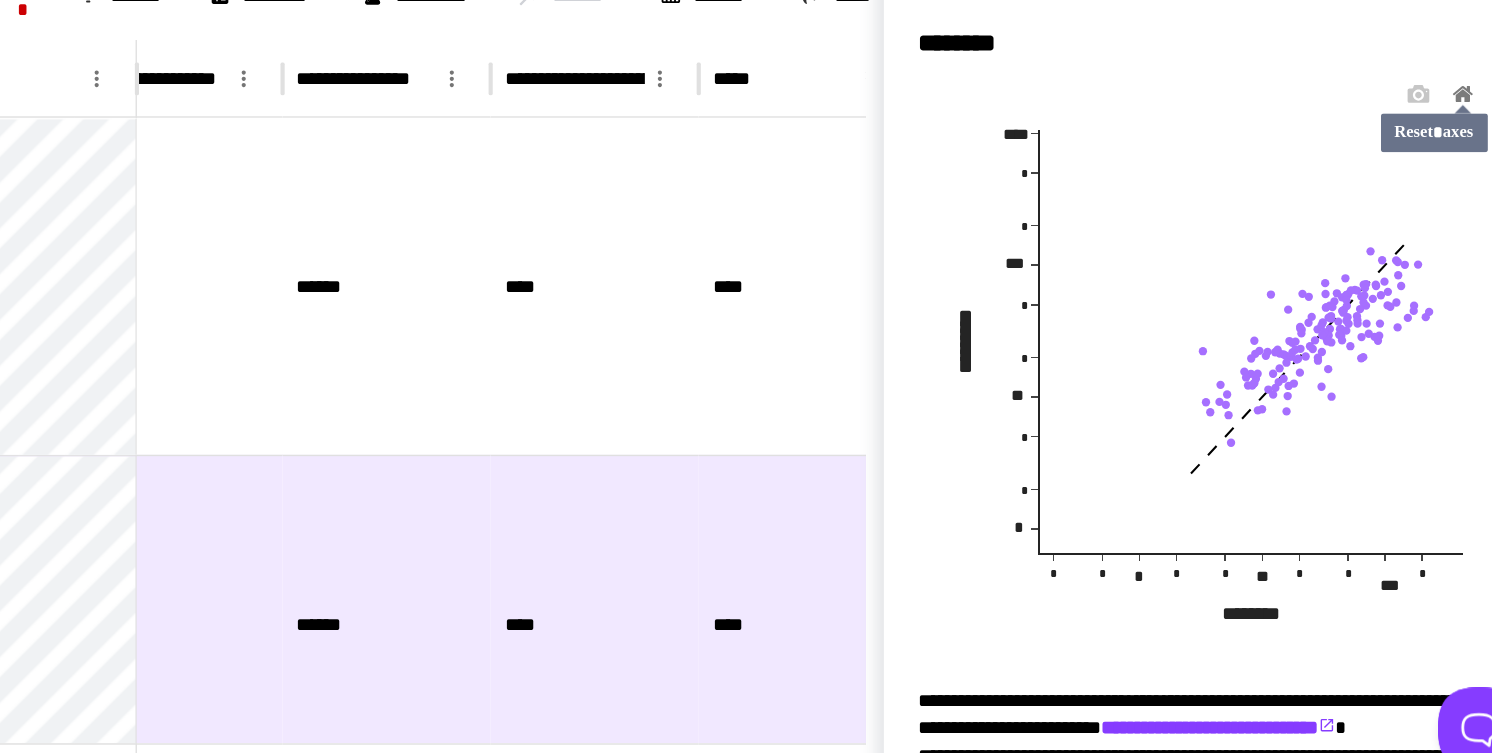 click 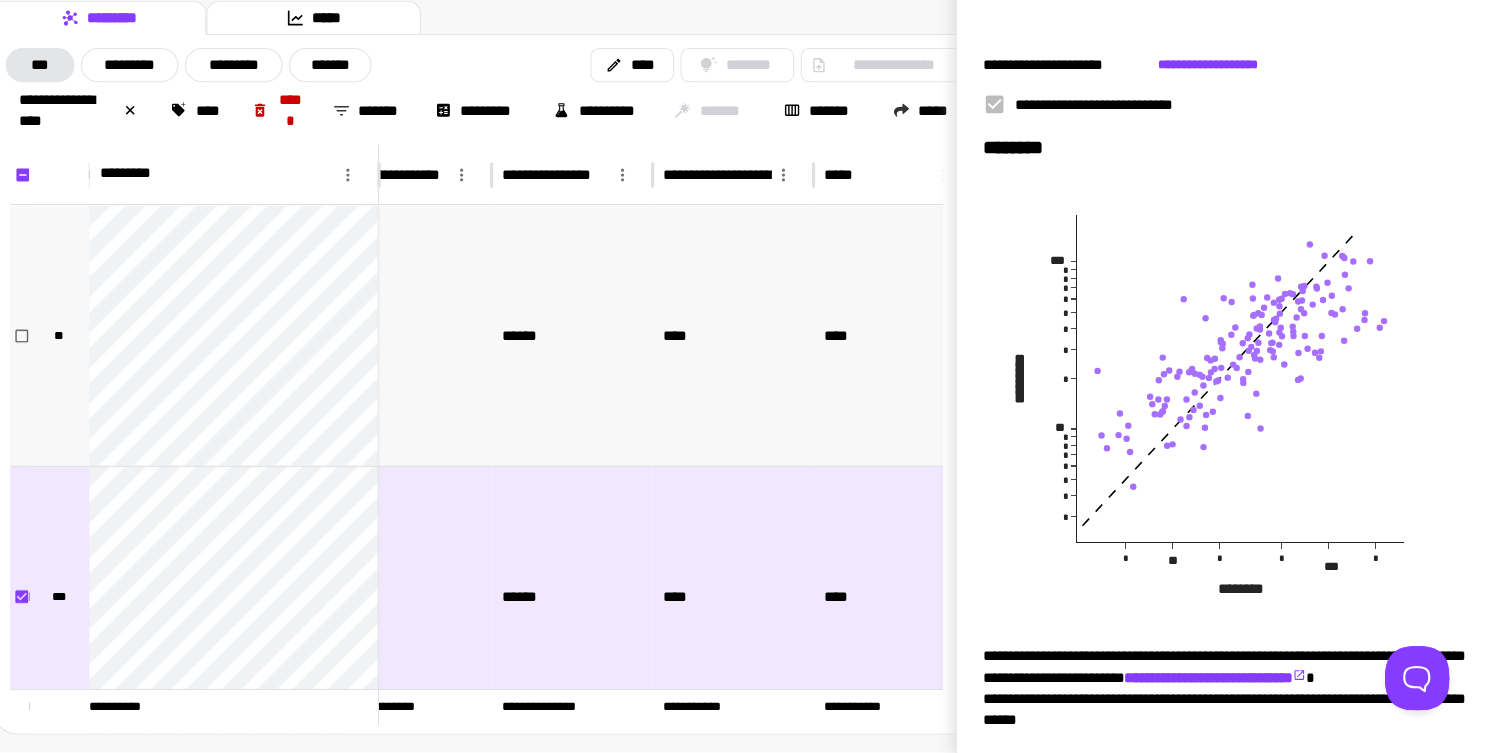 scroll, scrollTop: 0, scrollLeft: 0, axis: both 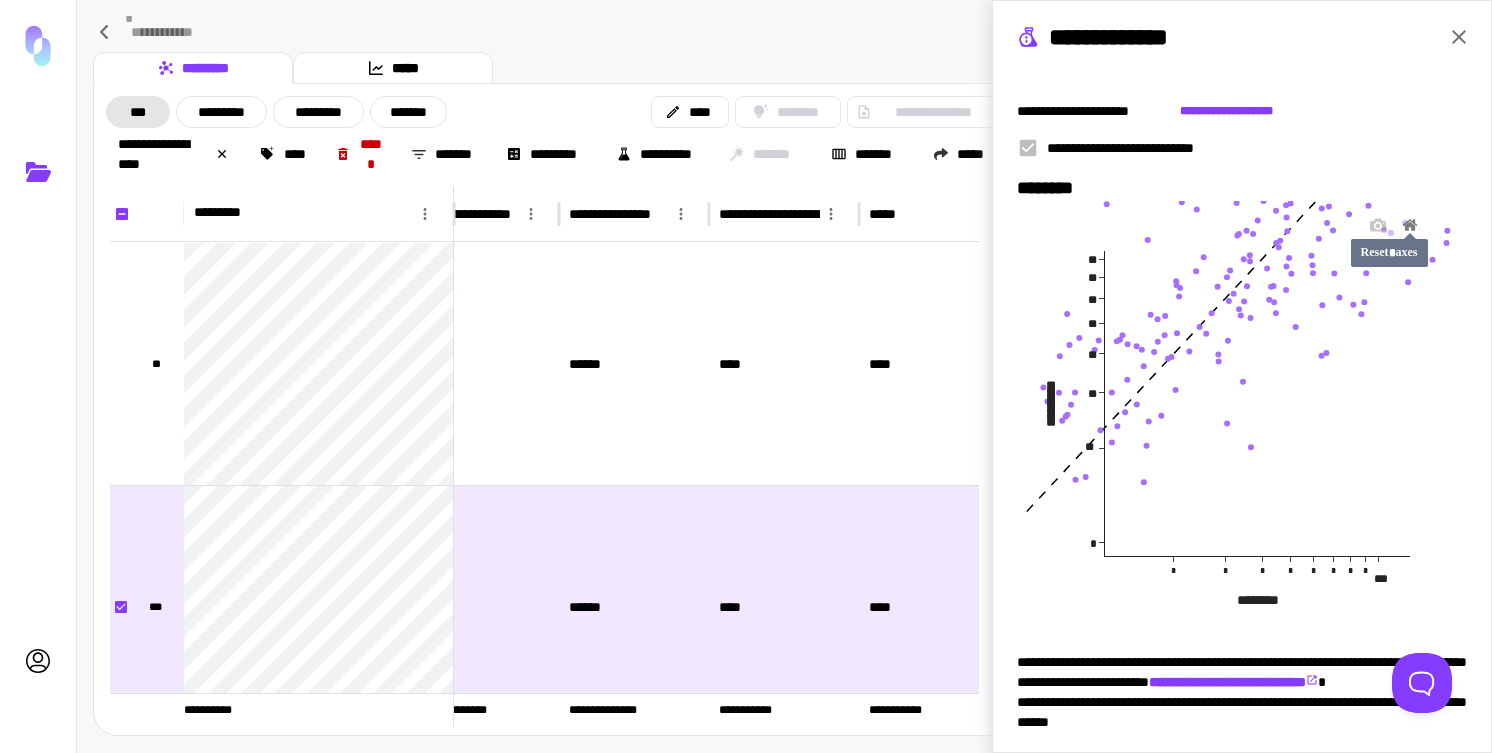 click 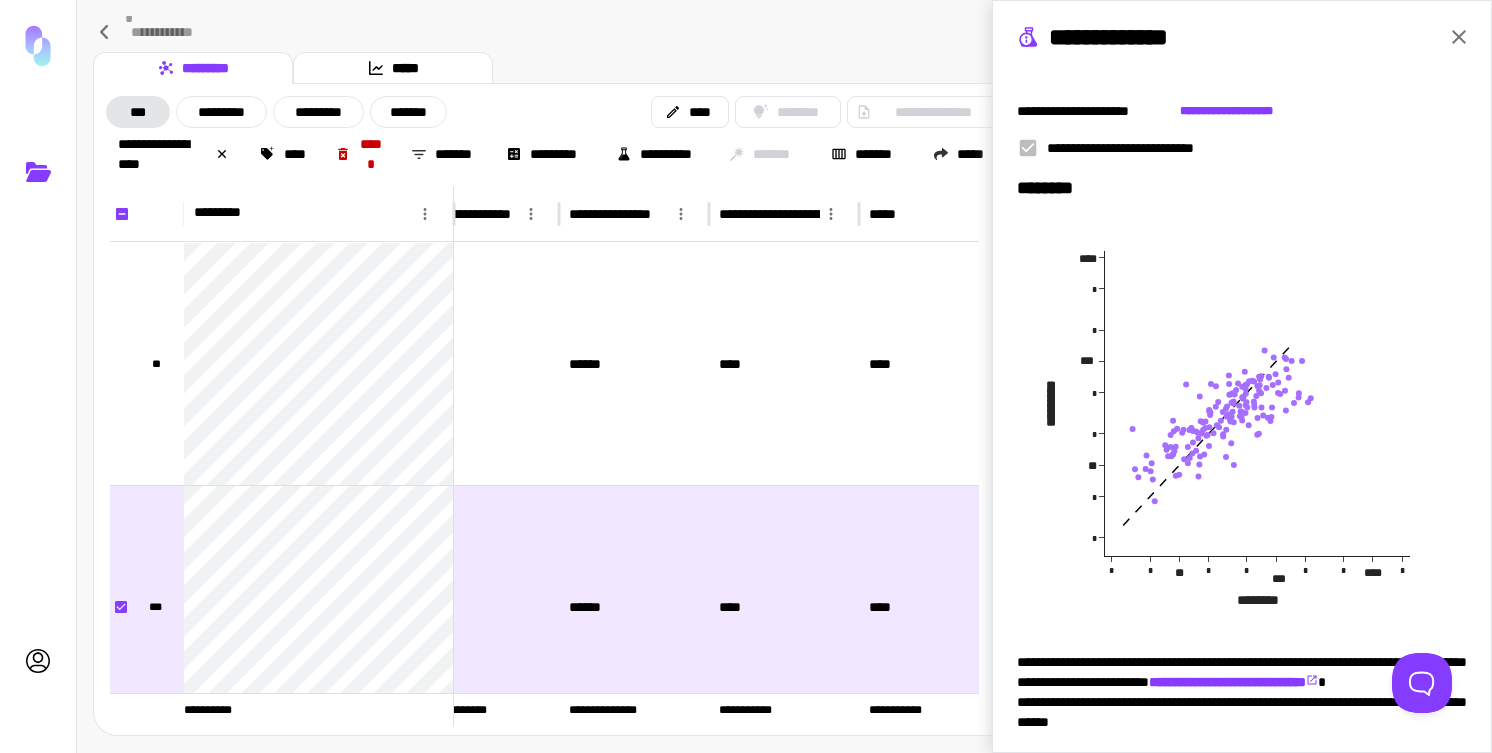 click 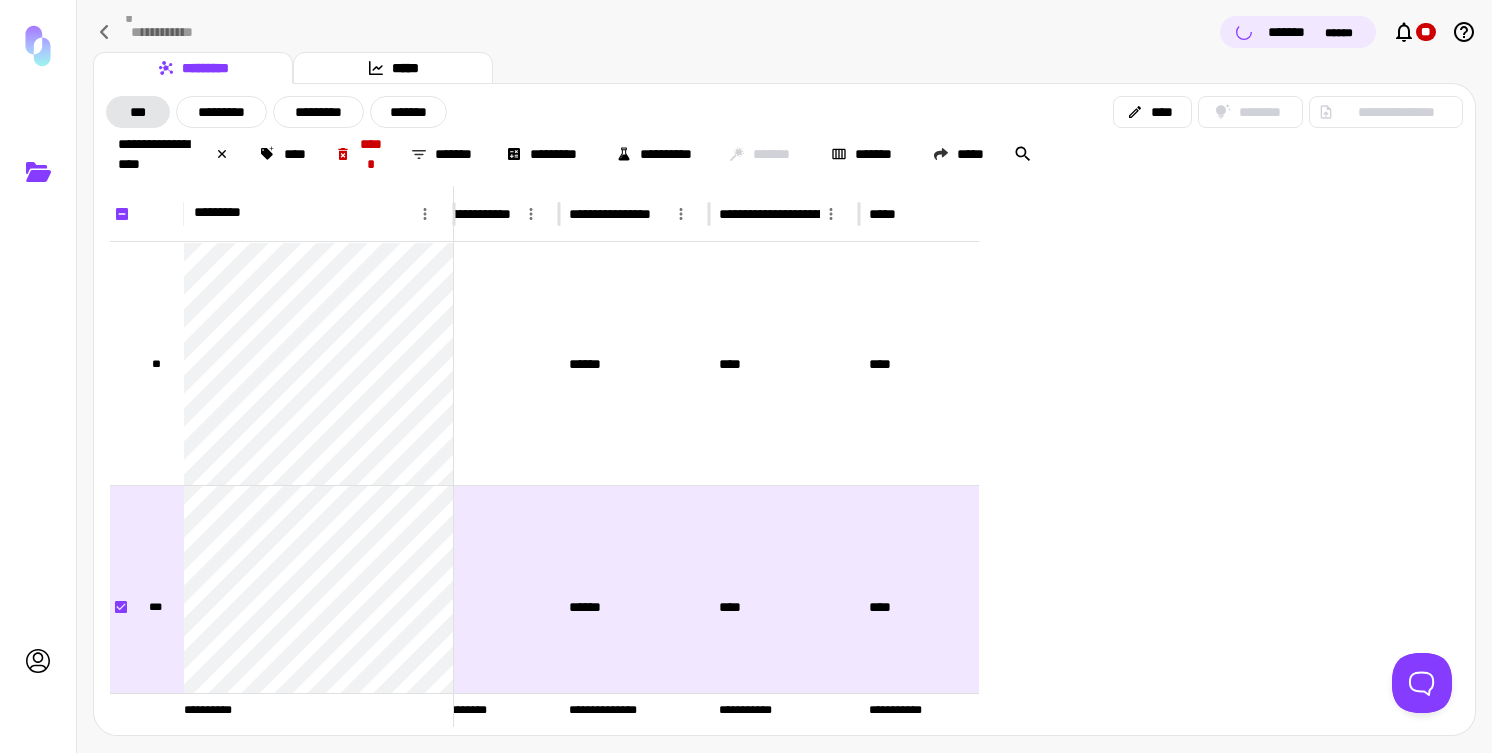 scroll, scrollTop: 0, scrollLeft: 0, axis: both 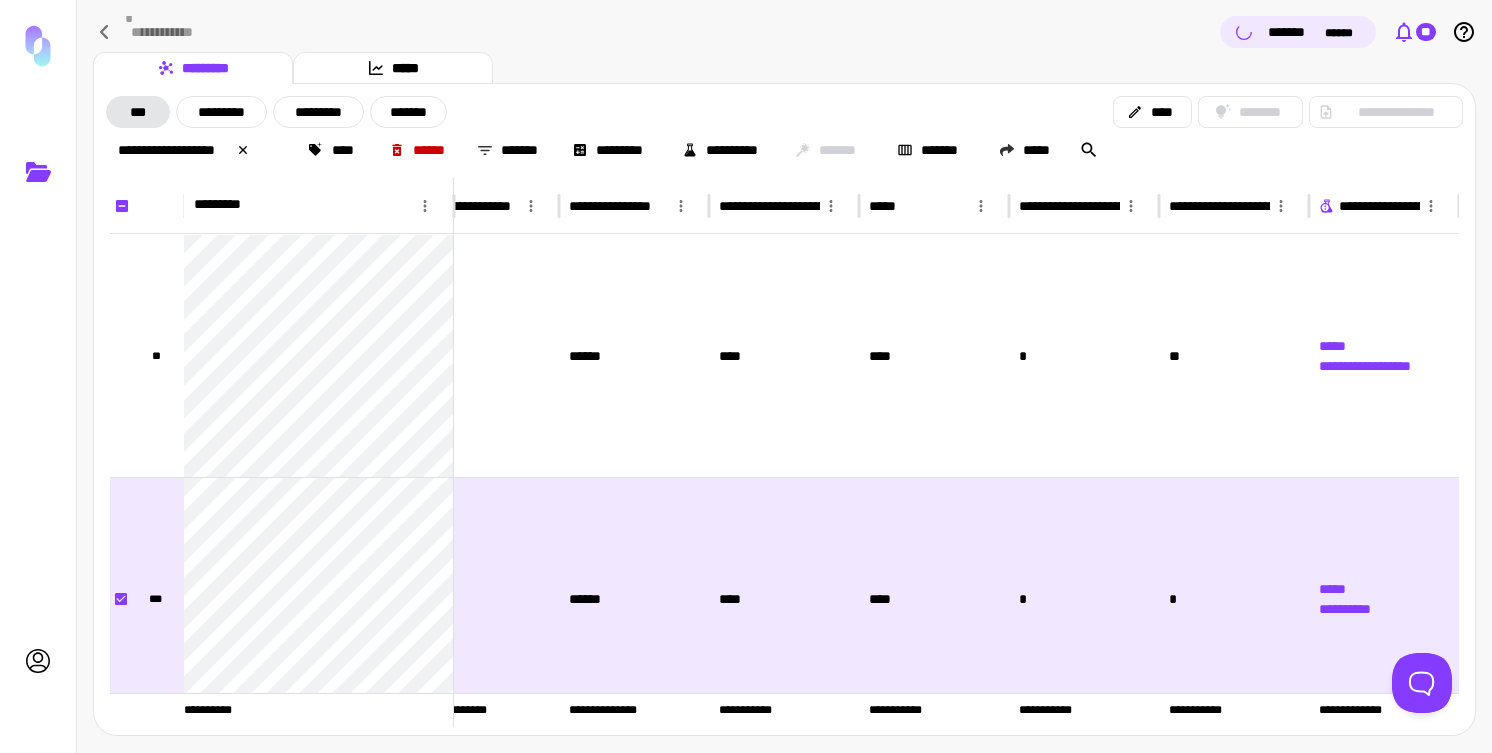 click 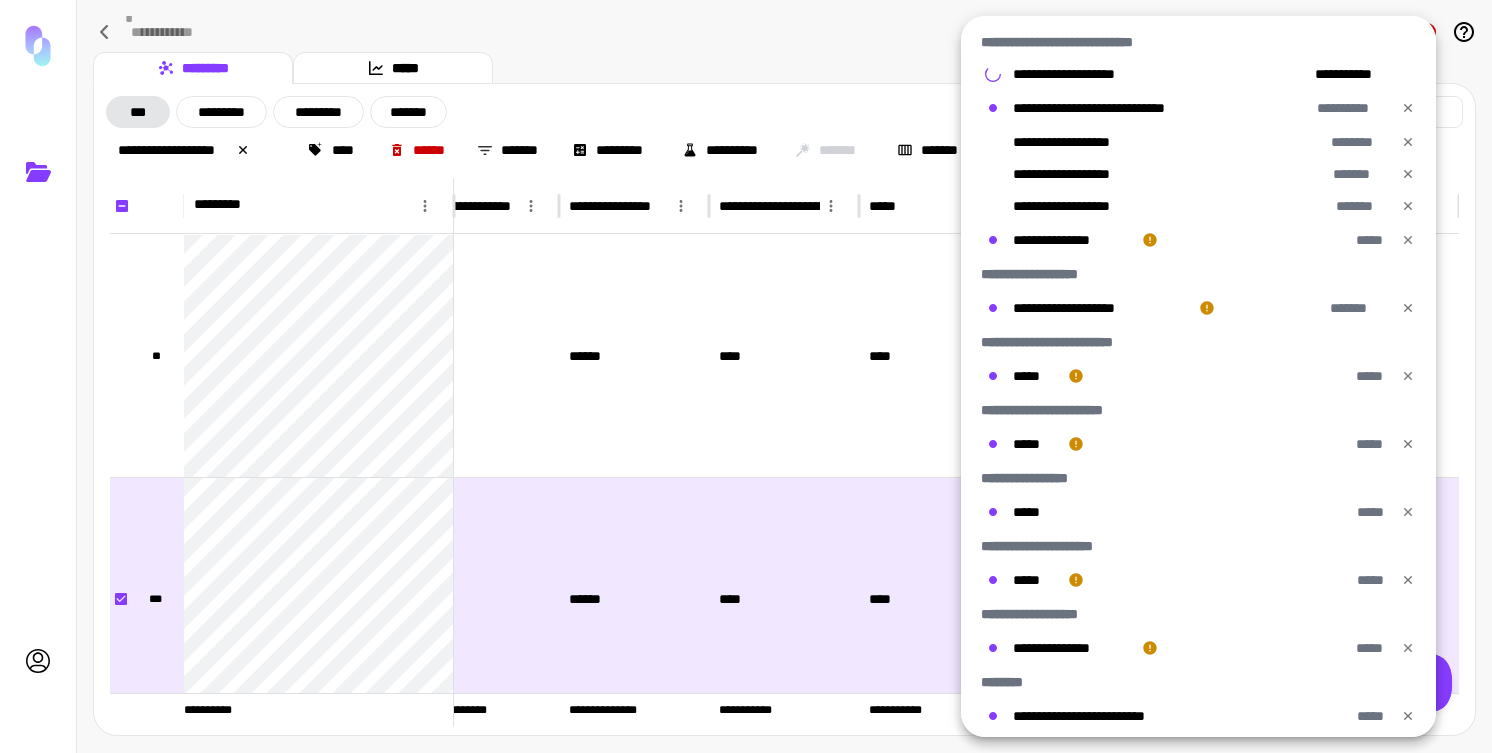 click at bounding box center [746, 376] 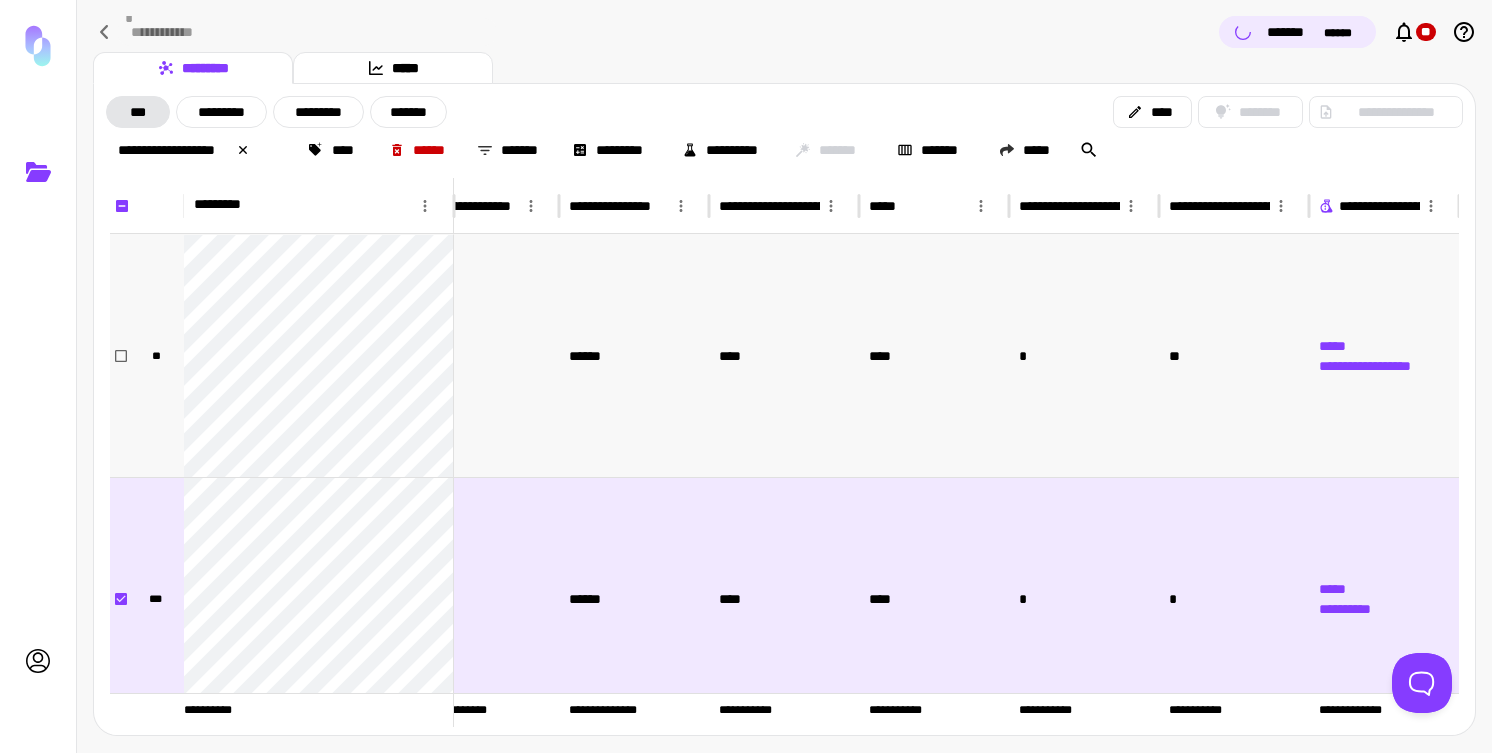 scroll, scrollTop: 53, scrollLeft: 645, axis: both 